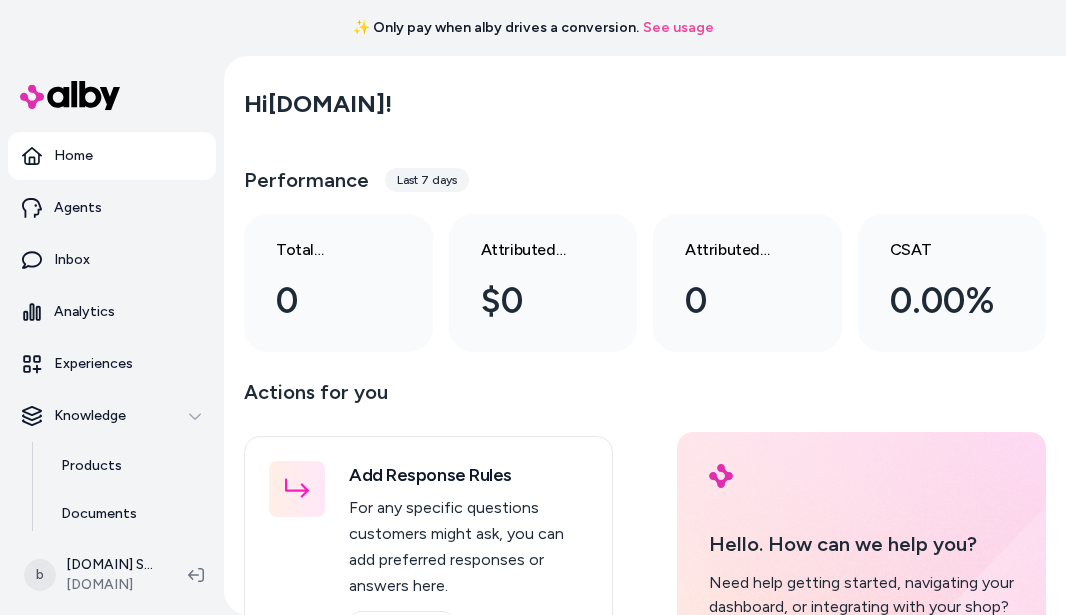 scroll, scrollTop: 0, scrollLeft: 0, axis: both 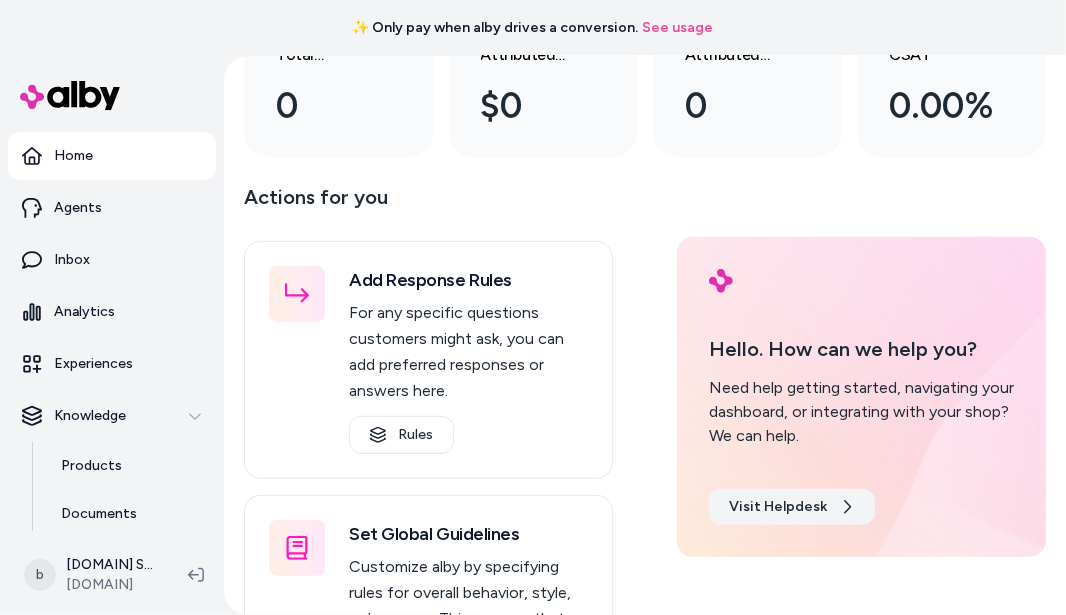 click on "Visit Helpdesk" at bounding box center [792, 507] 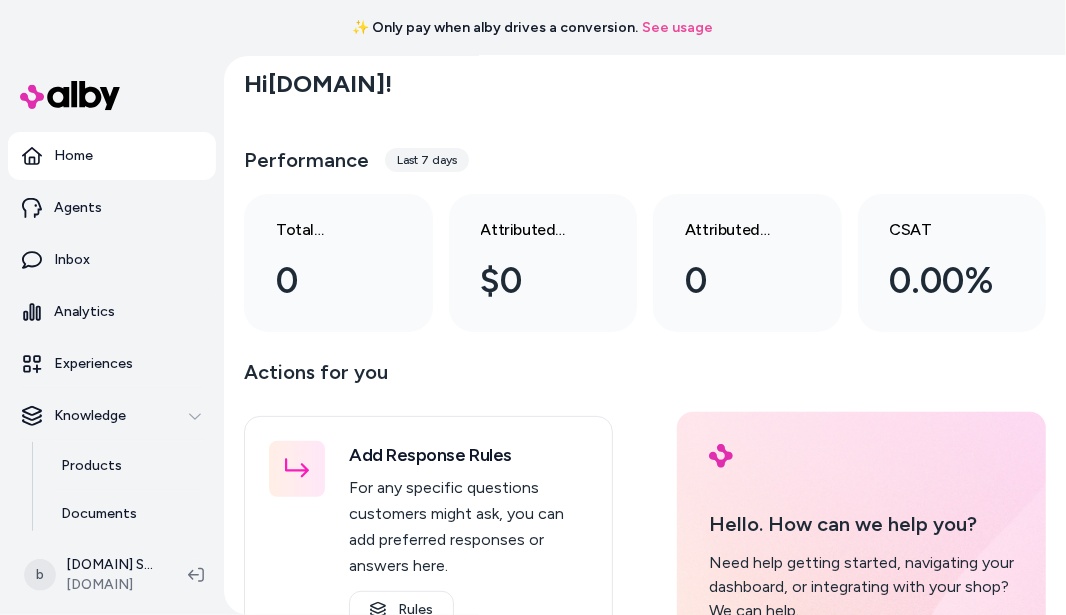 scroll, scrollTop: 0, scrollLeft: 0, axis: both 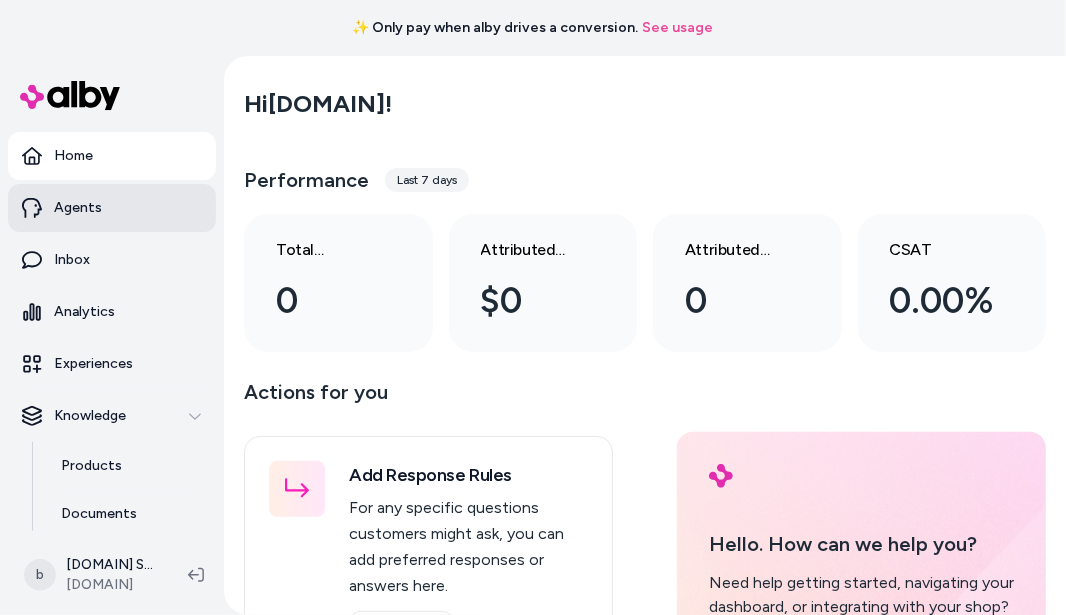 click on "Agents" at bounding box center [78, 208] 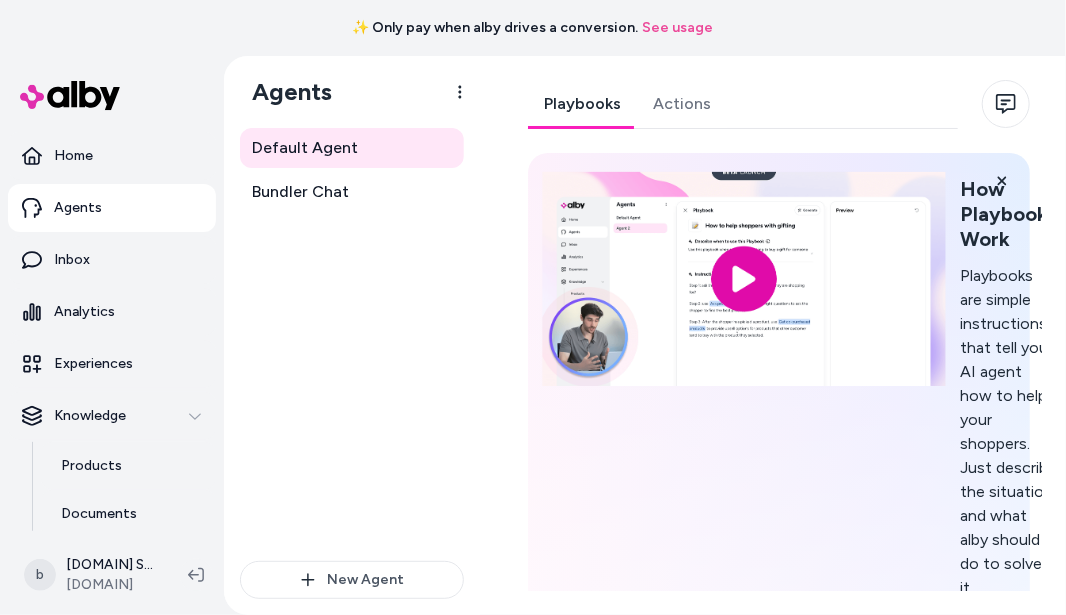 click at bounding box center [743, 279] 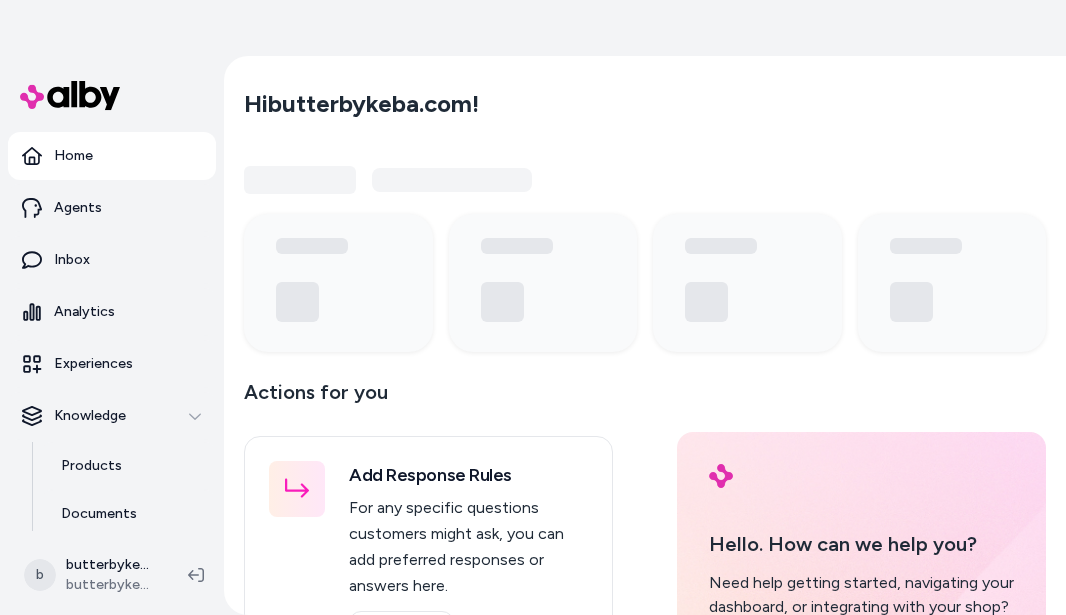 scroll, scrollTop: 0, scrollLeft: 0, axis: both 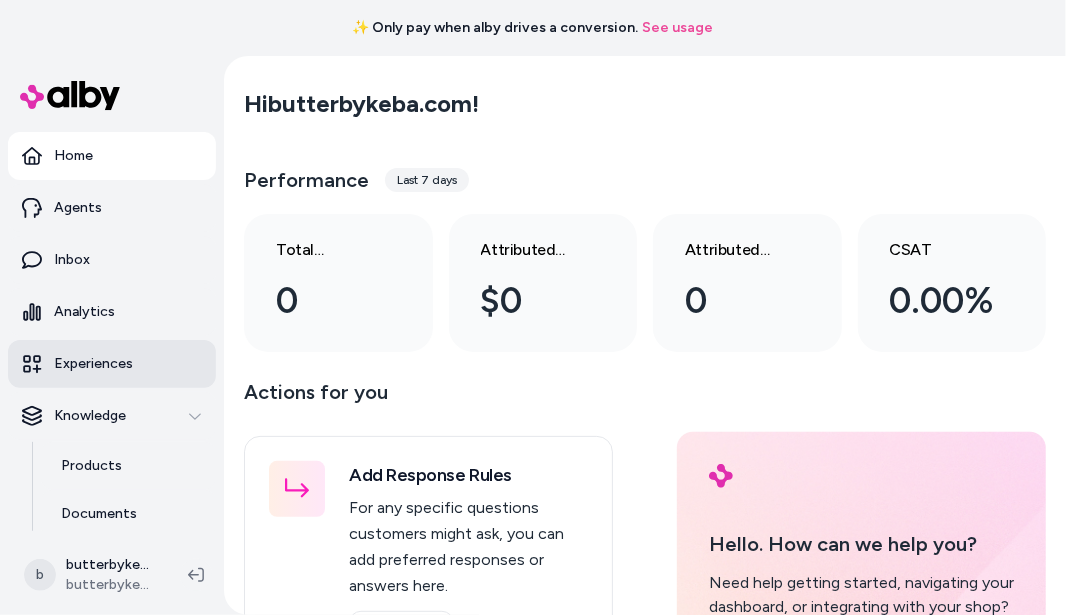 click on "Experiences" at bounding box center [93, 364] 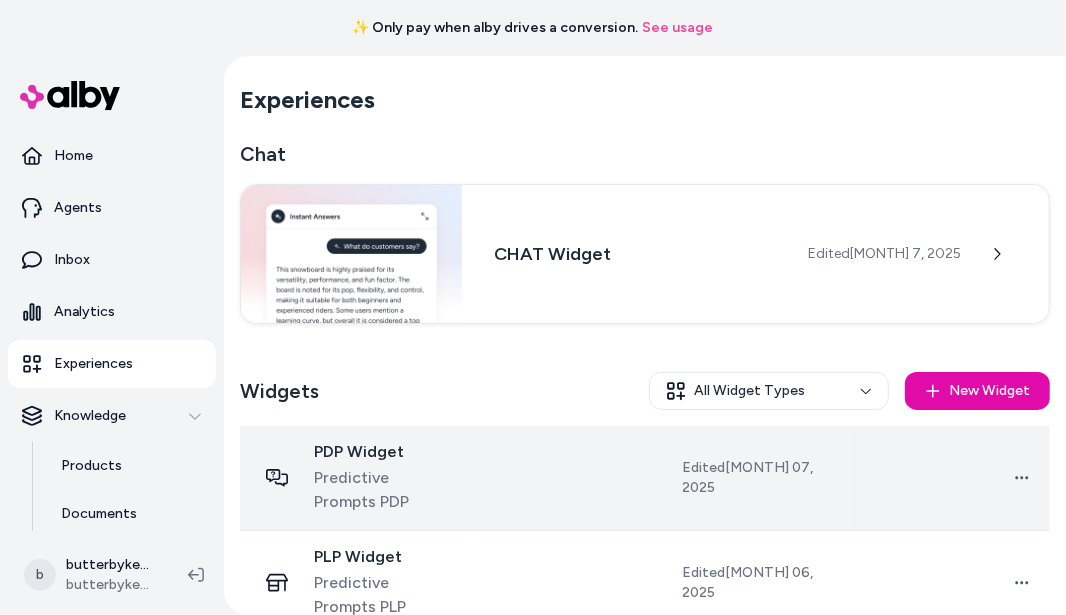 scroll, scrollTop: 35, scrollLeft: 0, axis: vertical 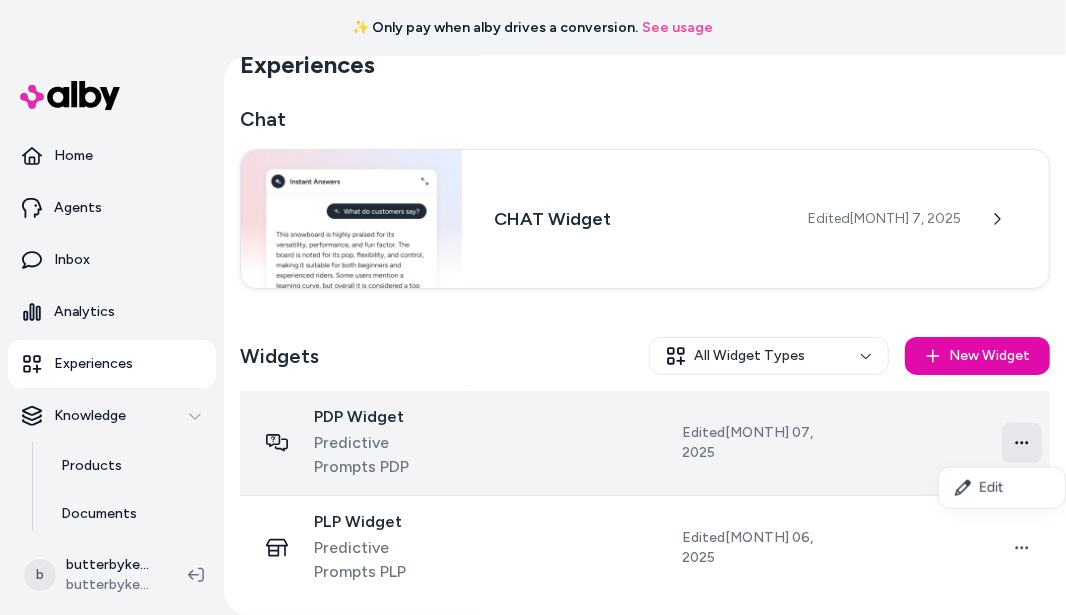 click on "✨ Only pay when alby drives a conversion. See usage Home Agents Inbox Analytics Experiences Knowledge Products Documents Rules Verified Q&As Reviews Survey Questions Integrations b butterbykeba.com Shopify butterbykeba.com Experiences Chat CHAT Widget Edited [MONTH] 7, 2025 Widgets All Widget Types New Widget PDP Widget Predictive Prompts PDP Edited [MONTH] 07, 2025 Open menu PLP Widget Predictive Prompts PLP Edited [MONTH] 07, 2025 Open menu Edit" at bounding box center [533, 307] 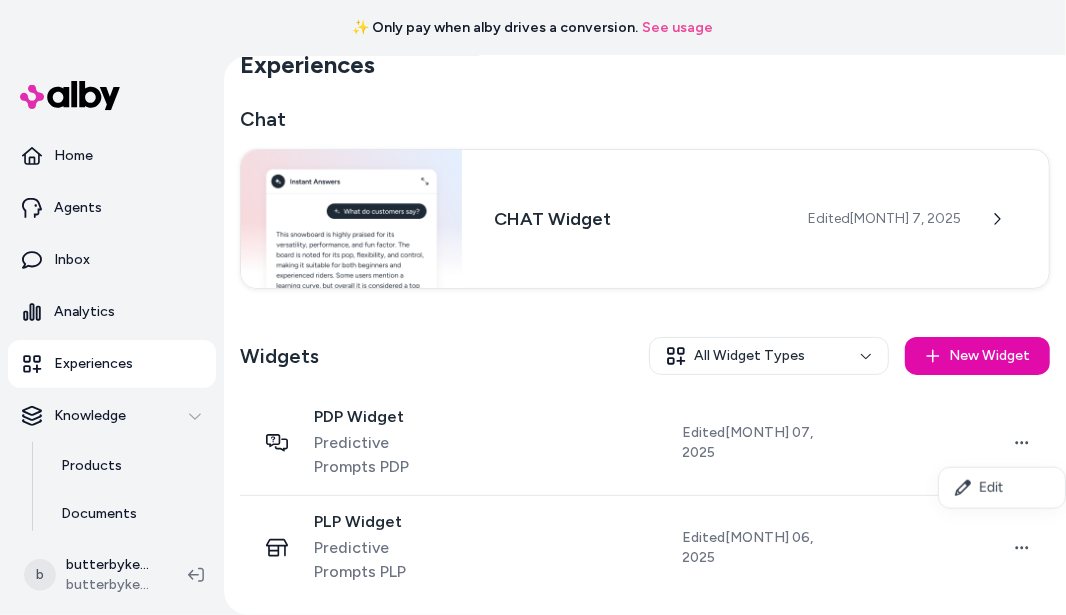 click on "✨ Only pay when alby drives a conversion. See usage Home Agents Inbox Analytics Experiences Knowledge Products Documents Rules Verified Q&As Reviews Survey Questions Integrations b butterbykeba.com Shopify butterbykeba.com Experiences Chat CHAT Widget Edited [MONTH] 7, 2025 Widgets All Widget Types New Widget PDP Widget Predictive Prompts PDP Edited [MONTH] 07, 2025 Open menu PLP Widget Predictive Prompts PLP Edited [MONTH] 07, 2025 Open menu Edit" at bounding box center [533, 307] 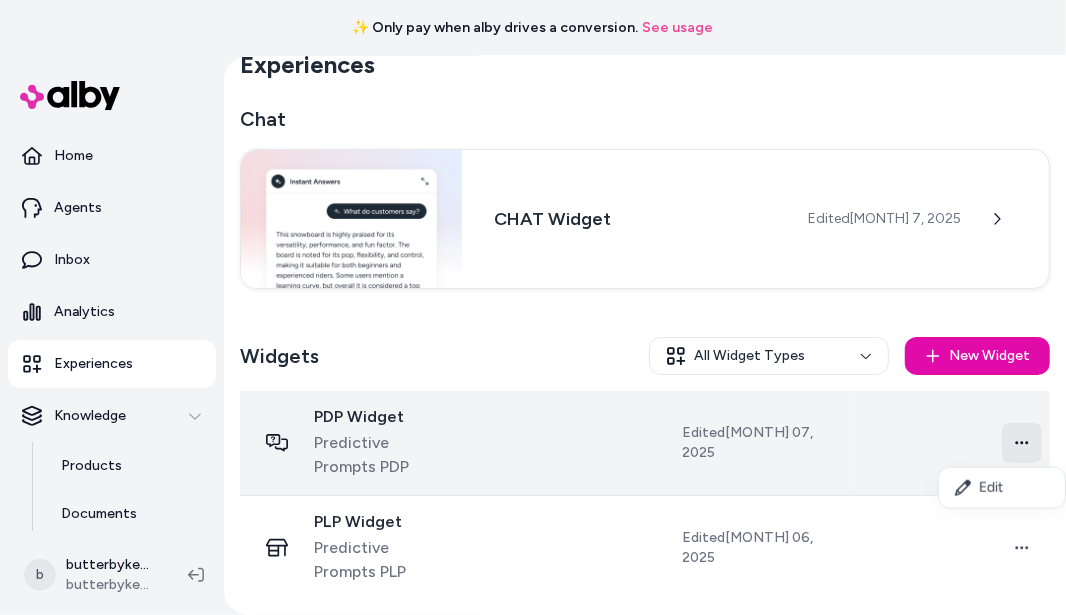 click on "✨ Only pay when alby drives a conversion. See usage Home Agents Inbox Analytics Experiences Knowledge Products Documents Rules Verified Q&As Reviews Survey Questions Integrations b butterbykeba.com Shopify butterbykeba.com Experiences Chat CHAT Widget Edited [MONTH] 7, 2025 Widgets All Widget Types New Widget PDP Widget Predictive Prompts PDP Edited [MONTH] 07, 2025 Open menu PLP Widget Predictive Prompts PLP Edited [MONTH] 07, 2025 Open menu Edit" at bounding box center [533, 307] 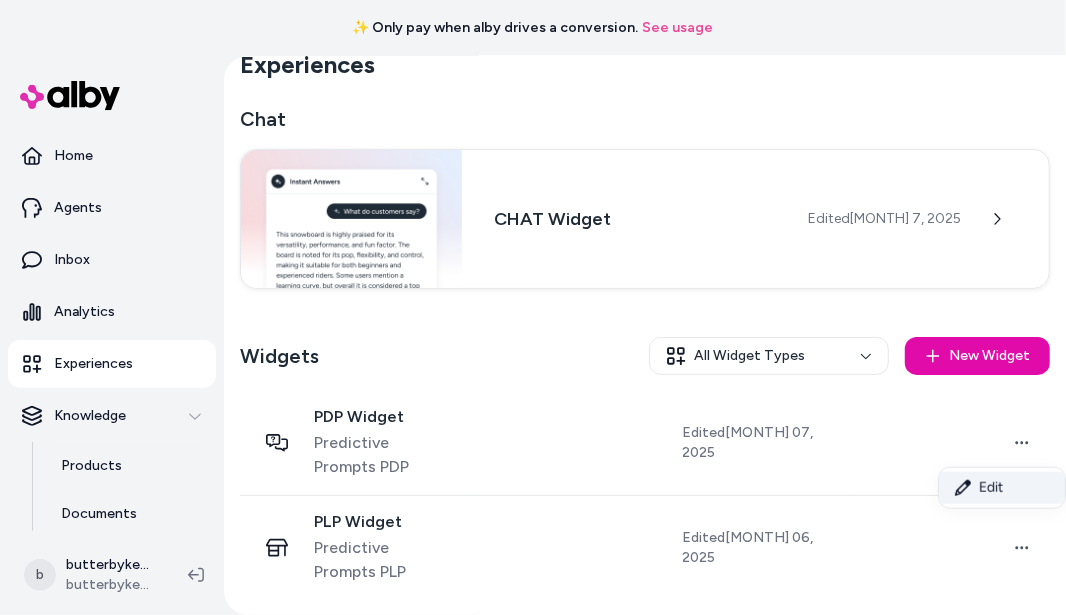 click on "Edit" at bounding box center (1002, 488) 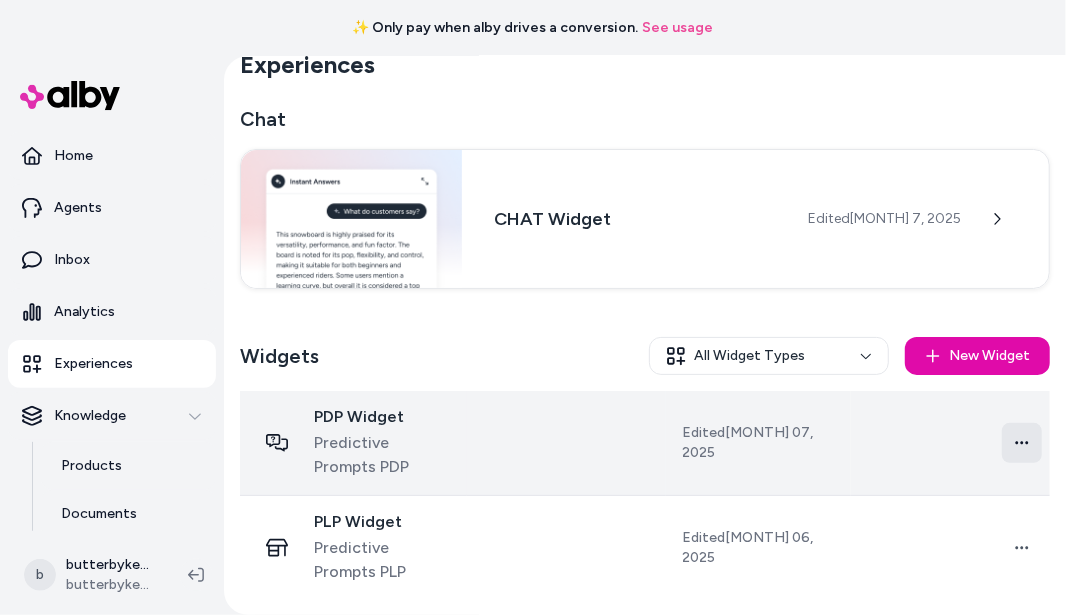 scroll, scrollTop: 0, scrollLeft: 0, axis: both 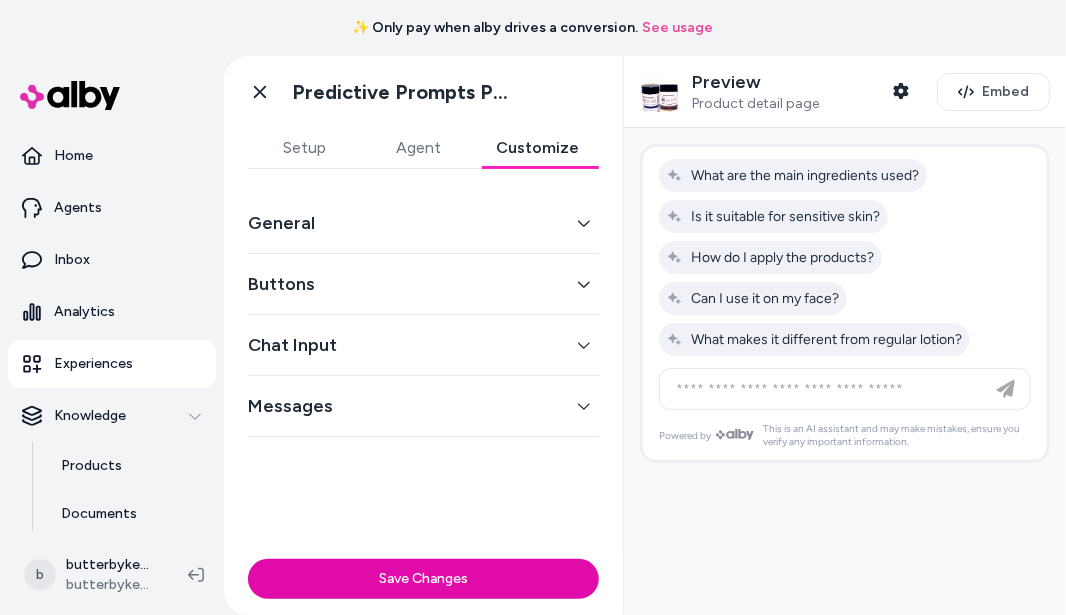 click on "Customize" at bounding box center [537, 148] 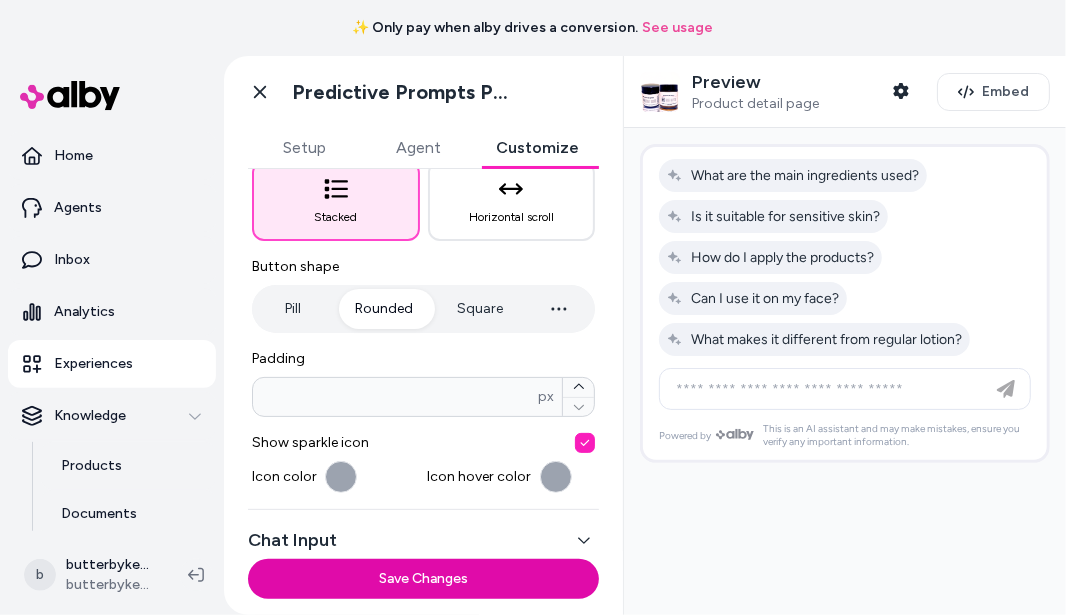 scroll, scrollTop: 378, scrollLeft: 0, axis: vertical 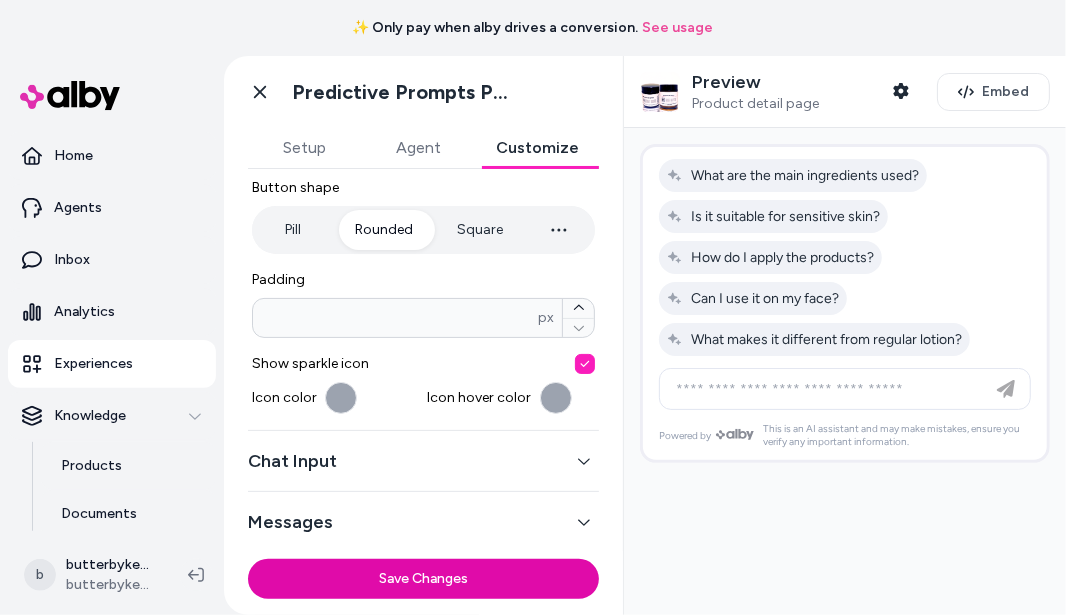 click at bounding box center [341, 398] 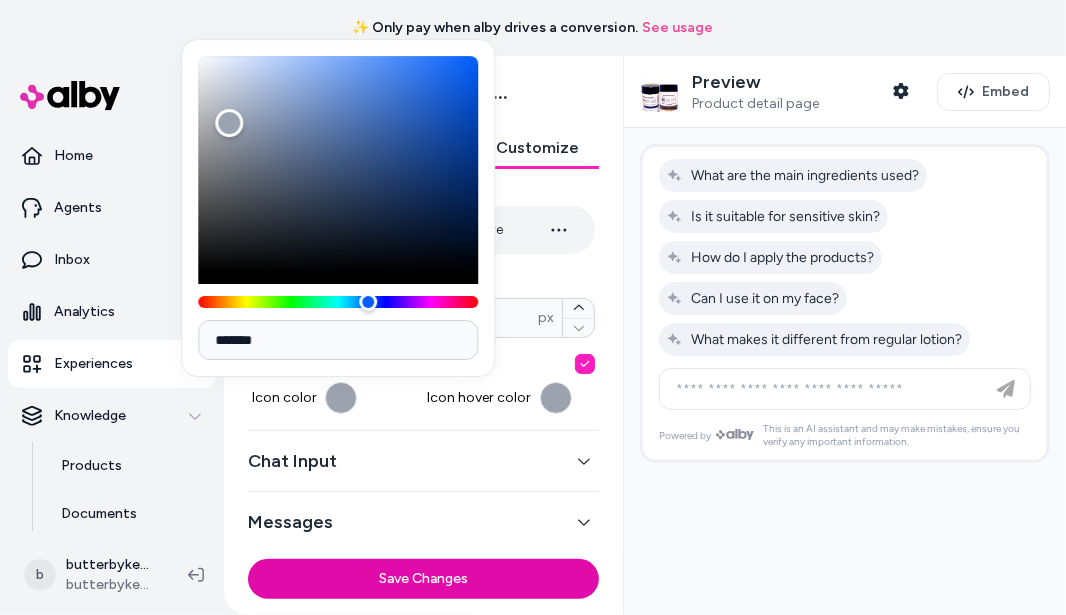click at bounding box center (338, 170) 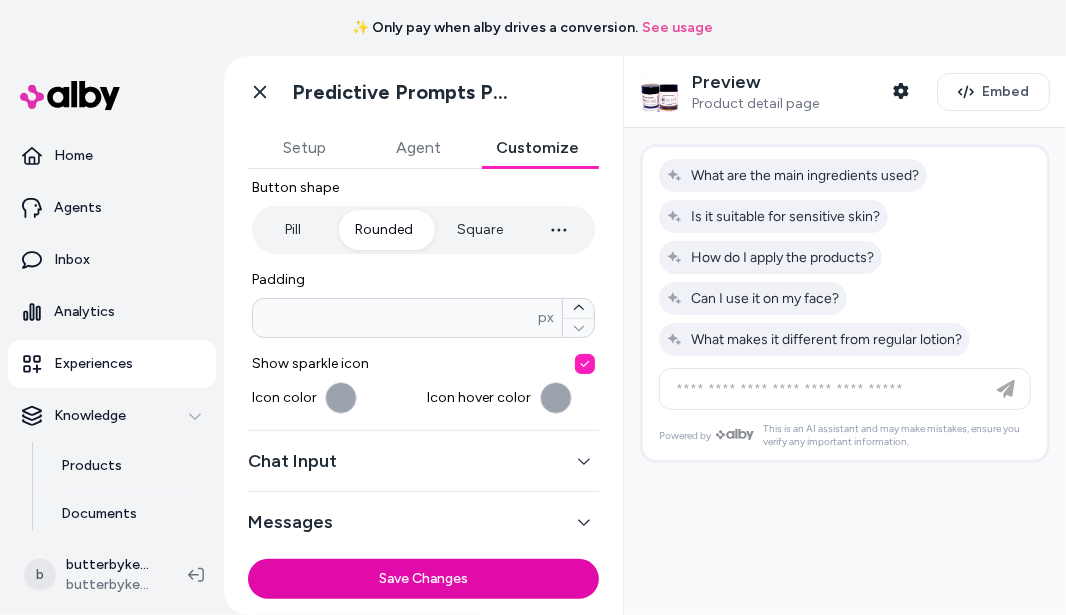 click on "Chat Input" at bounding box center [423, 461] 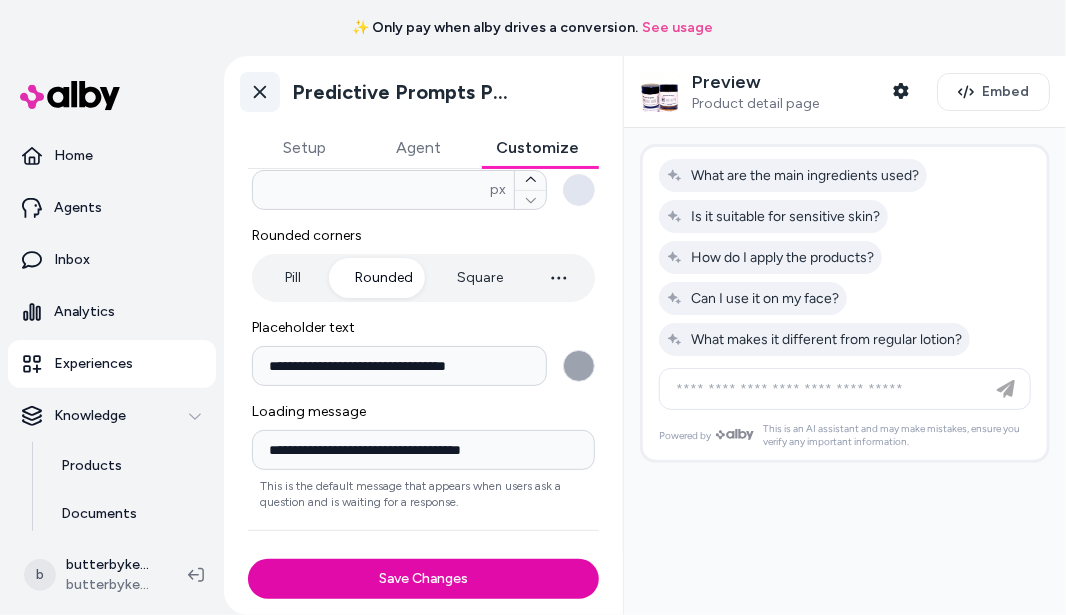 click 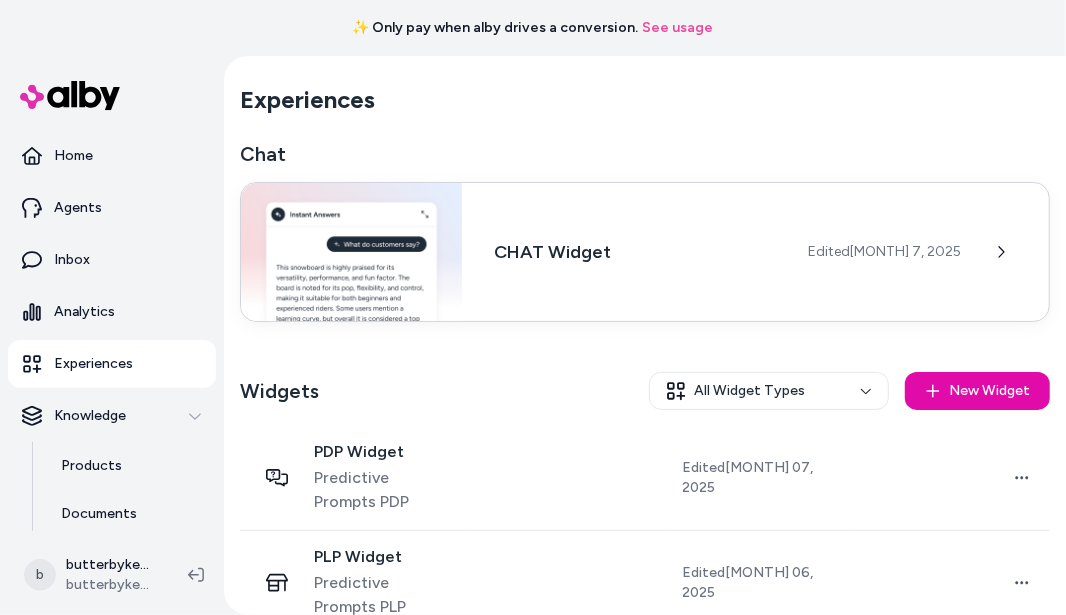 scroll, scrollTop: 35, scrollLeft: 0, axis: vertical 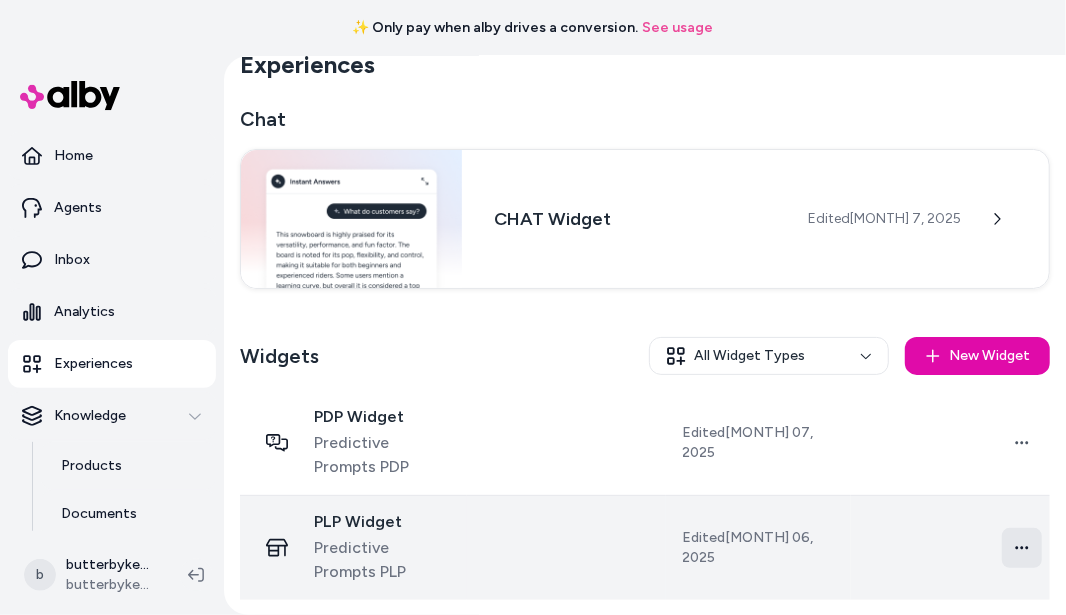 click on "✨ Only pay when alby drives a conversion. See usage Home Agents Inbox Analytics Experiences Knowledge Products Documents Rules Verified Q&As Reviews Survey Questions Integrations b butterbykeba.com Shopify butterbykeba.com Experiences Chat CHAT Widget Edited [MONTH] 7, 2025 Widgets All Widget Types New Widget PDP Widget Predictive Prompts PDP Edited [MONTH] 07, 2025 Open menu PLP Widget Predictive Prompts PLP Edited [MONTH] 06, 2025 Open menu" at bounding box center [533, 307] 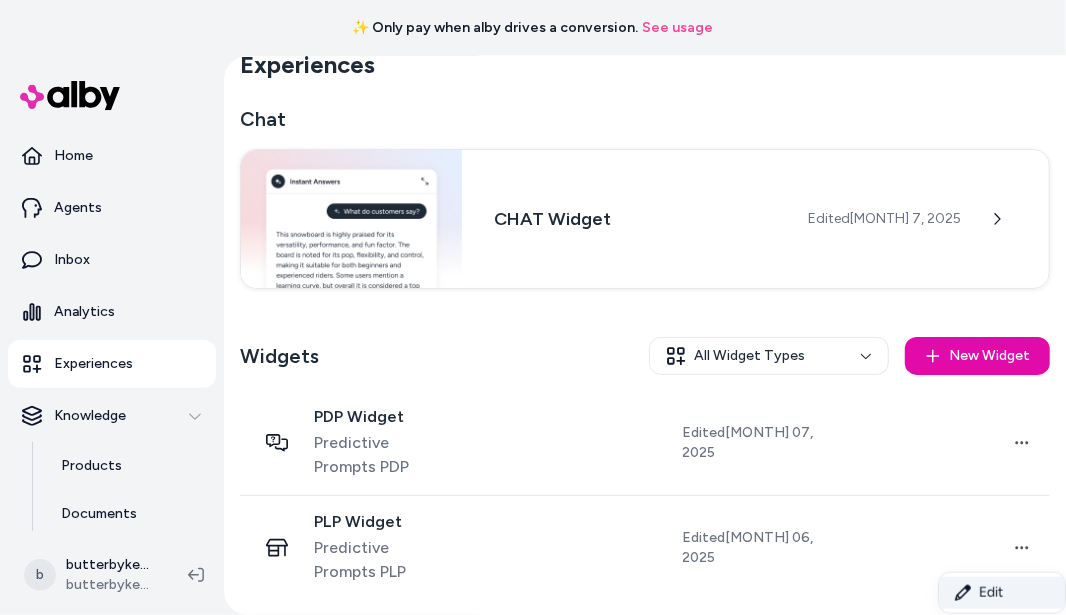 click on "Edit" at bounding box center [1002, 593] 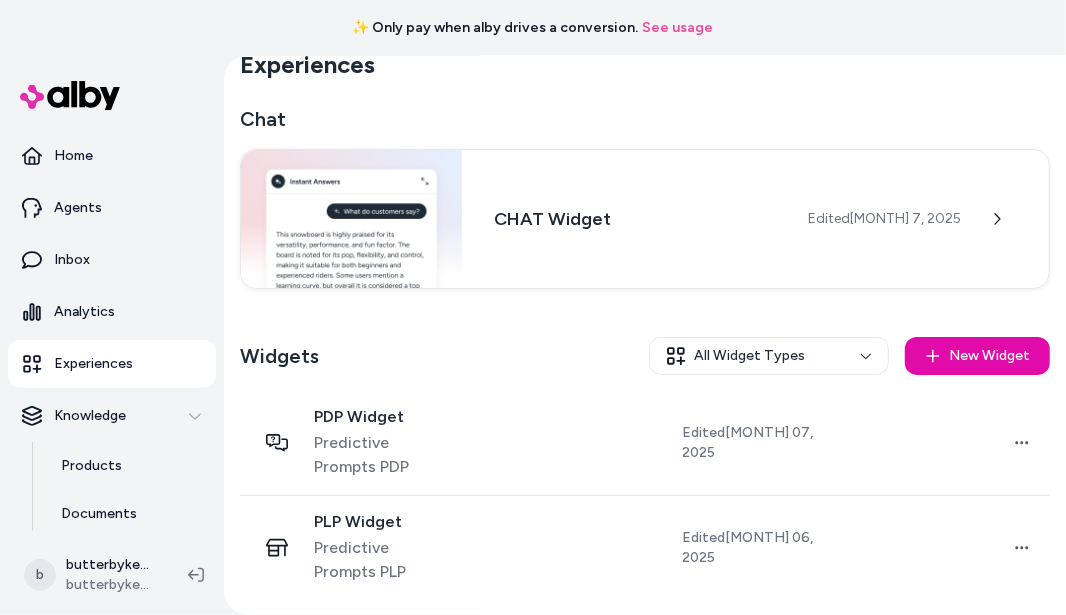scroll, scrollTop: 0, scrollLeft: 0, axis: both 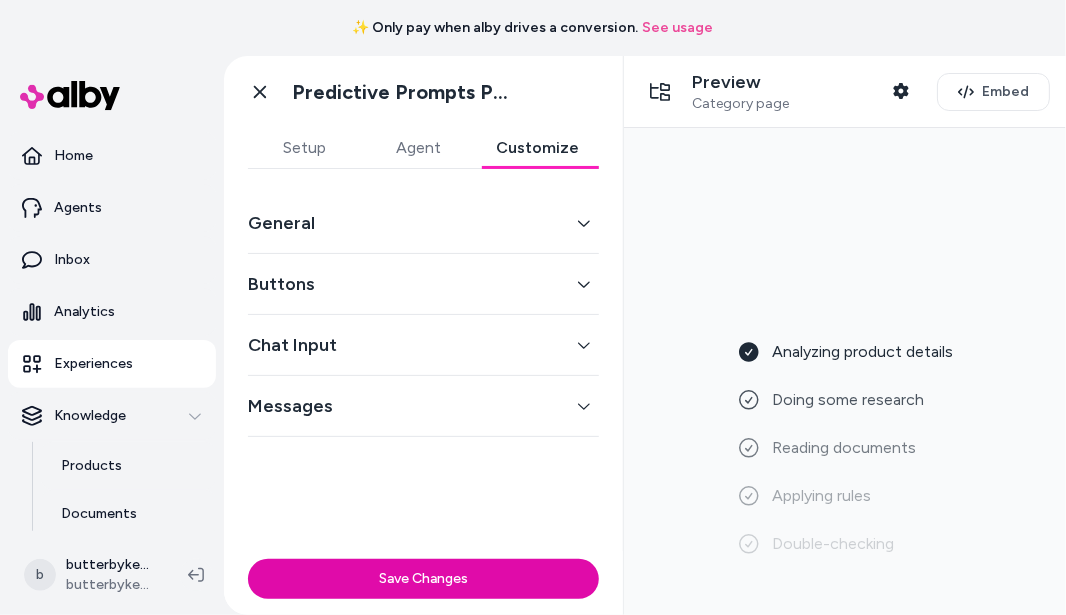 click on "Customize" at bounding box center (537, 148) 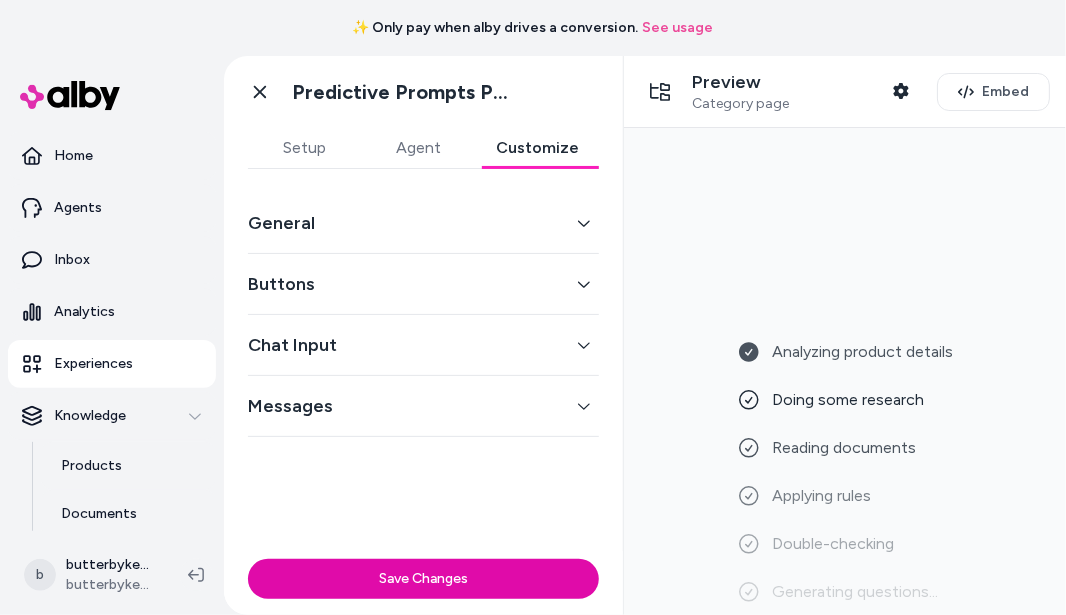 click on "Buttons" at bounding box center [423, 284] 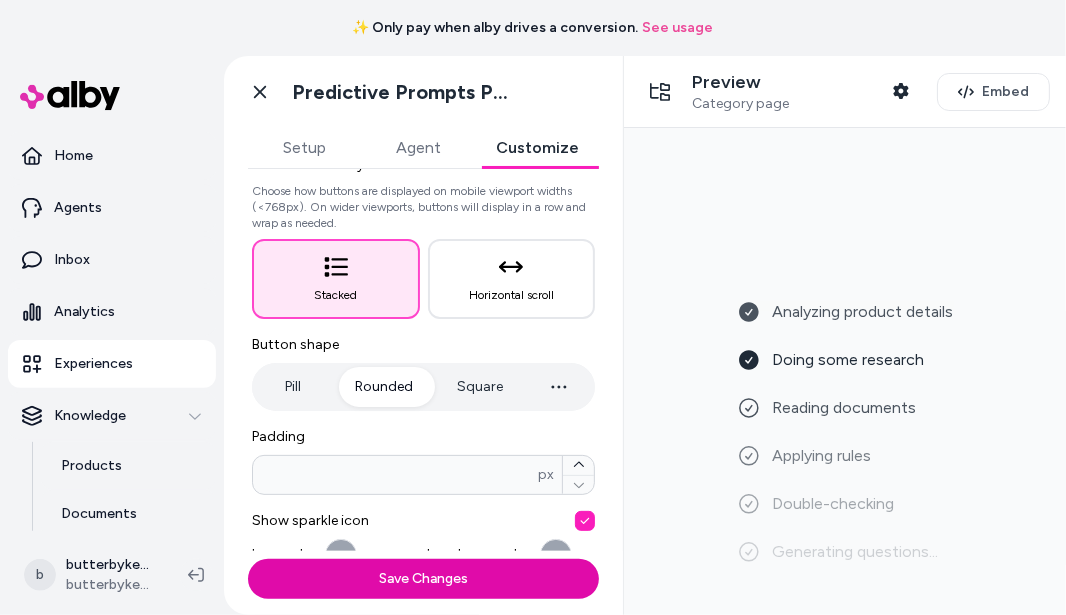 scroll, scrollTop: 378, scrollLeft: 0, axis: vertical 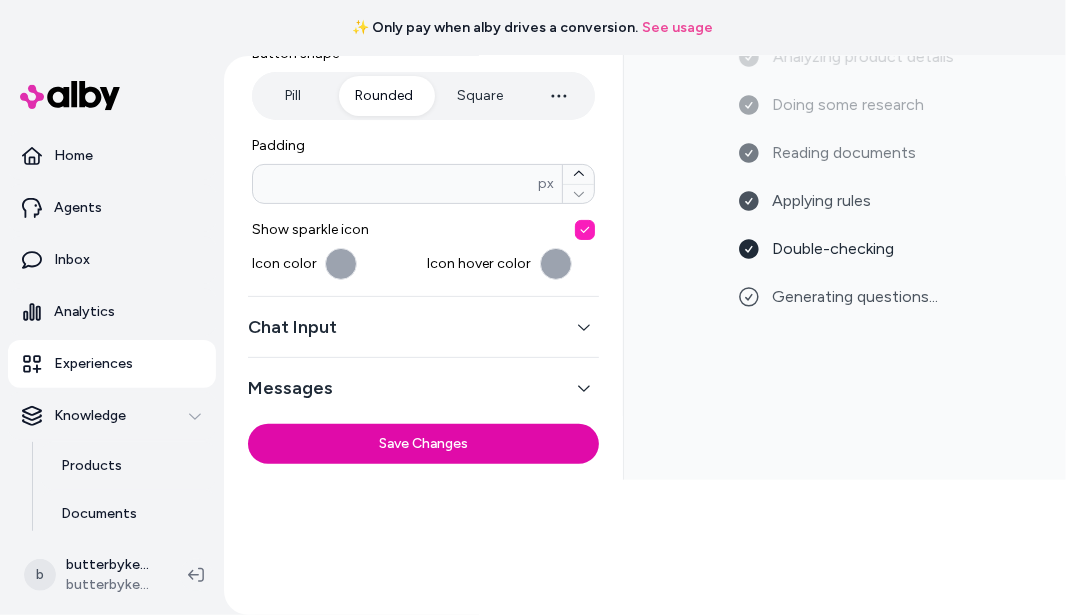 click at bounding box center [341, 264] 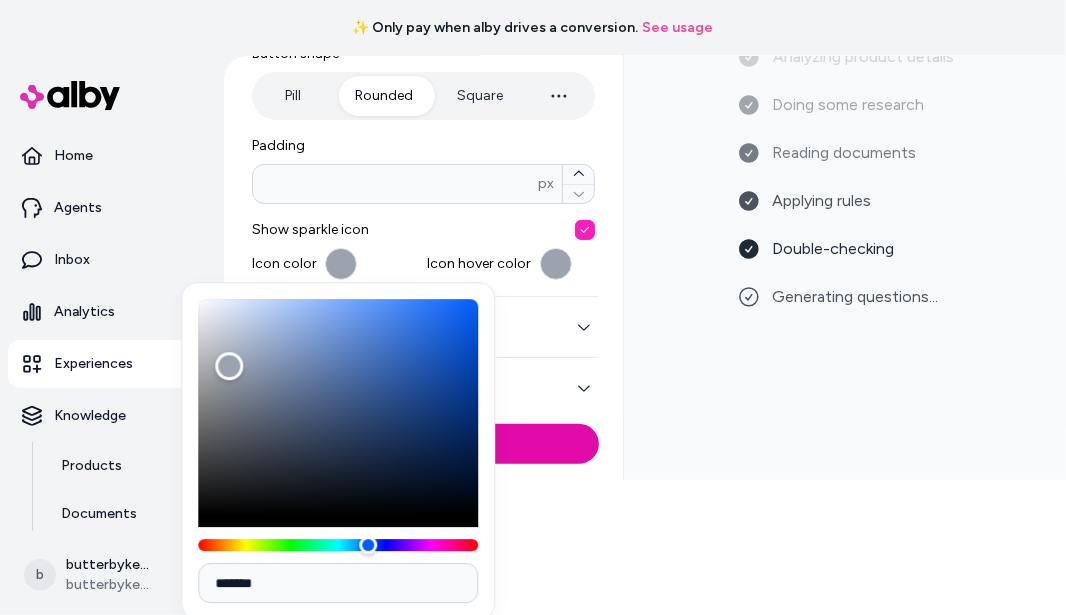 click at bounding box center [338, 413] 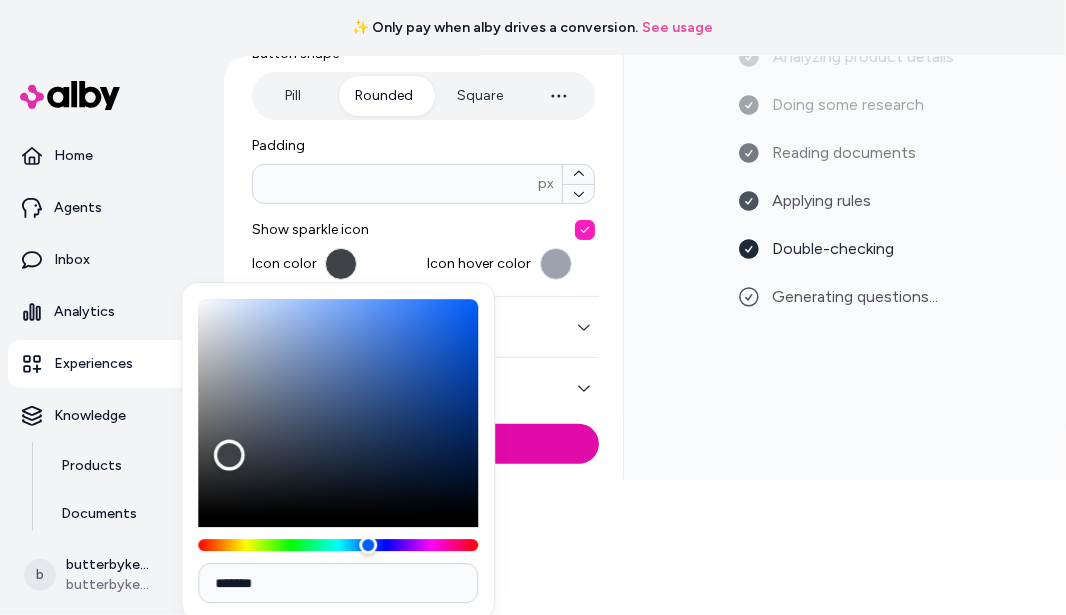 type on "*******" 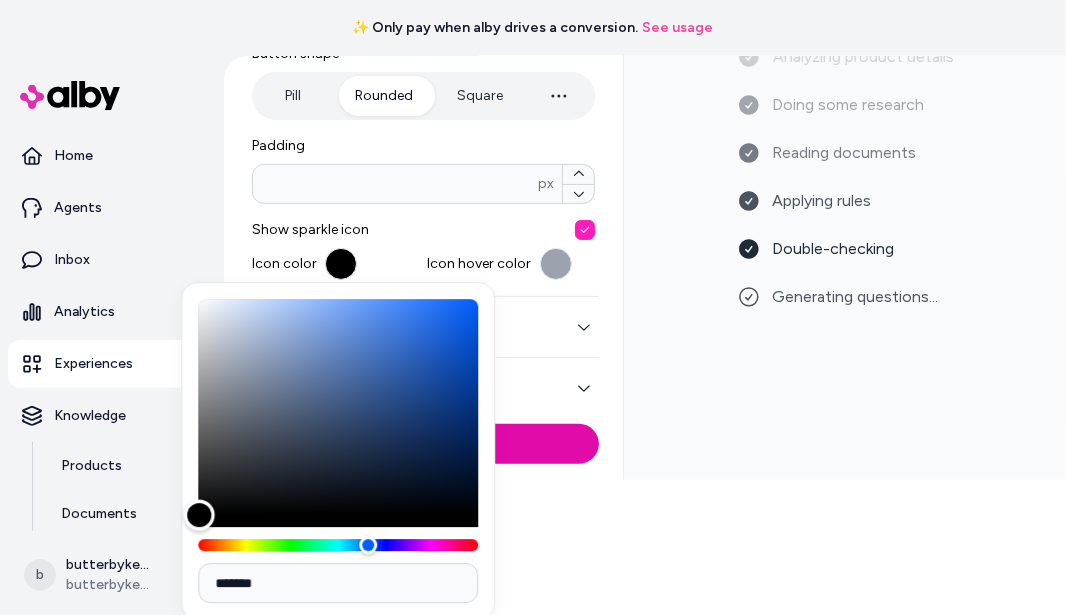 drag, startPoint x: 228, startPoint y: 370, endPoint x: 199, endPoint y: 546, distance: 178.3732 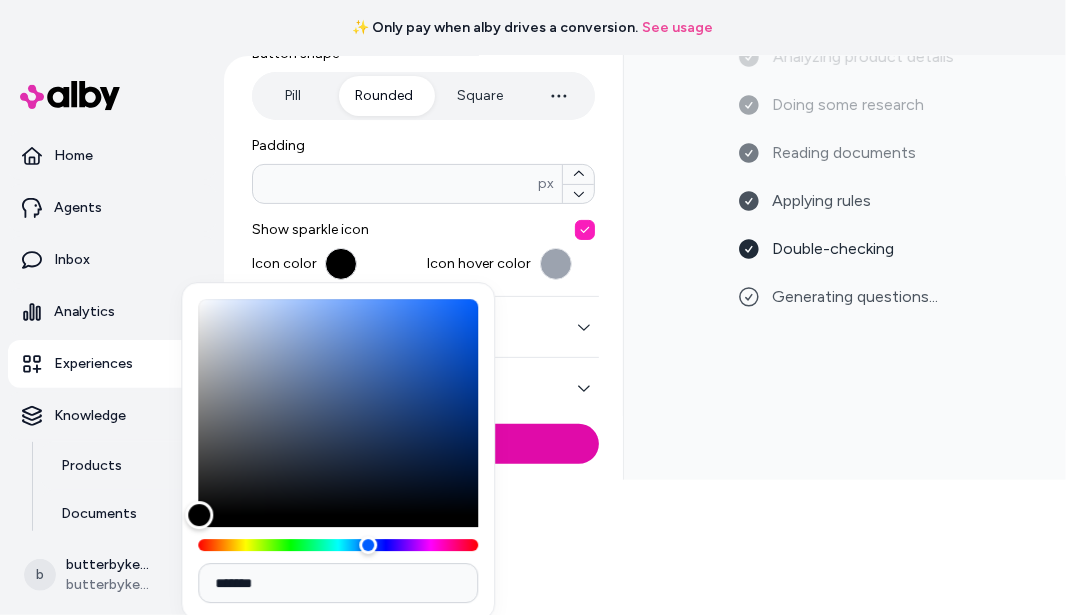 click on "**********" at bounding box center [645, 335] 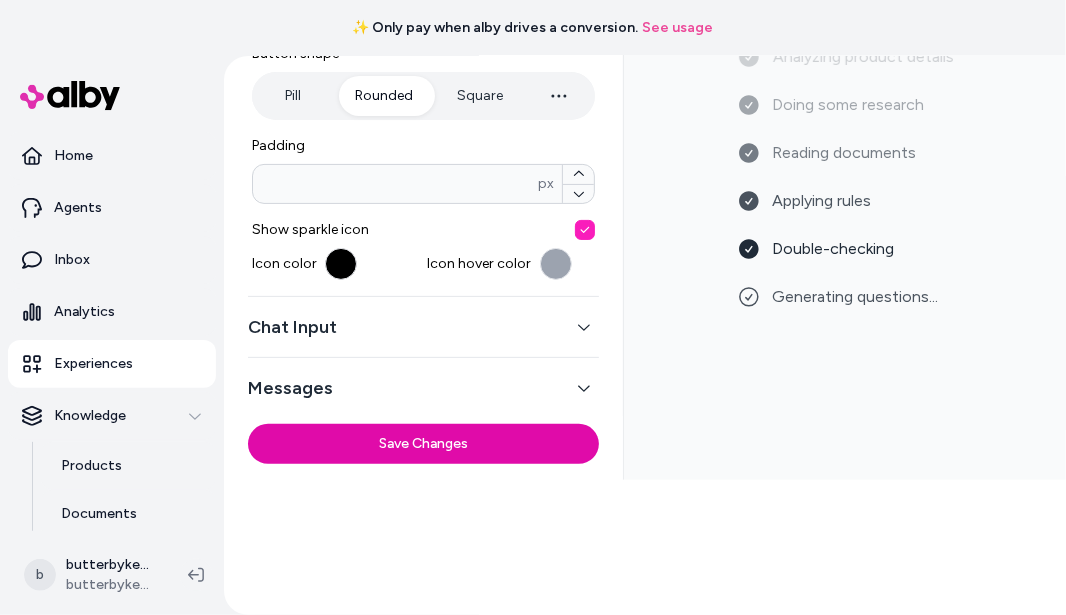 click at bounding box center (556, 264) 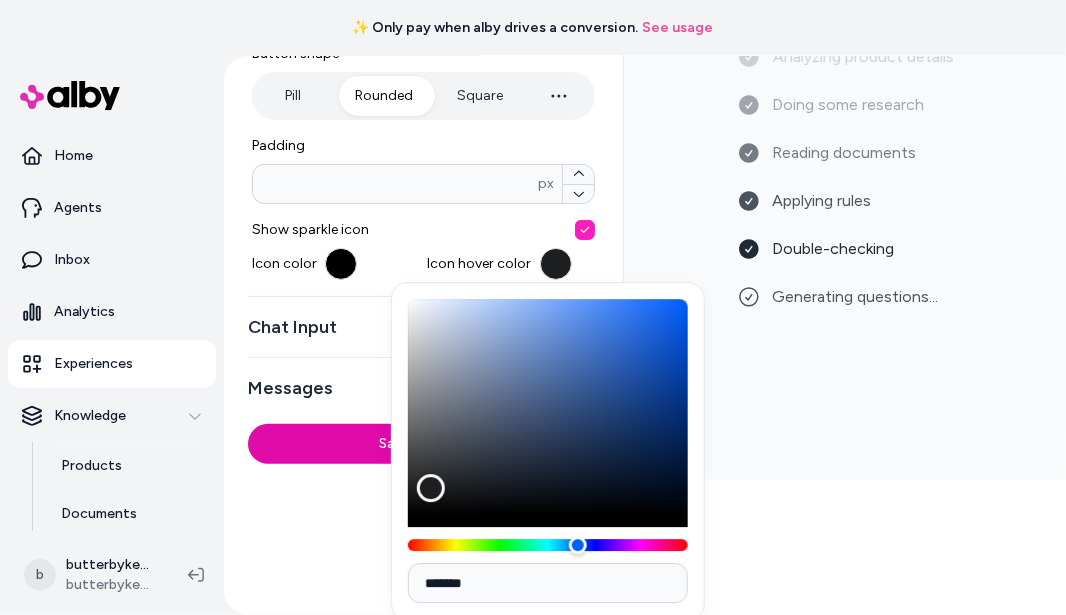type on "*******" 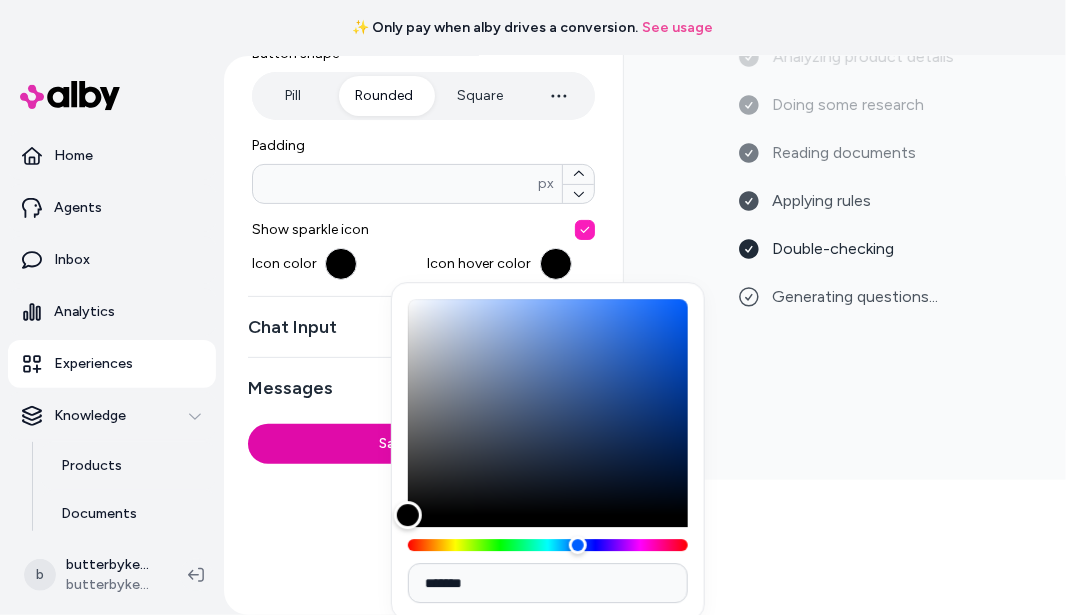 drag, startPoint x: 437, startPoint y: 362, endPoint x: 408, endPoint y: 556, distance: 196.15555 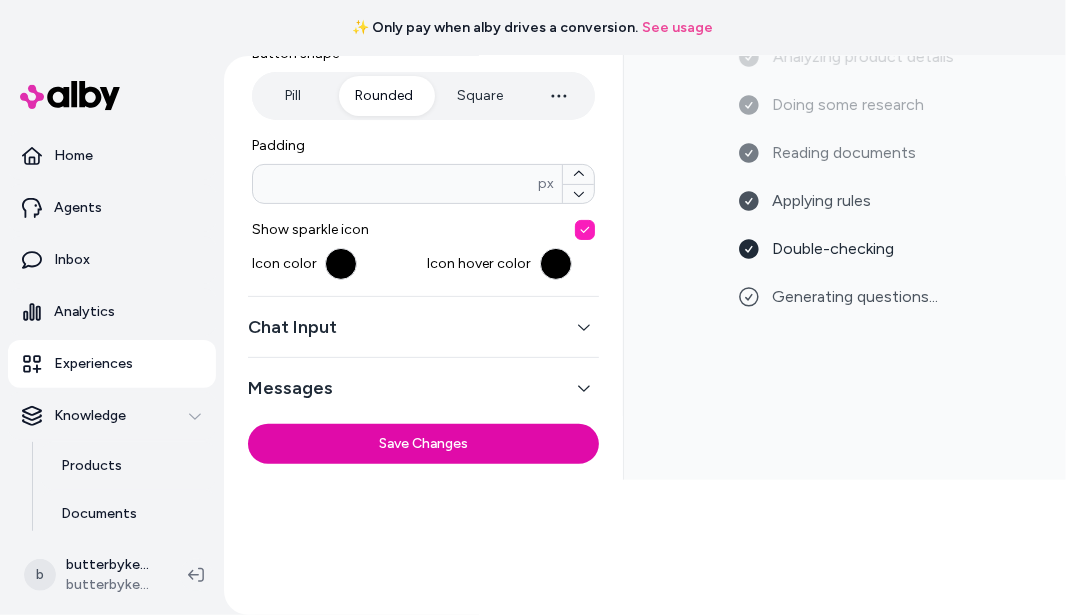 click at bounding box center [556, 264] 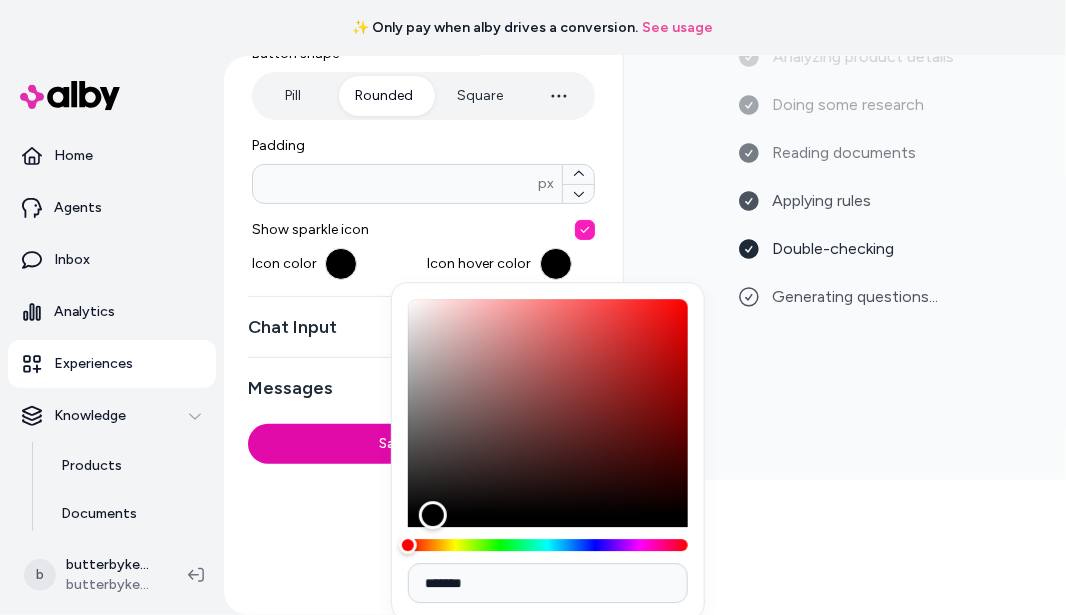 drag, startPoint x: 411, startPoint y: 515, endPoint x: 433, endPoint y: 551, distance: 42.190044 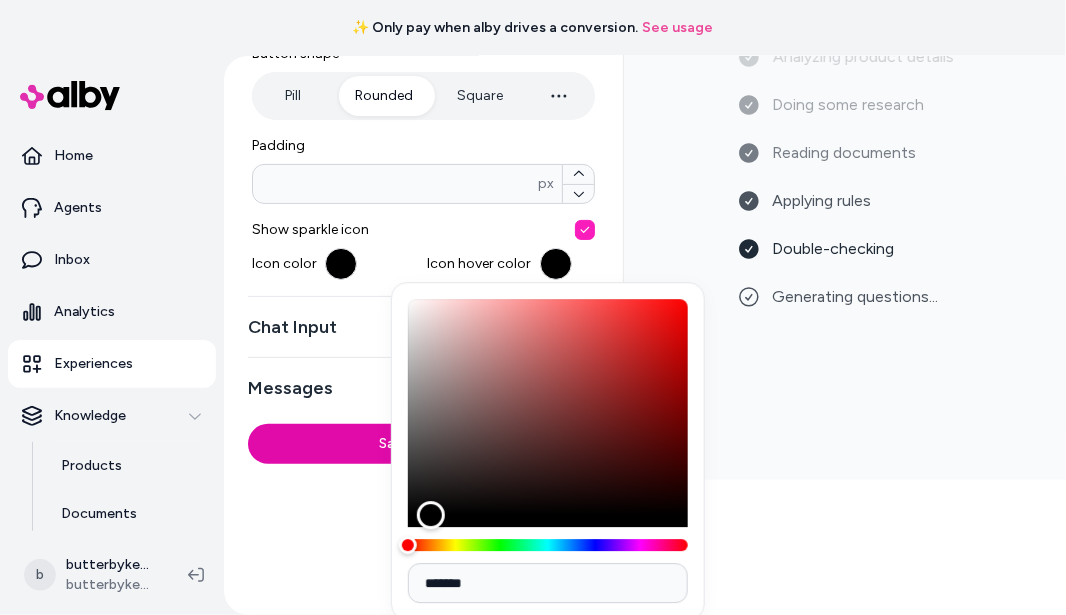 drag, startPoint x: 430, startPoint y: 510, endPoint x: 431, endPoint y: 549, distance: 39.012817 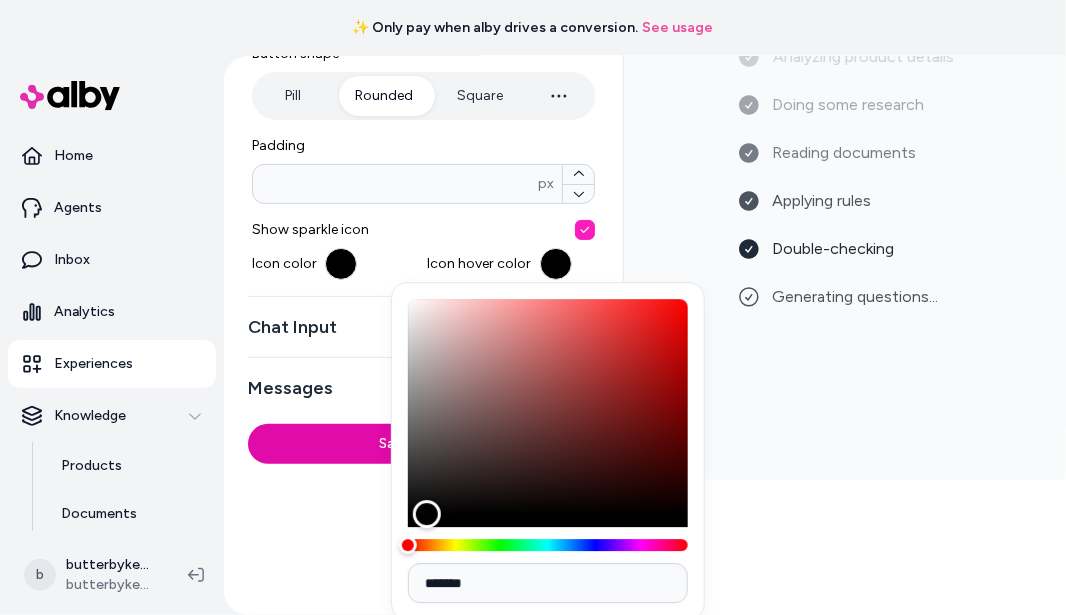 type on "*******" 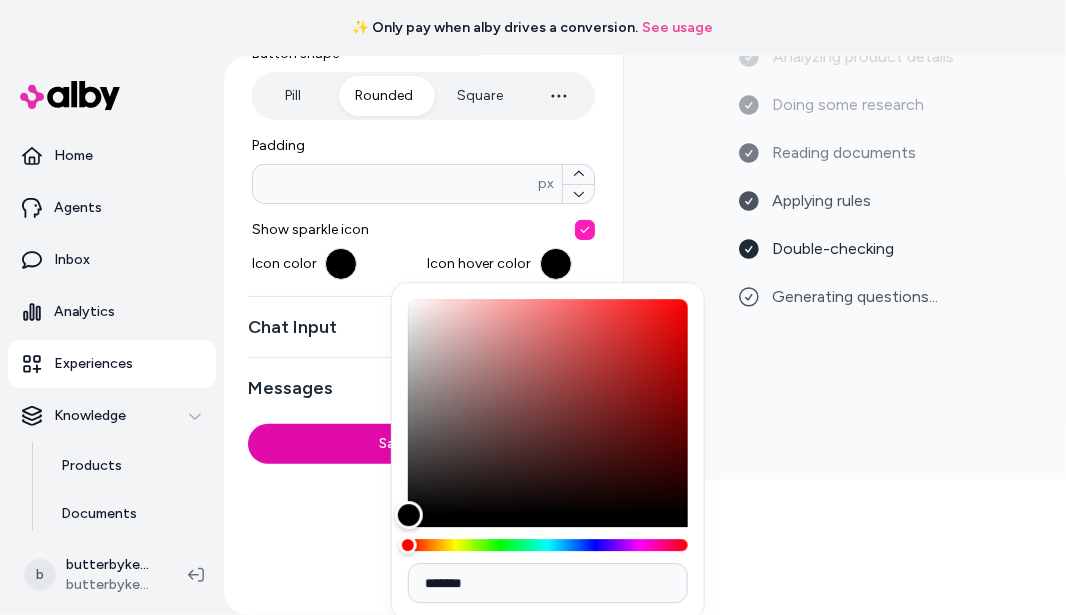 drag, startPoint x: 427, startPoint y: 514, endPoint x: 406, endPoint y: 547, distance: 39.115215 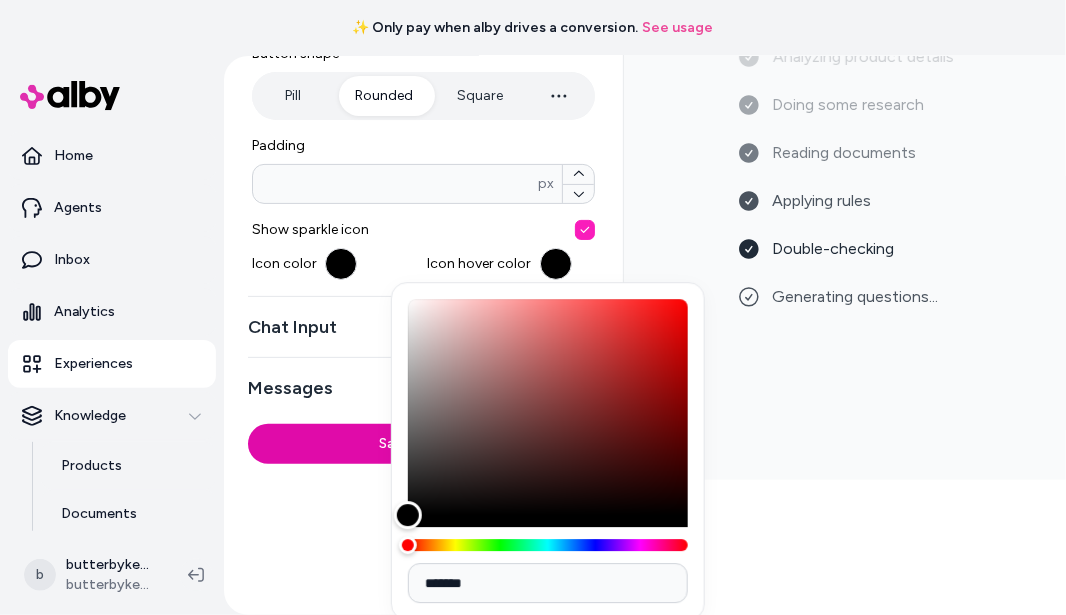 click on "Messages" at bounding box center (423, 388) 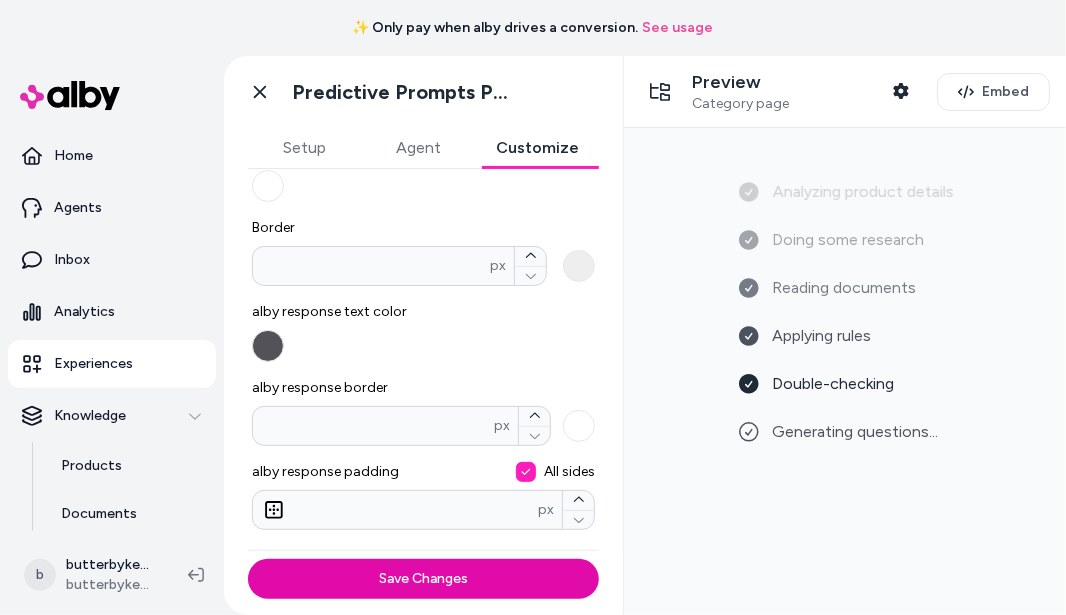scroll, scrollTop: 372, scrollLeft: 0, axis: vertical 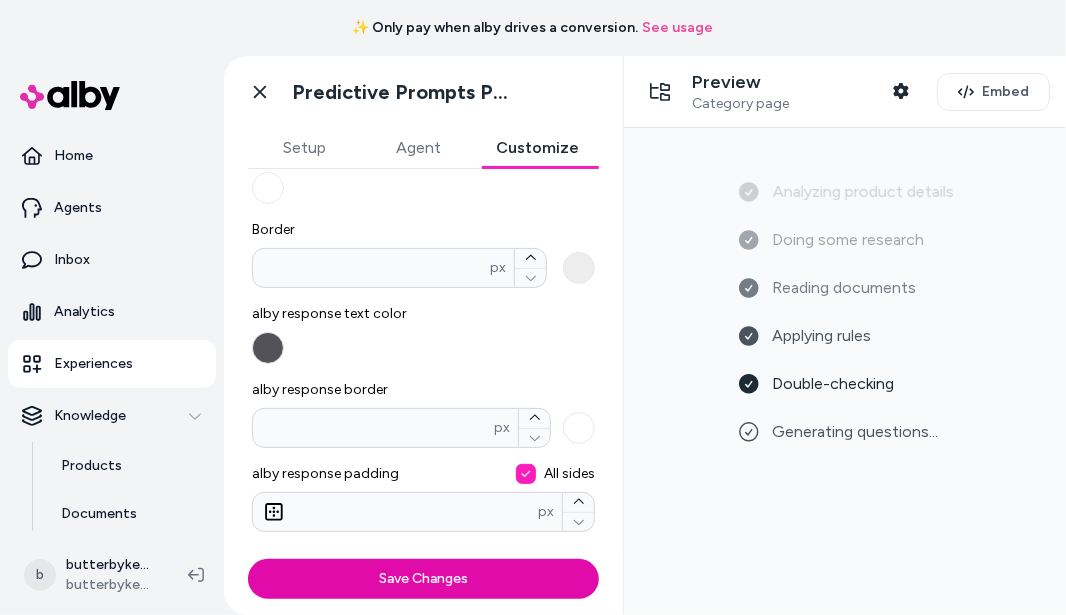 click on "alby response text color" at bounding box center (268, 348) 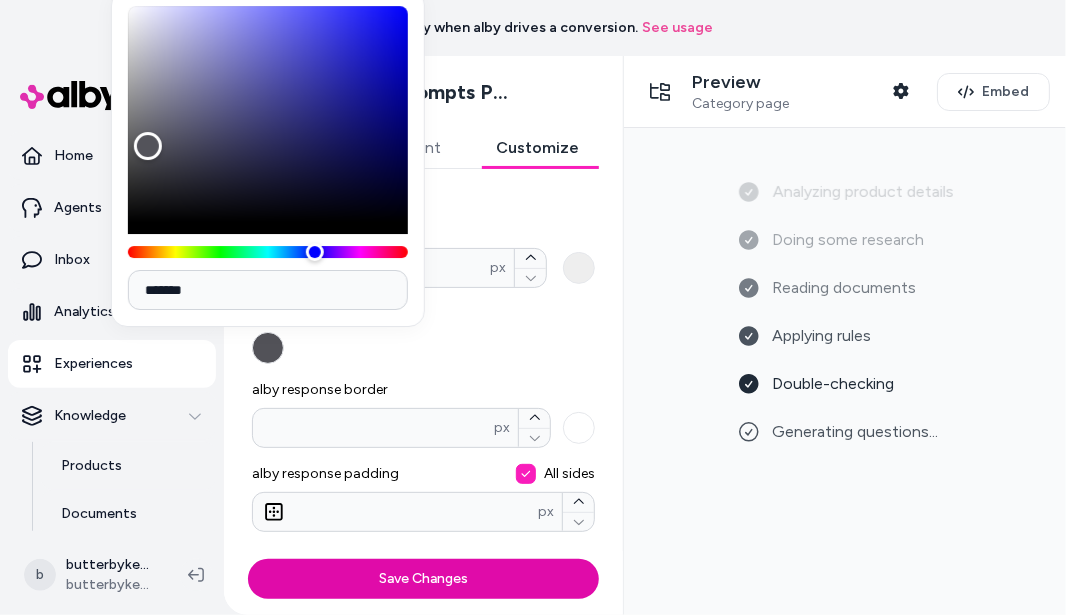 click at bounding box center (268, 132) 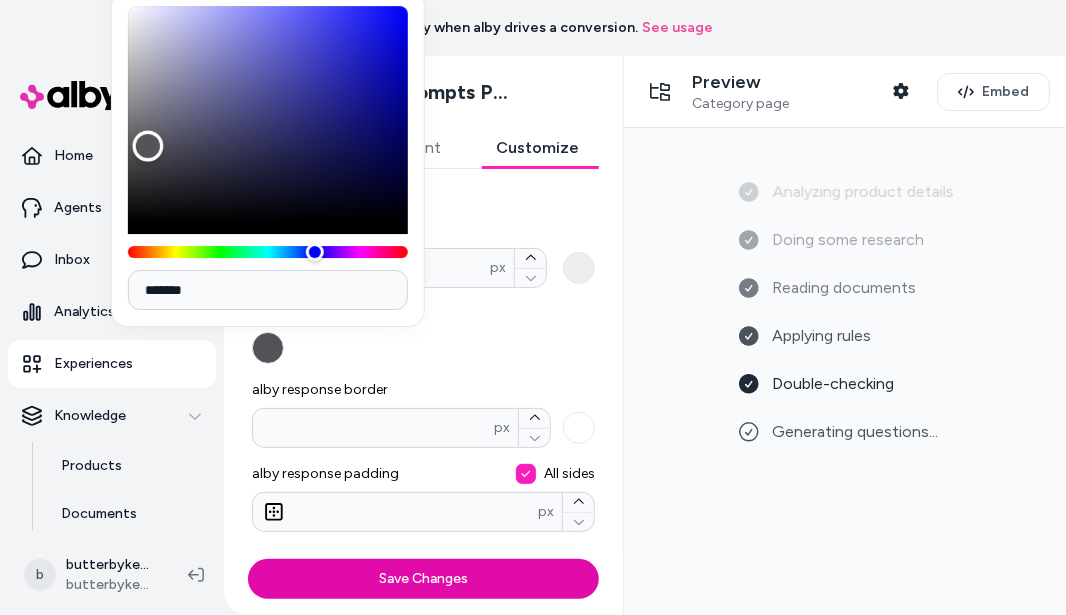 type 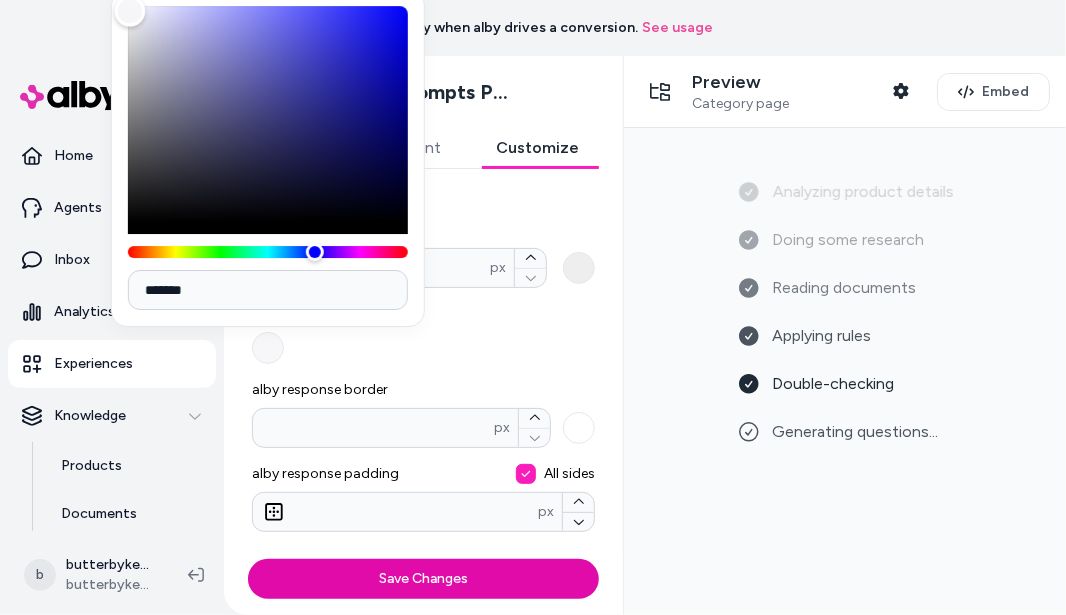 click at bounding box center [268, 114] 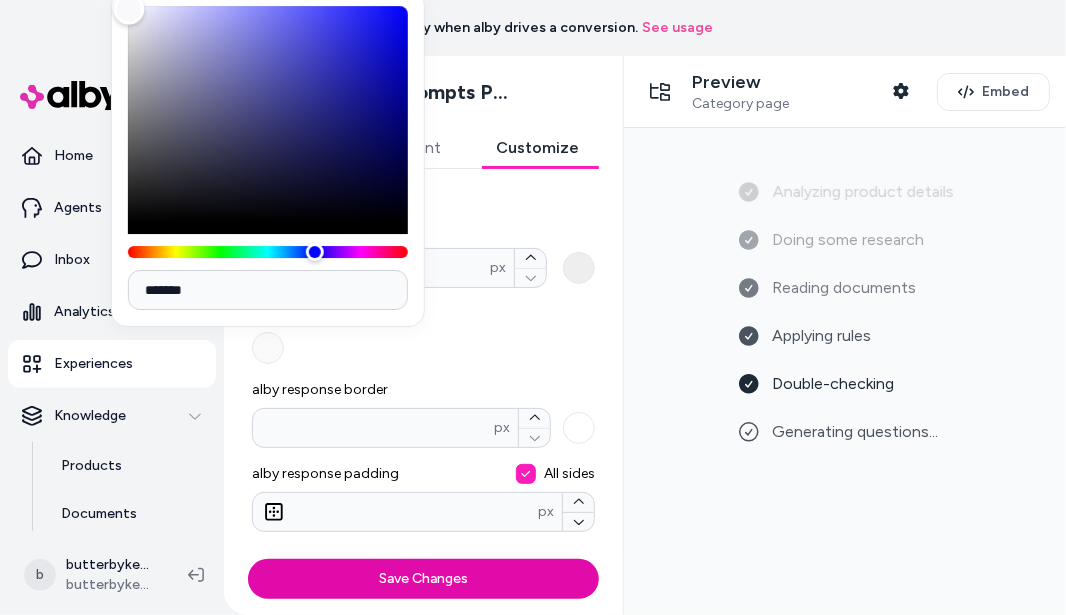 type 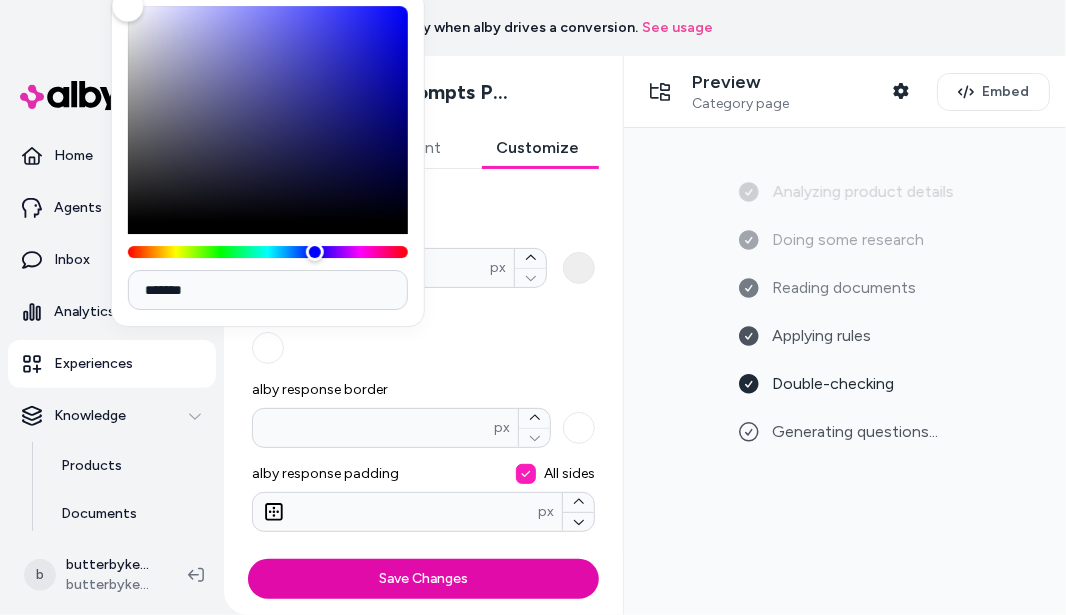 drag, startPoint x: 129, startPoint y: 9, endPoint x: 120, endPoint y: -13, distance: 23.769728 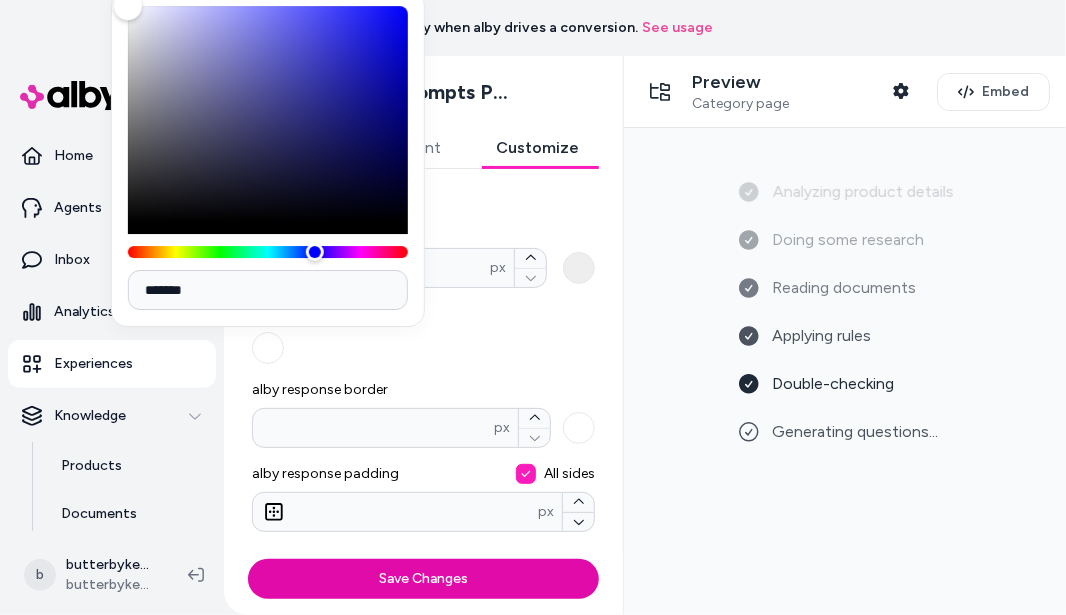 click on "alby response border" at bounding box center [423, 390] 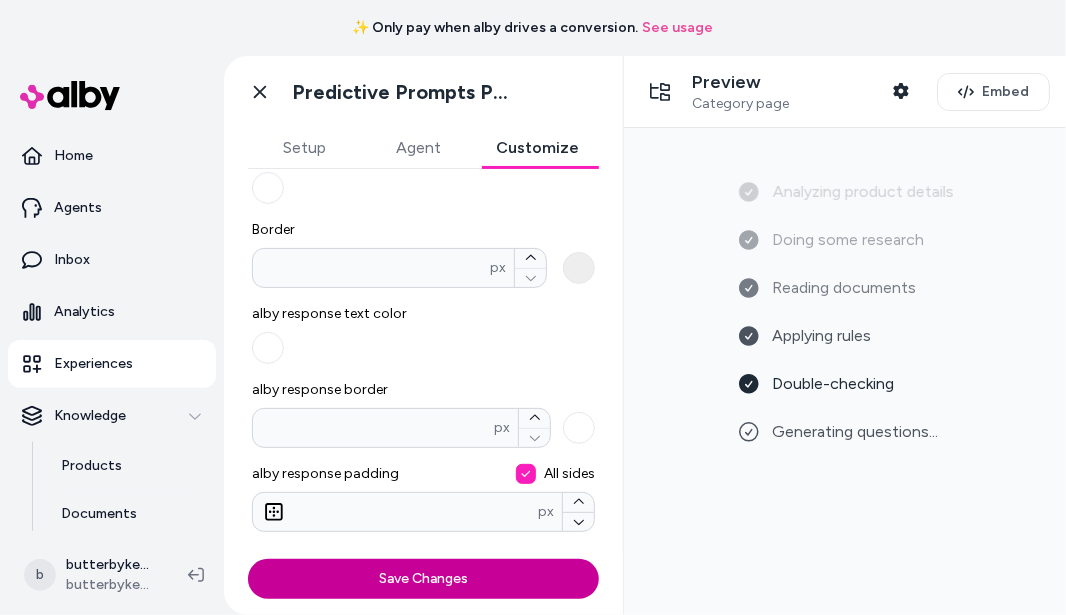 click on "Save Changes" at bounding box center (423, 579) 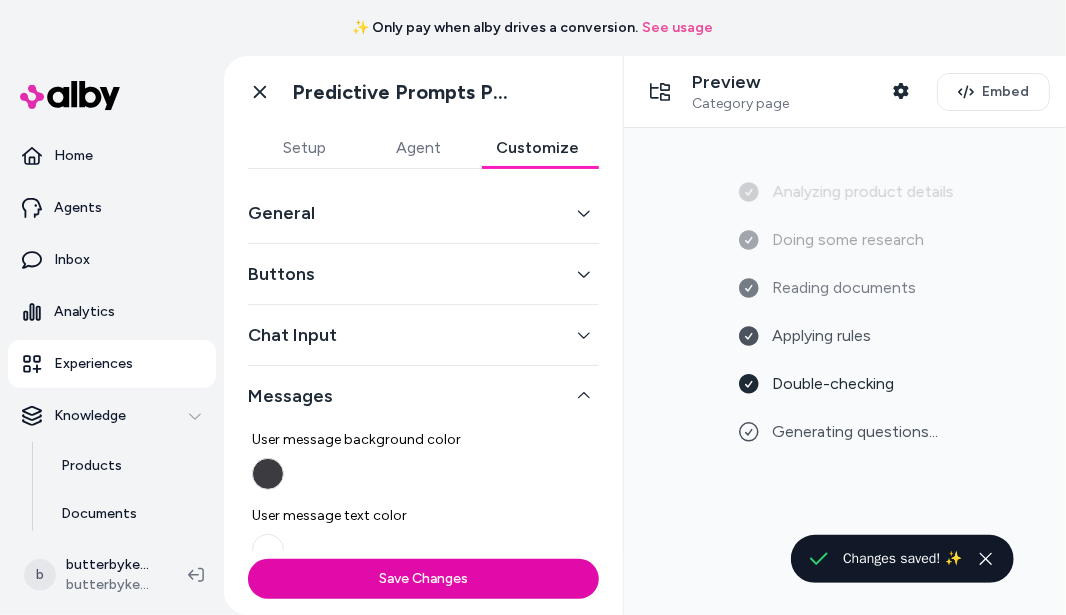 scroll, scrollTop: 0, scrollLeft: 0, axis: both 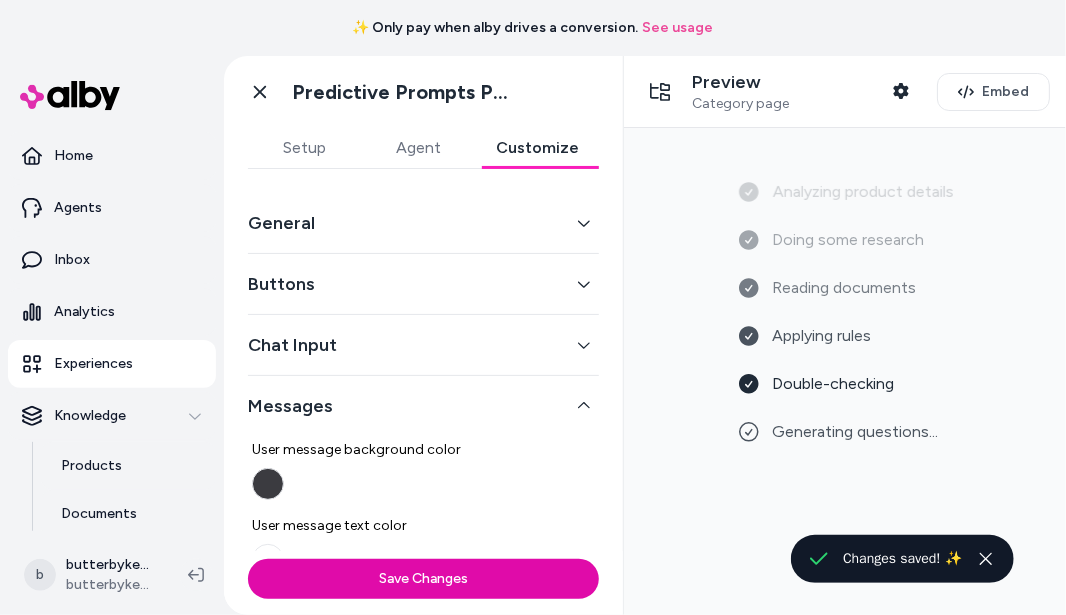 click on "User message background color" at bounding box center [268, 484] 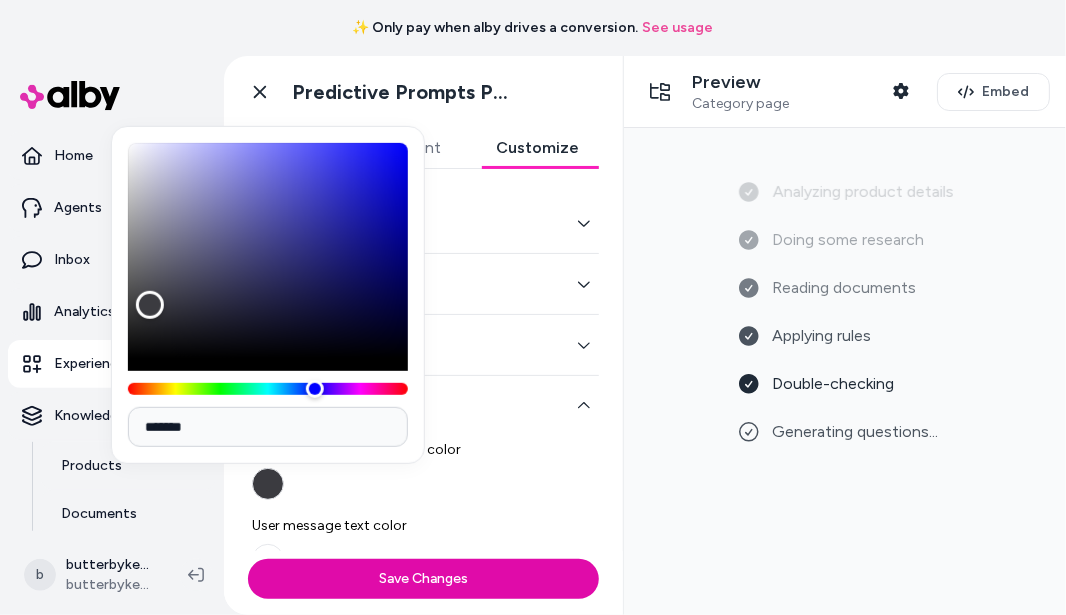 type 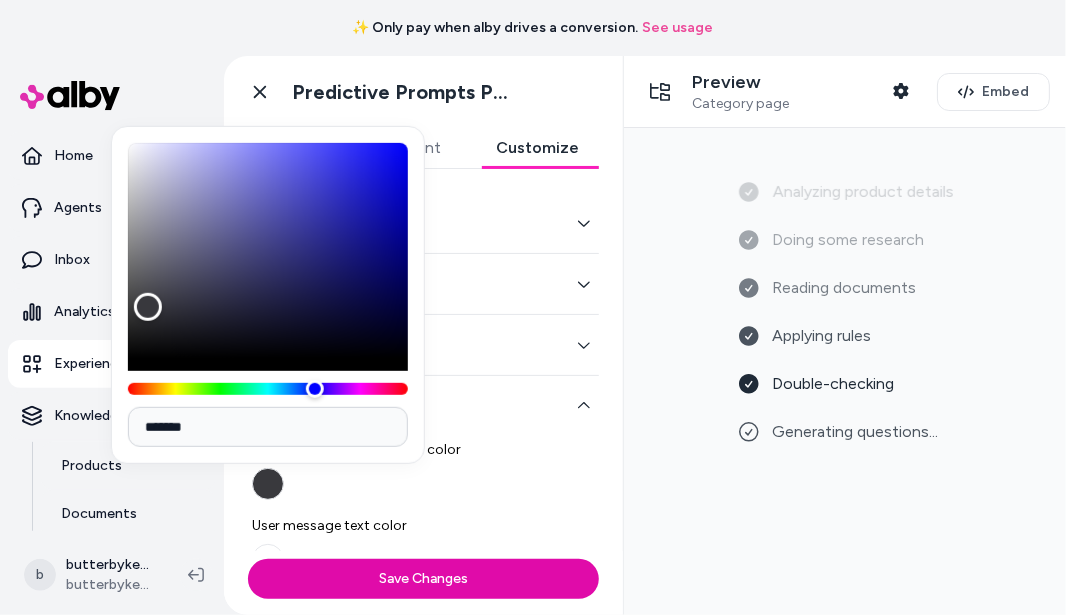 type 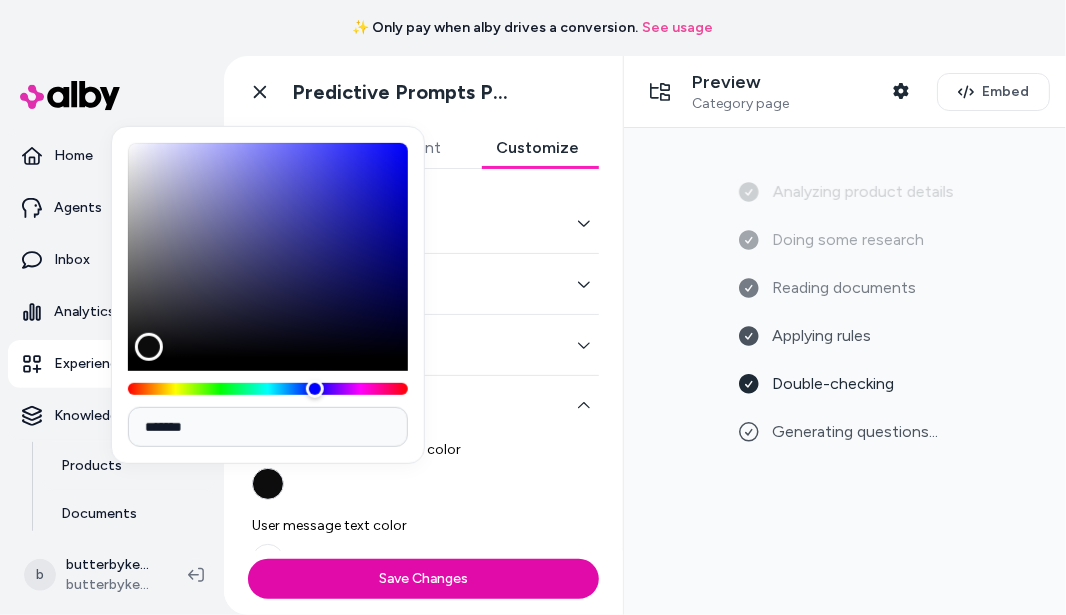 type 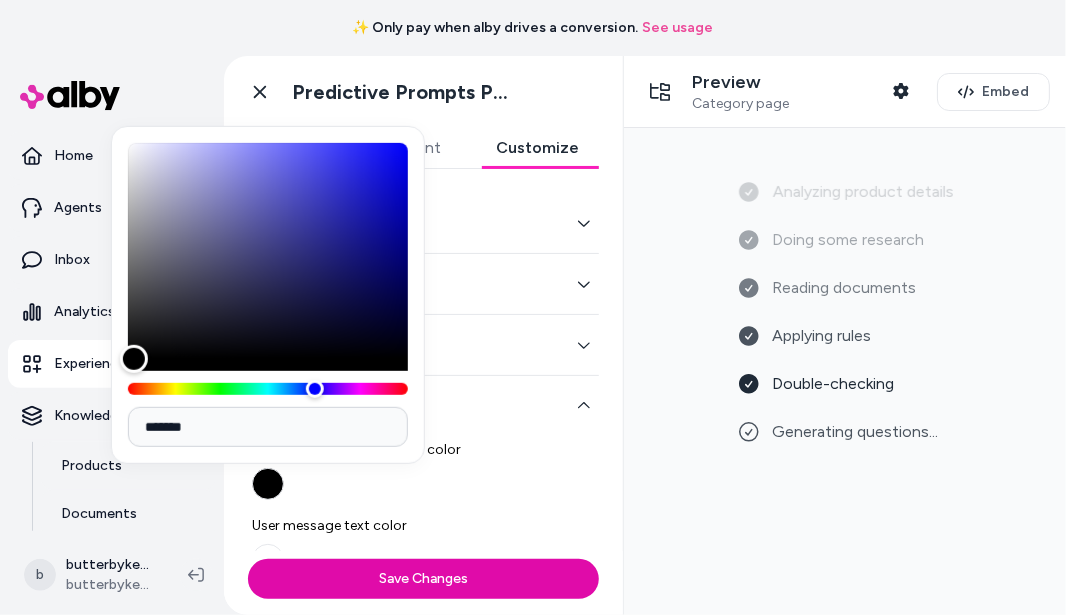 drag, startPoint x: 148, startPoint y: 307, endPoint x: 131, endPoint y: 395, distance: 89.62701 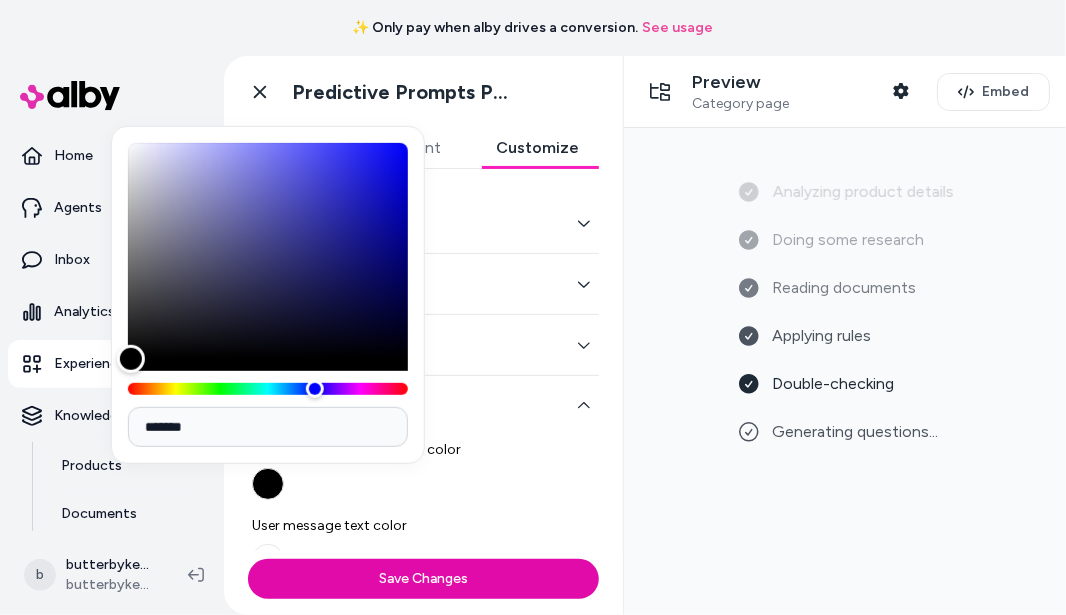 drag, startPoint x: 129, startPoint y: 353, endPoint x: 131, endPoint y: 411, distance: 58.034473 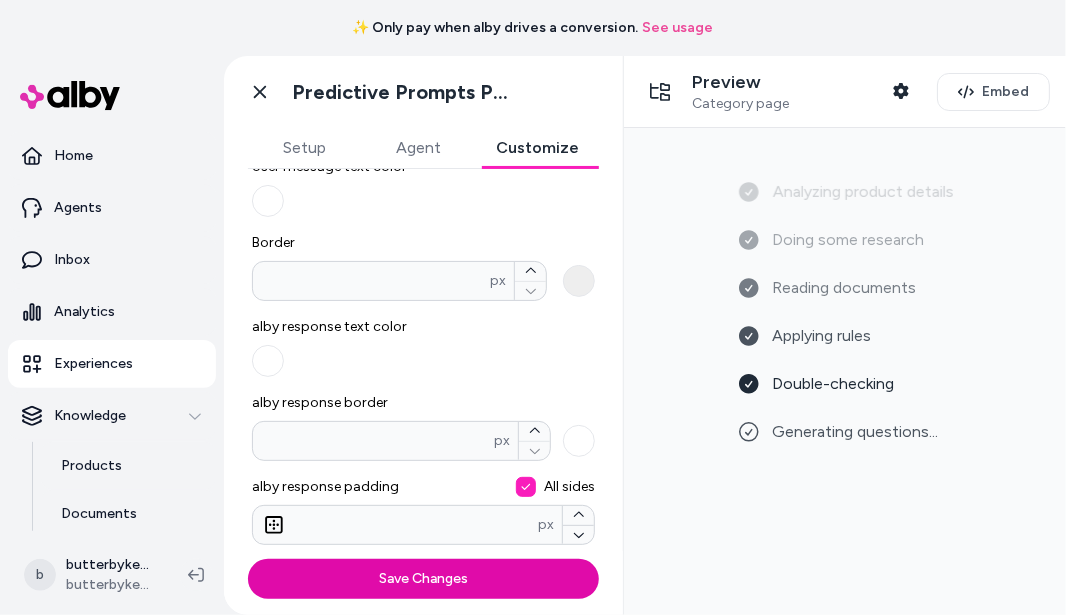 scroll, scrollTop: 372, scrollLeft: 0, axis: vertical 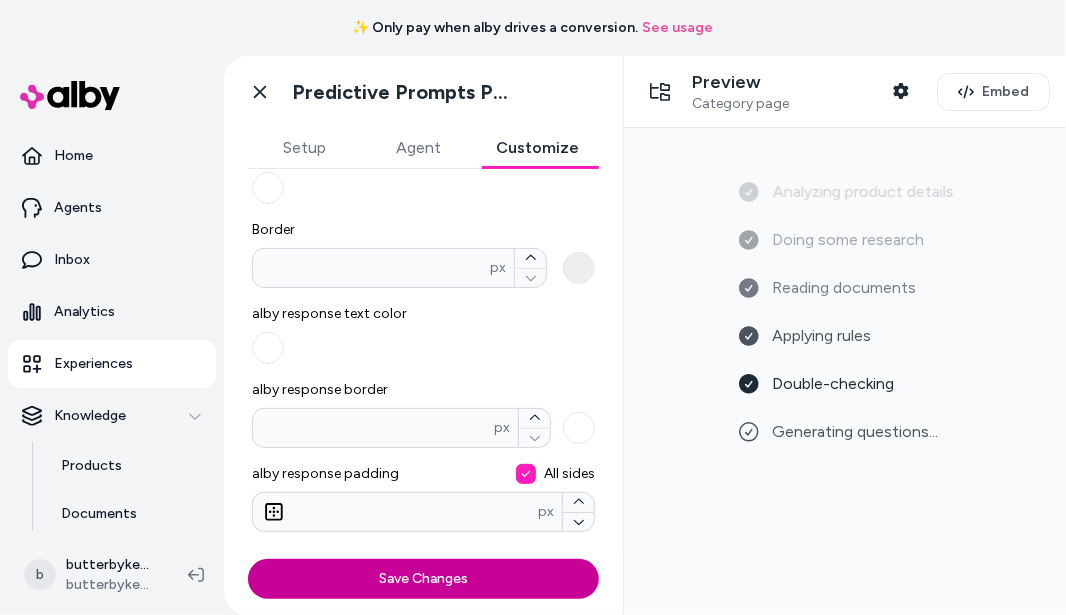 click on "Save Changes" at bounding box center (423, 579) 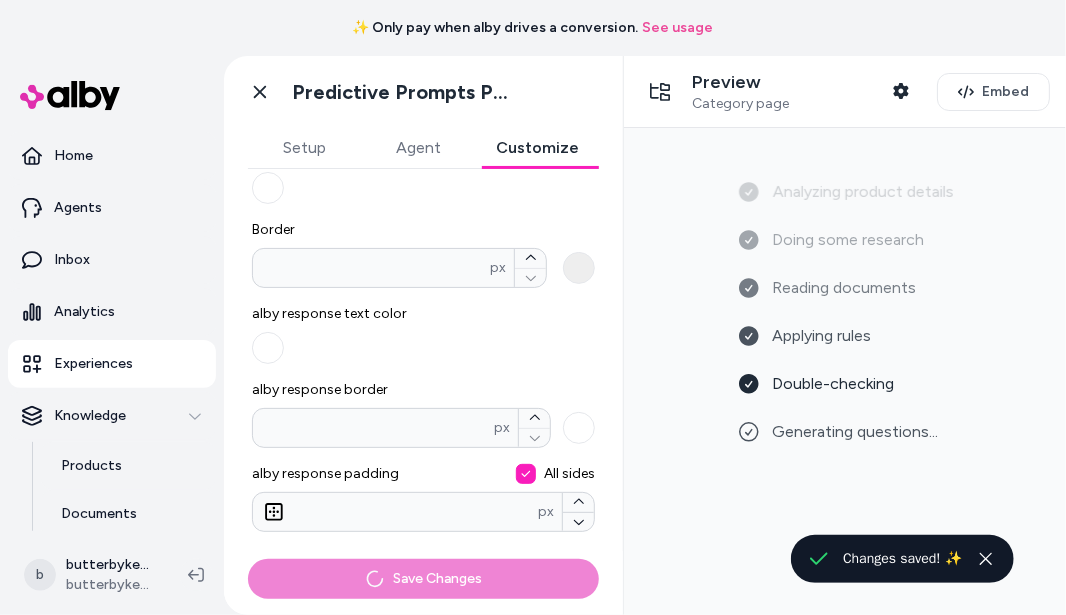 type 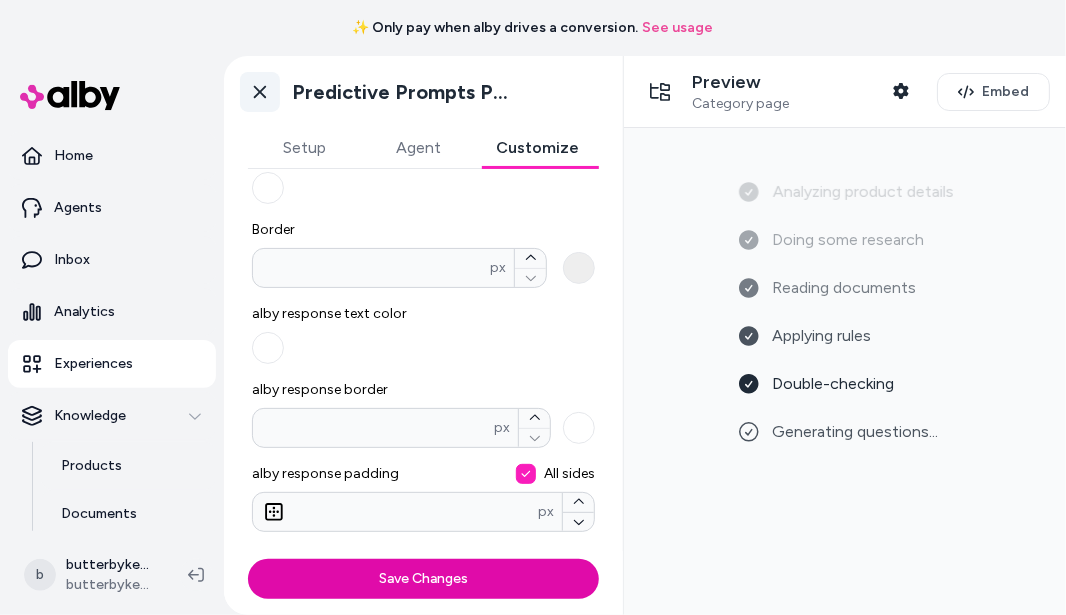 click 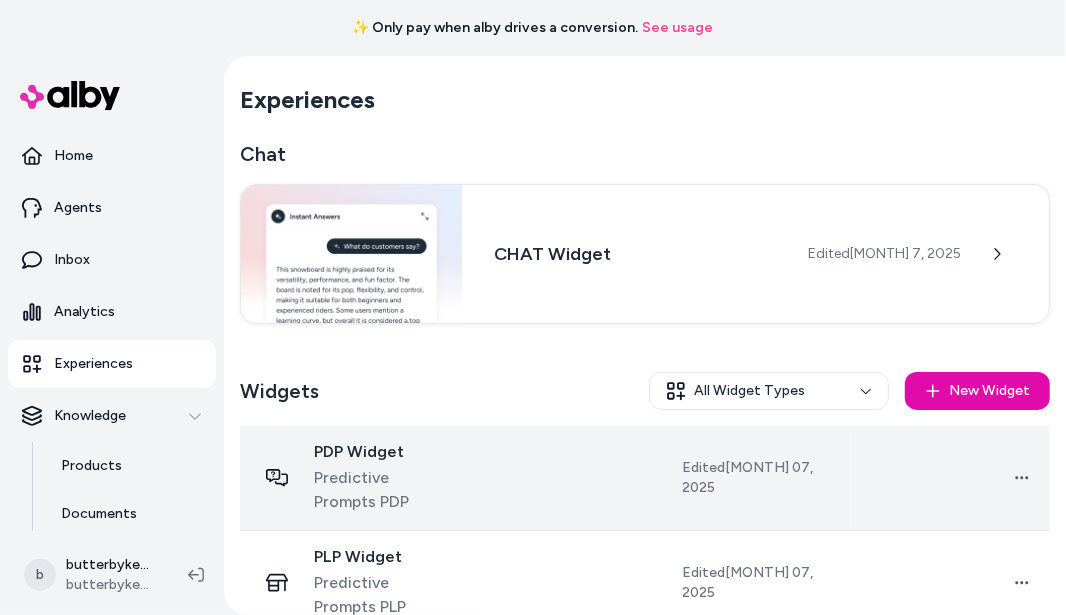 scroll, scrollTop: 35, scrollLeft: 0, axis: vertical 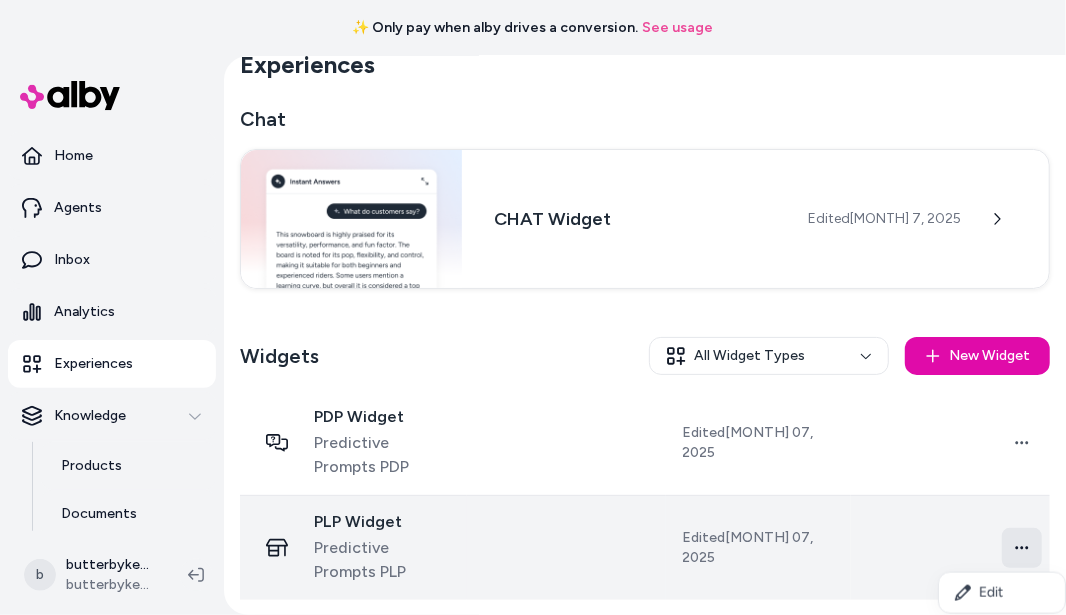click on "✨ Only pay when alby drives a conversion. See usage Home Agents Inbox Analytics Experiences Knowledge Products Documents Rules Verified Q&As Reviews Survey Questions Integrations b butterbykeba.com Shopify butterbykeba.com Experiences Chat CHAT Widget Edited [MONTH] 7, 2025 Widgets All Widget Types New Widget PDP Widget Predictive Prompts PDP Edited [MONTH] 07, 2025 Open menu PLP Widget Predictive Prompts PLP Edited [MONTH] 07, 2025 Open menu Edit" at bounding box center [533, 307] 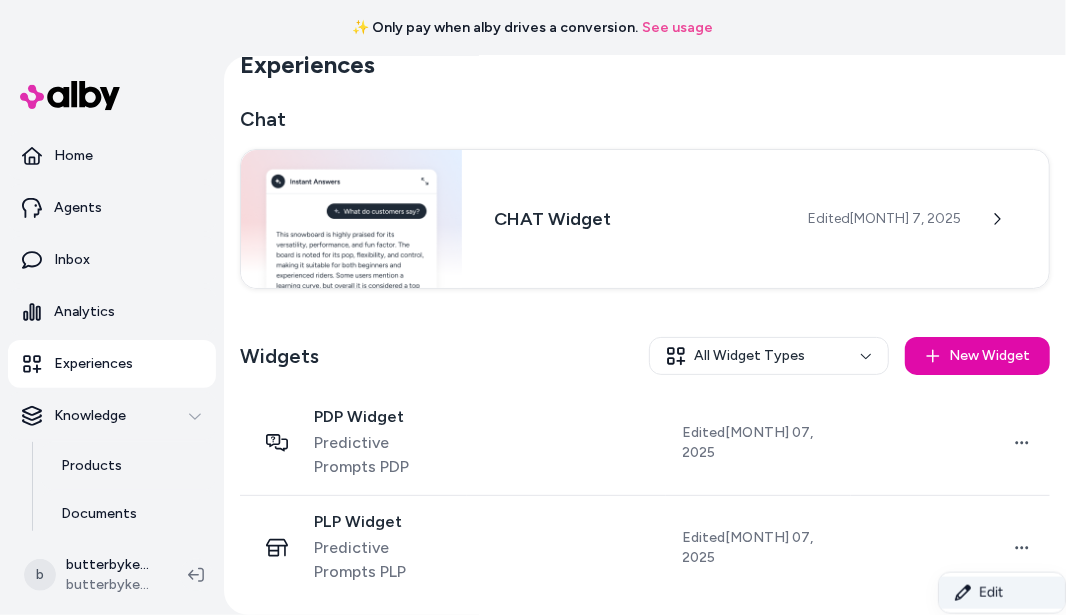 click on "Edit" at bounding box center (1002, 593) 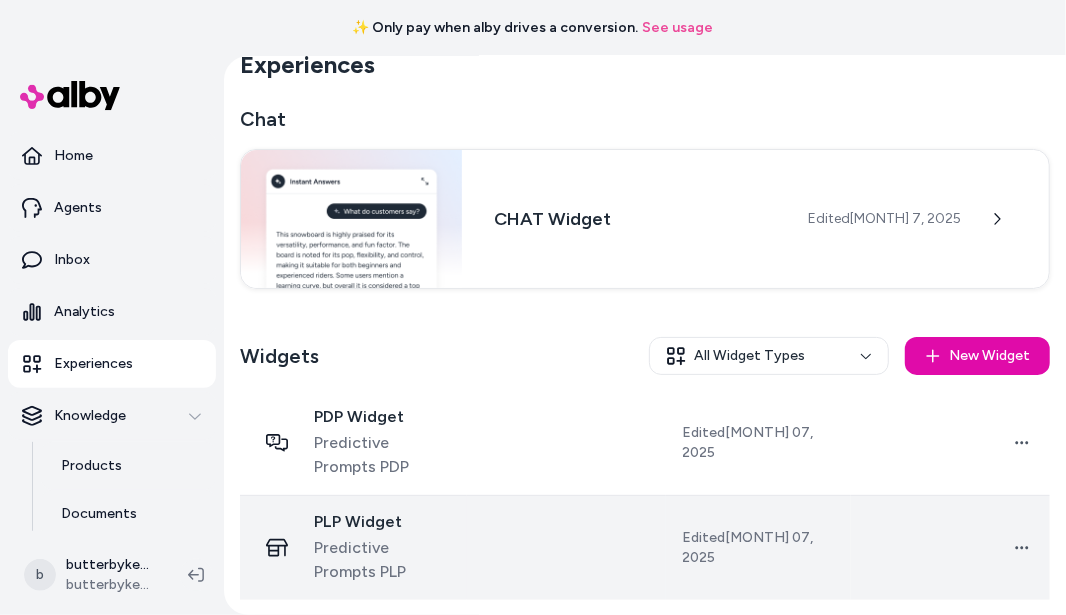 scroll, scrollTop: 0, scrollLeft: 0, axis: both 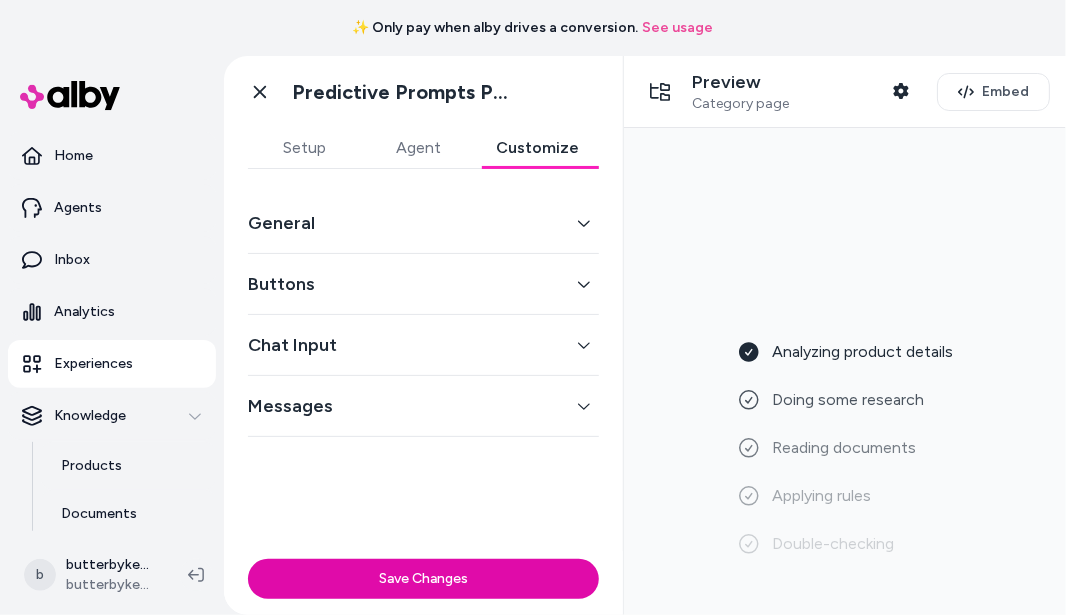 click on "Customize" at bounding box center (537, 148) 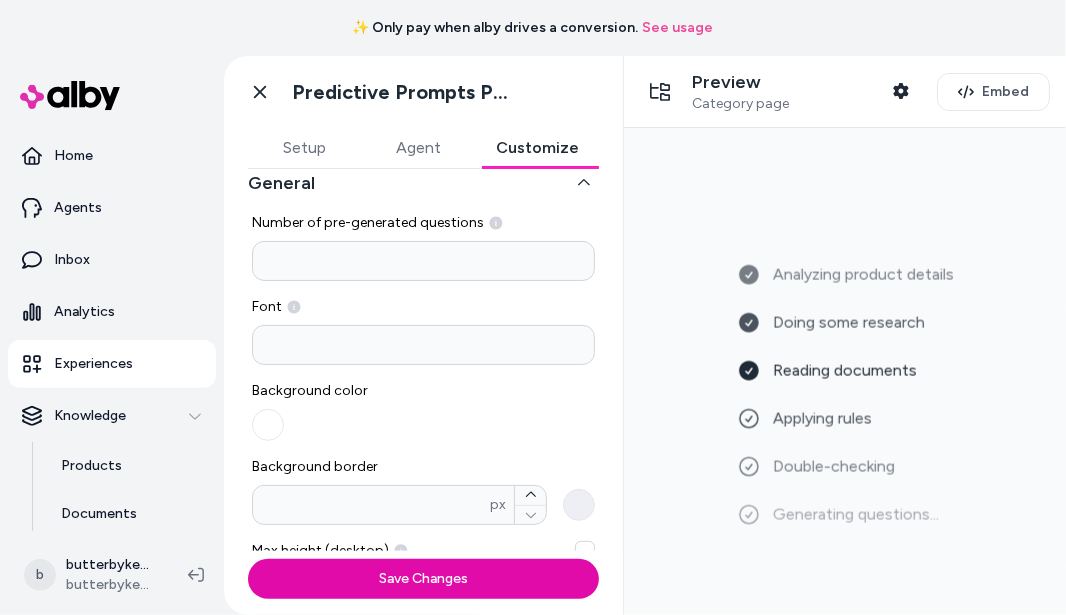 scroll, scrollTop: 39, scrollLeft: 0, axis: vertical 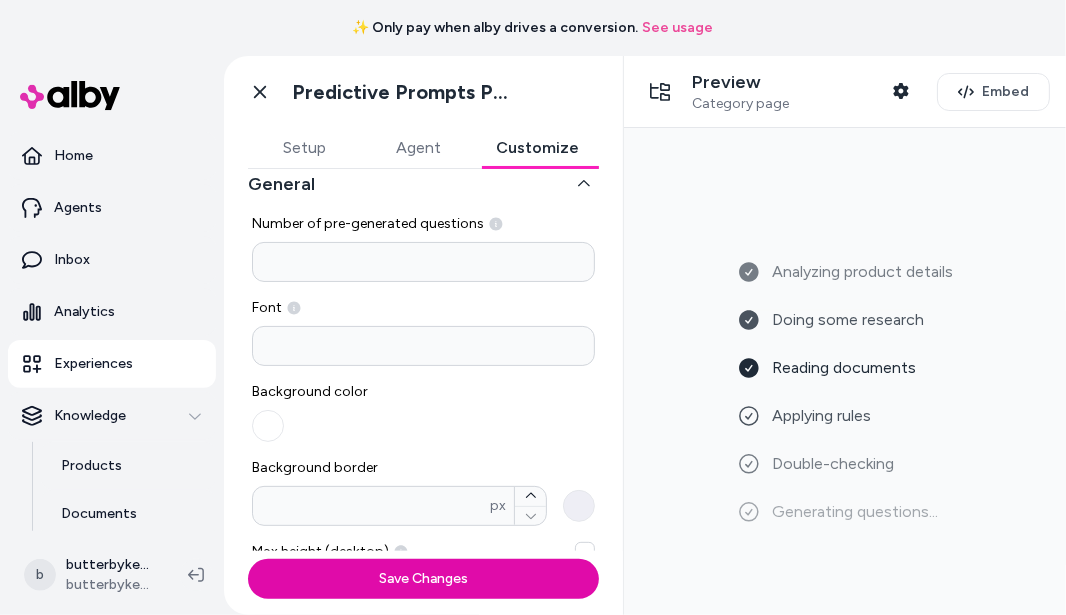 click at bounding box center (423, 346) 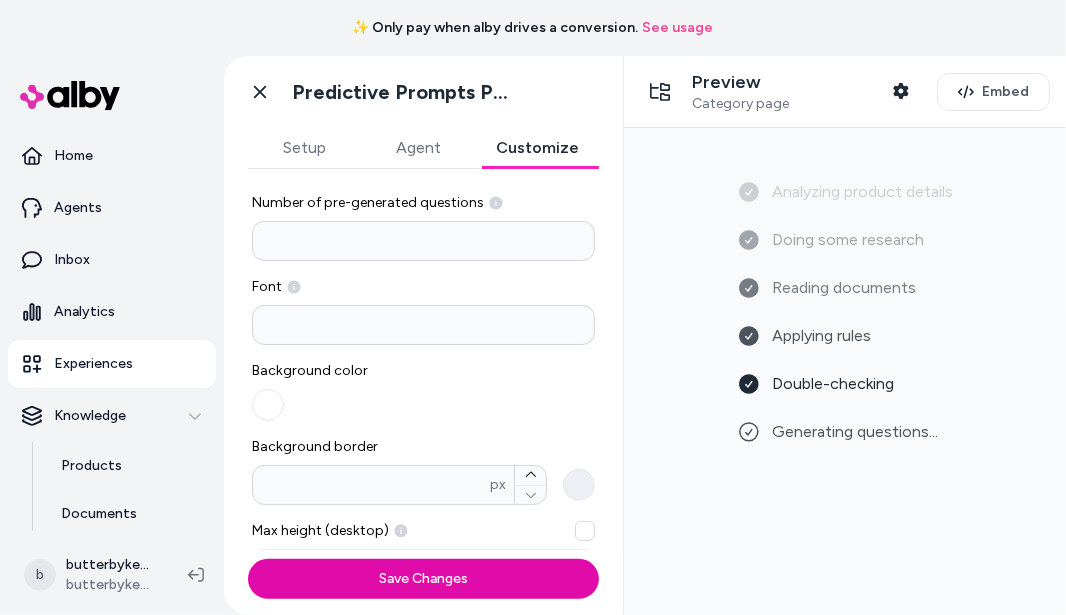 scroll, scrollTop: 67, scrollLeft: 0, axis: vertical 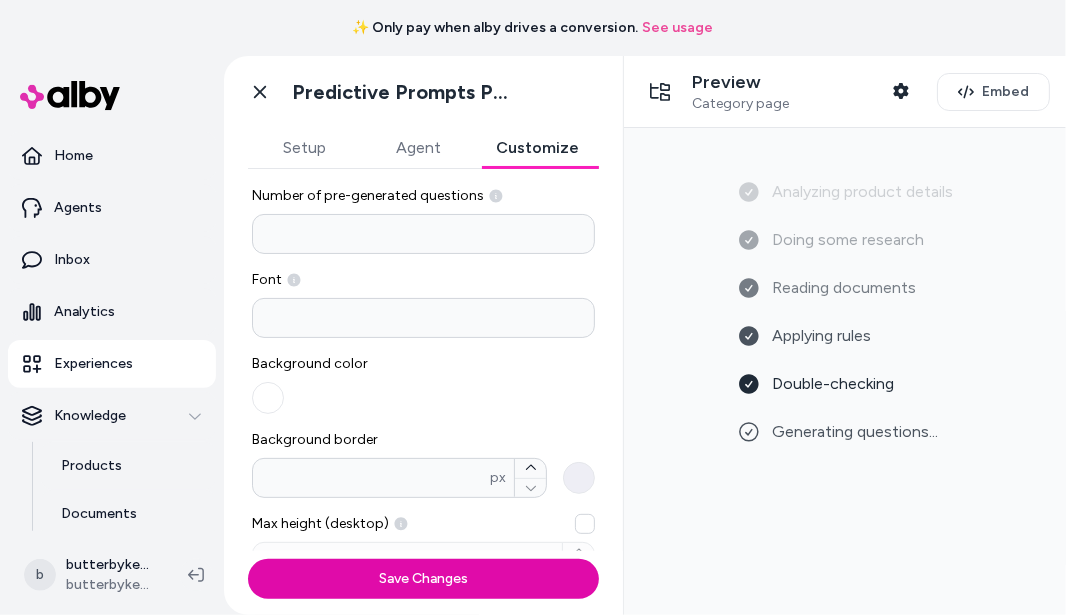 click at bounding box center (268, 398) 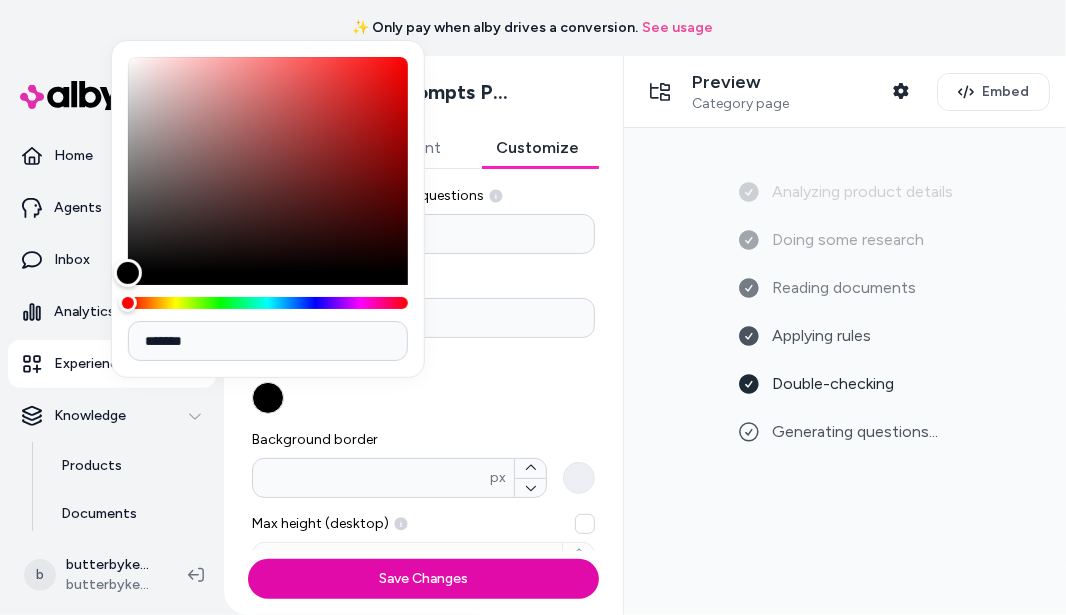 drag, startPoint x: 127, startPoint y: 59, endPoint x: 125, endPoint y: 340, distance: 281.0071 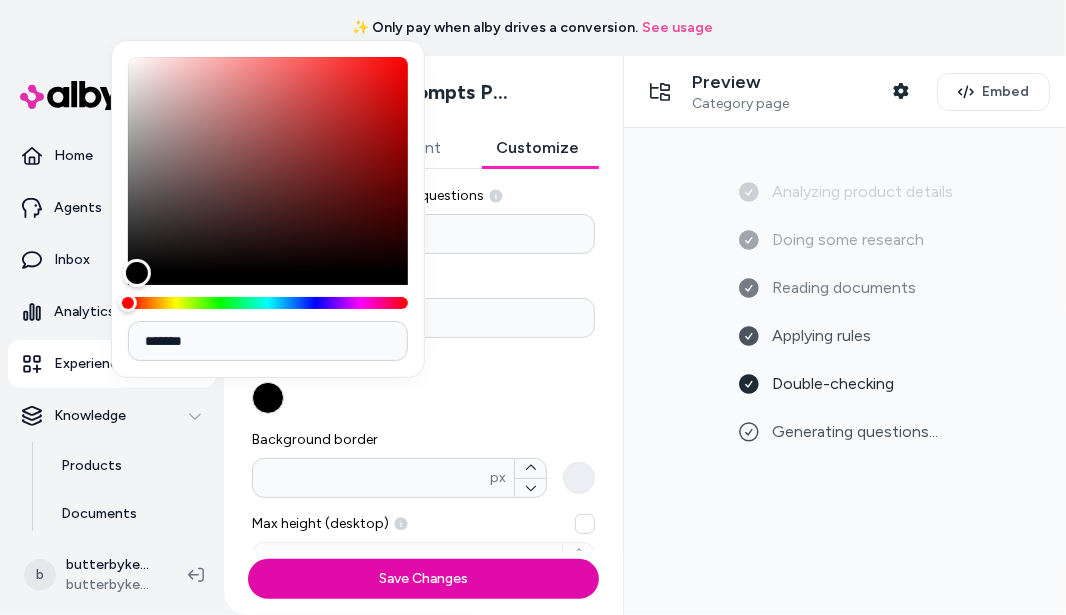drag, startPoint x: 126, startPoint y: 273, endPoint x: 137, endPoint y: 325, distance: 53.15073 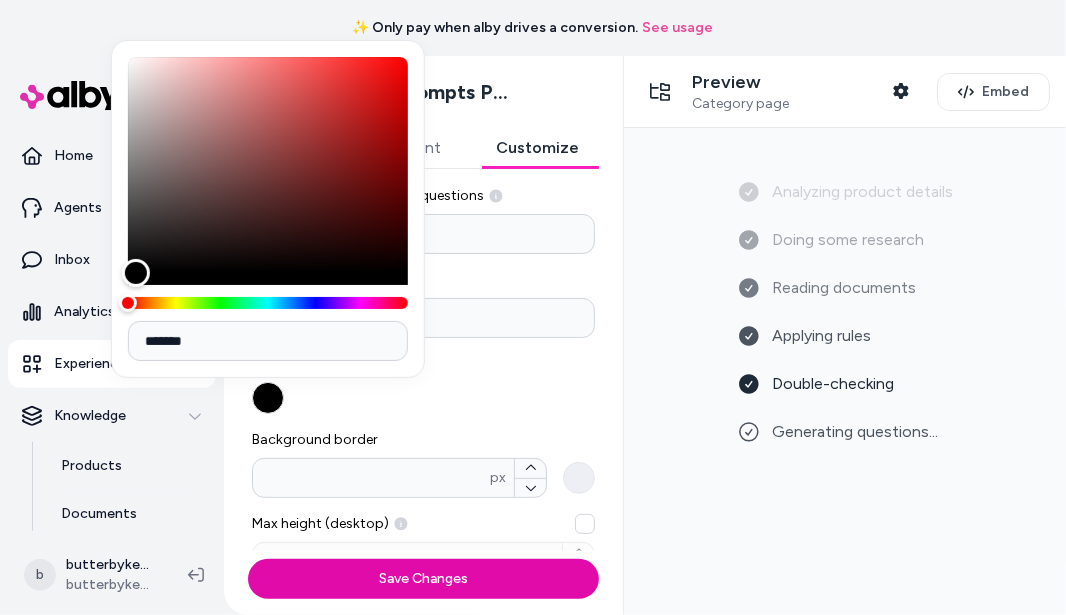 drag, startPoint x: 137, startPoint y: 262, endPoint x: 136, endPoint y: 326, distance: 64.00781 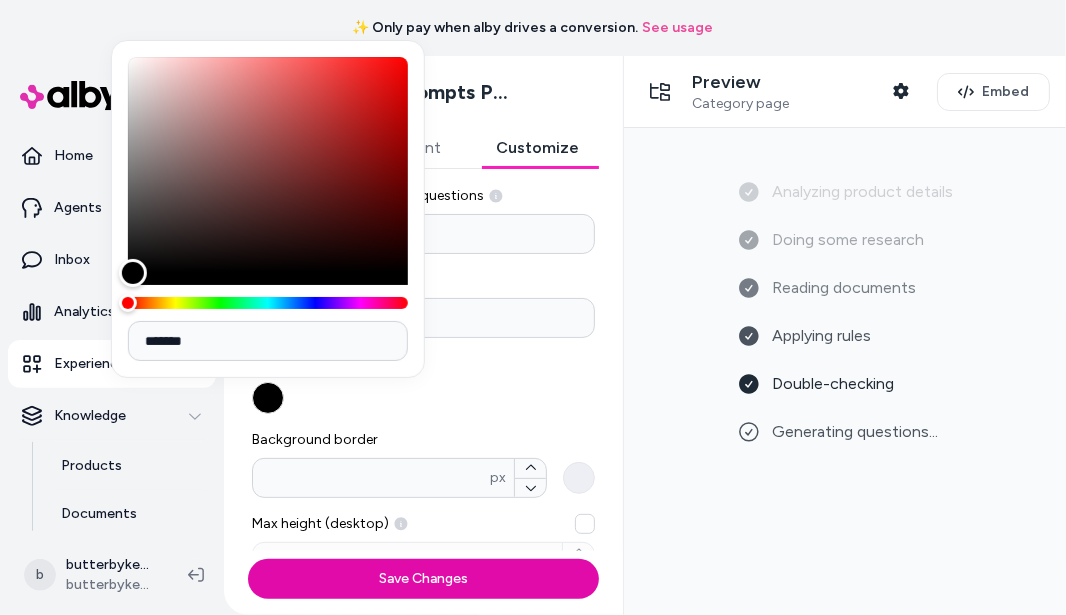 drag, startPoint x: 133, startPoint y: 273, endPoint x: 133, endPoint y: 318, distance: 45 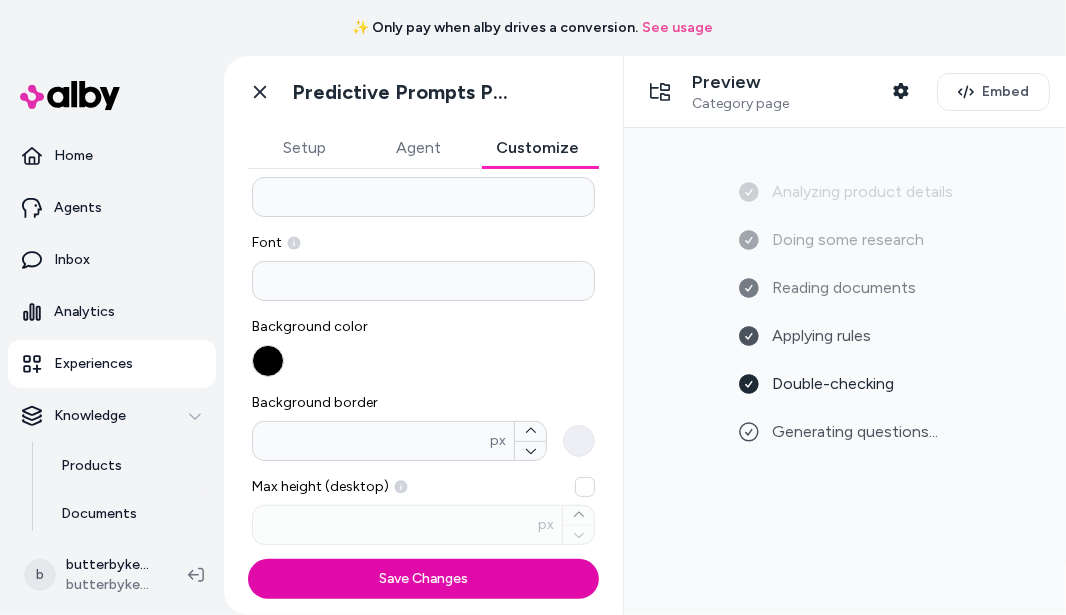 scroll, scrollTop: 46, scrollLeft: 0, axis: vertical 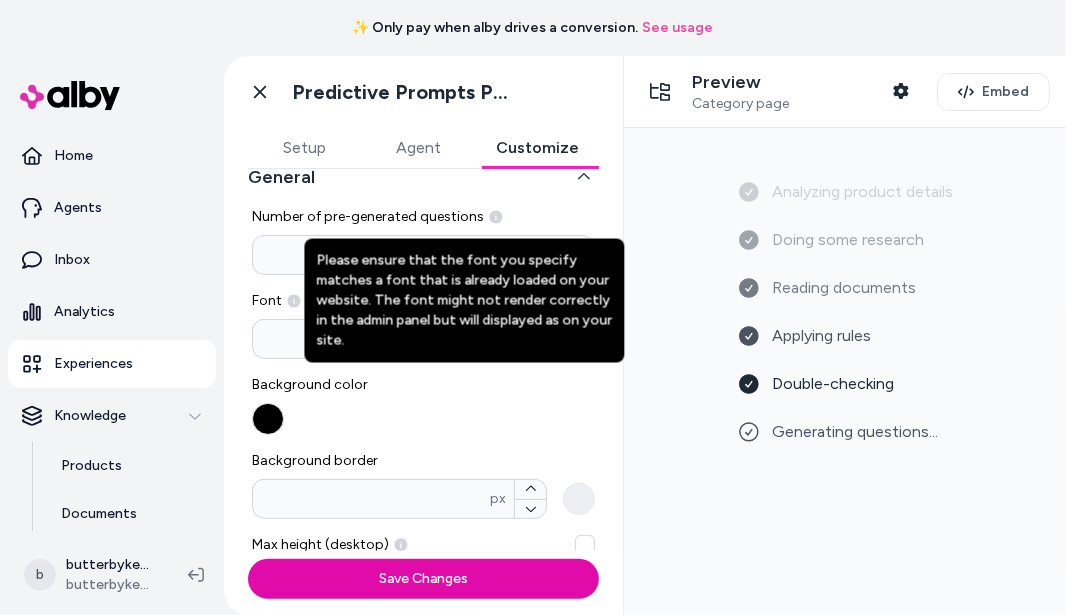 click at bounding box center (423, 339) 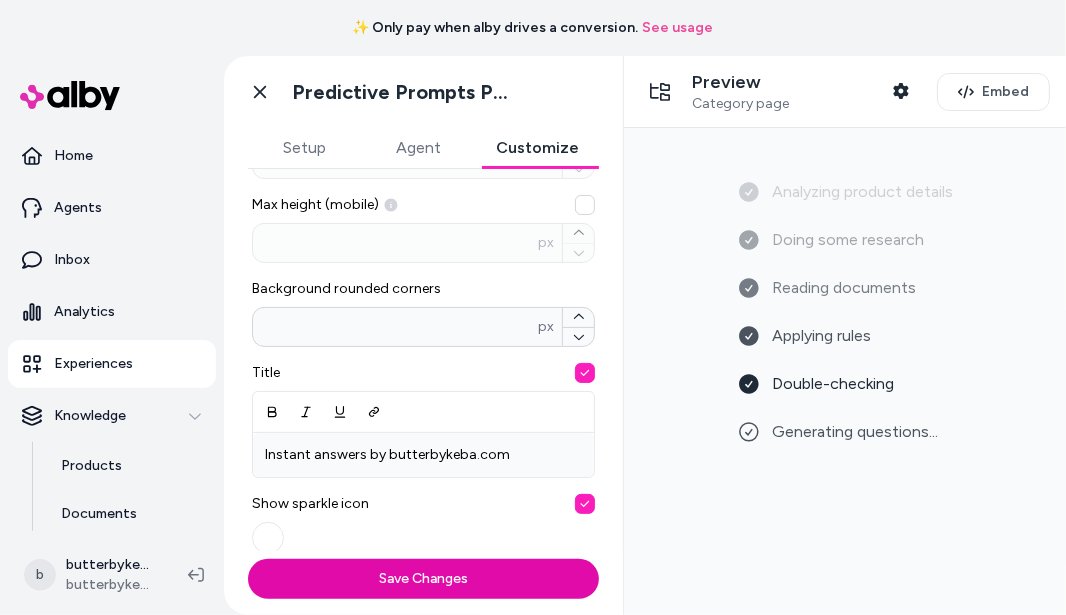 scroll, scrollTop: 493, scrollLeft: 0, axis: vertical 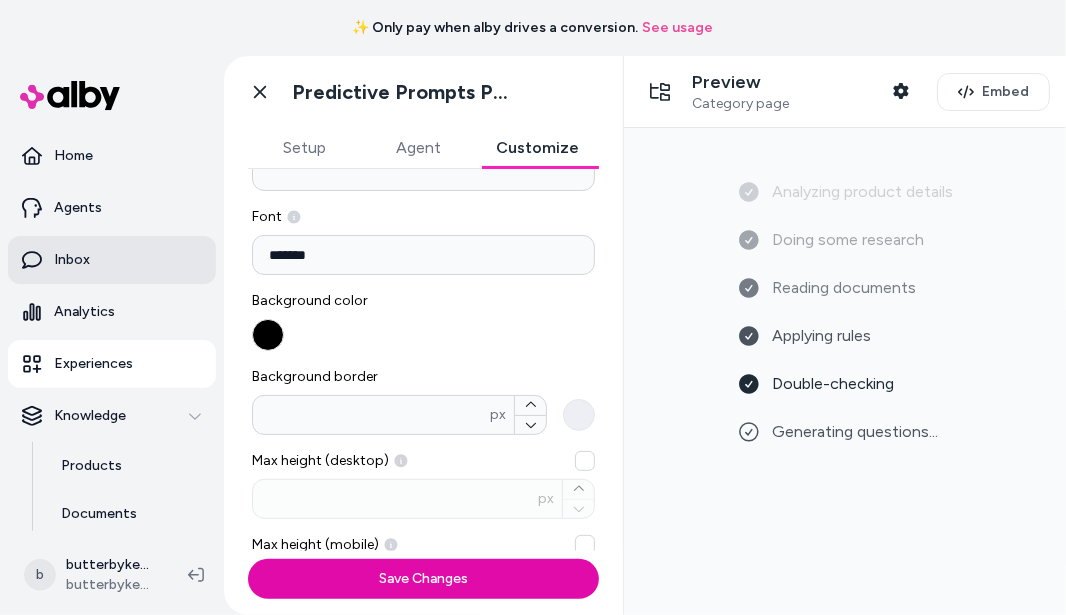 drag, startPoint x: 451, startPoint y: 257, endPoint x: 150, endPoint y: 262, distance: 301.04153 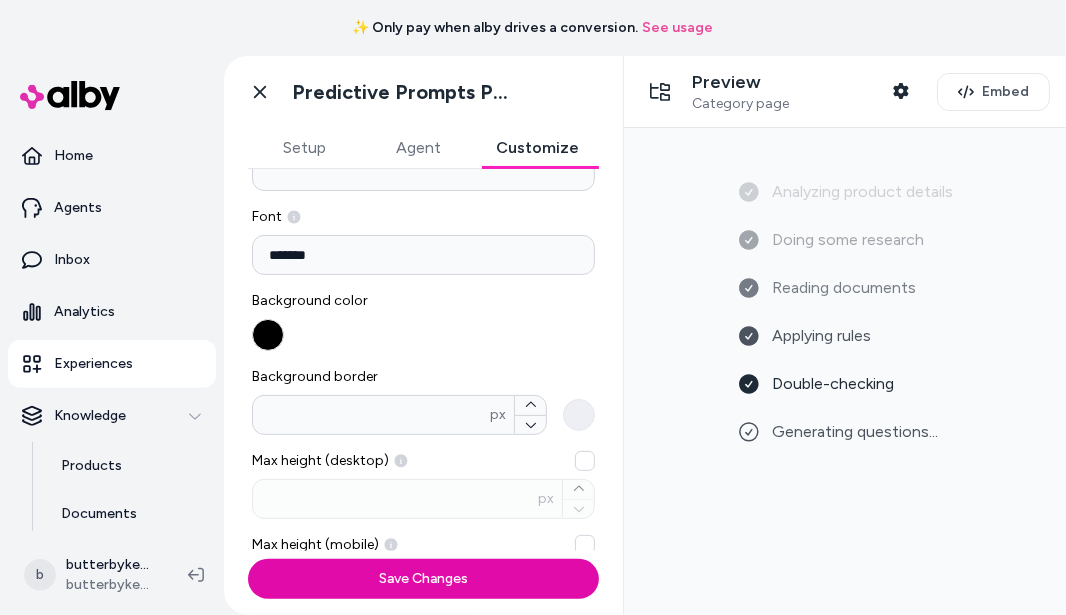 drag, startPoint x: 384, startPoint y: 258, endPoint x: 241, endPoint y: 234, distance: 145 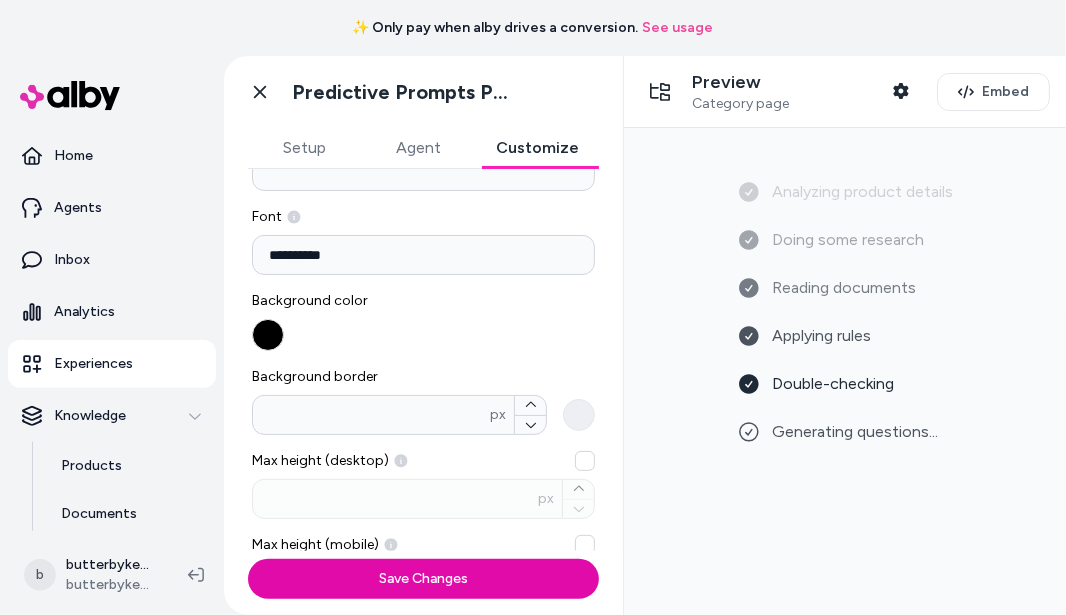 type on "**********" 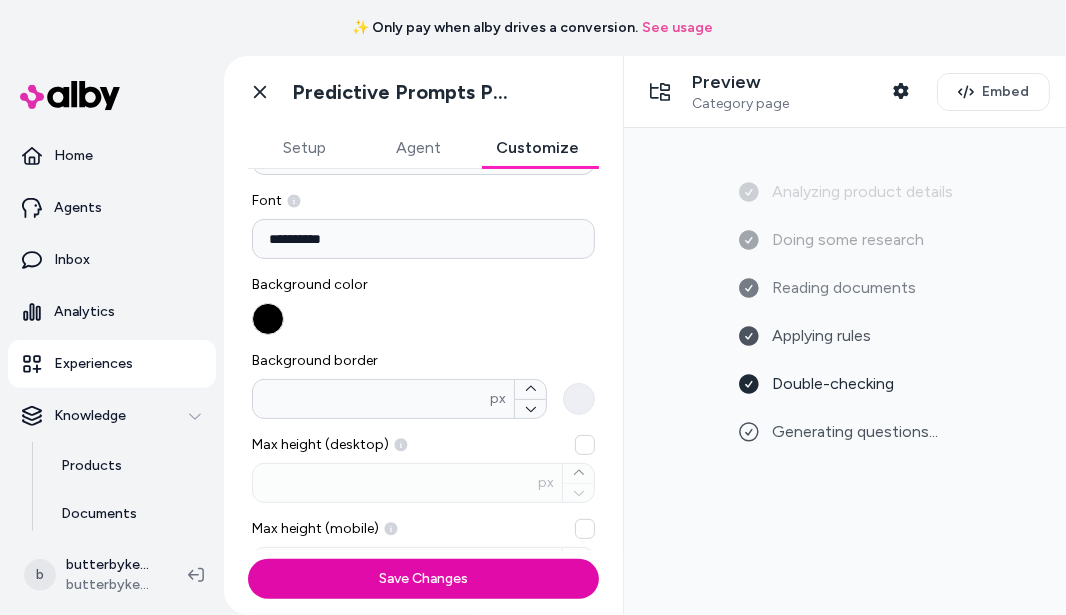 click at bounding box center [268, 319] 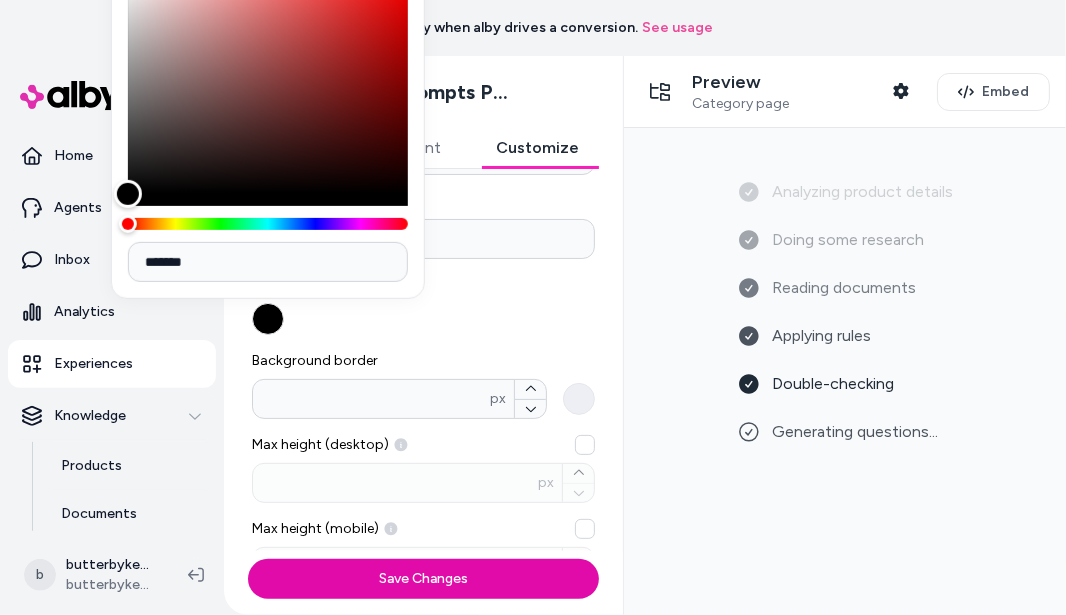 click at bounding box center [268, 92] 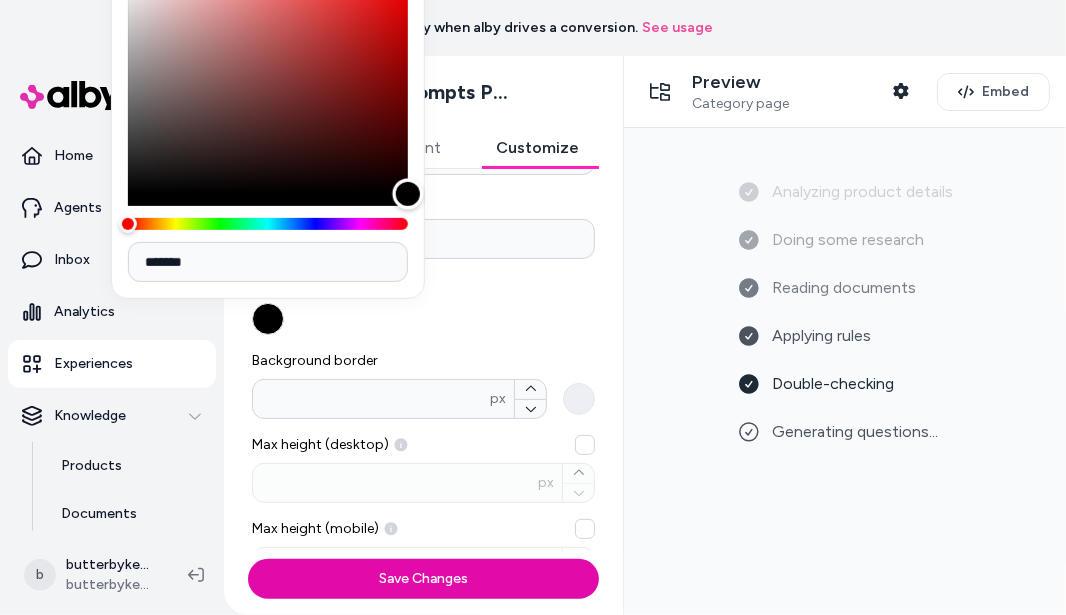 drag, startPoint x: 128, startPoint y: 193, endPoint x: 422, endPoint y: 223, distance: 295.52664 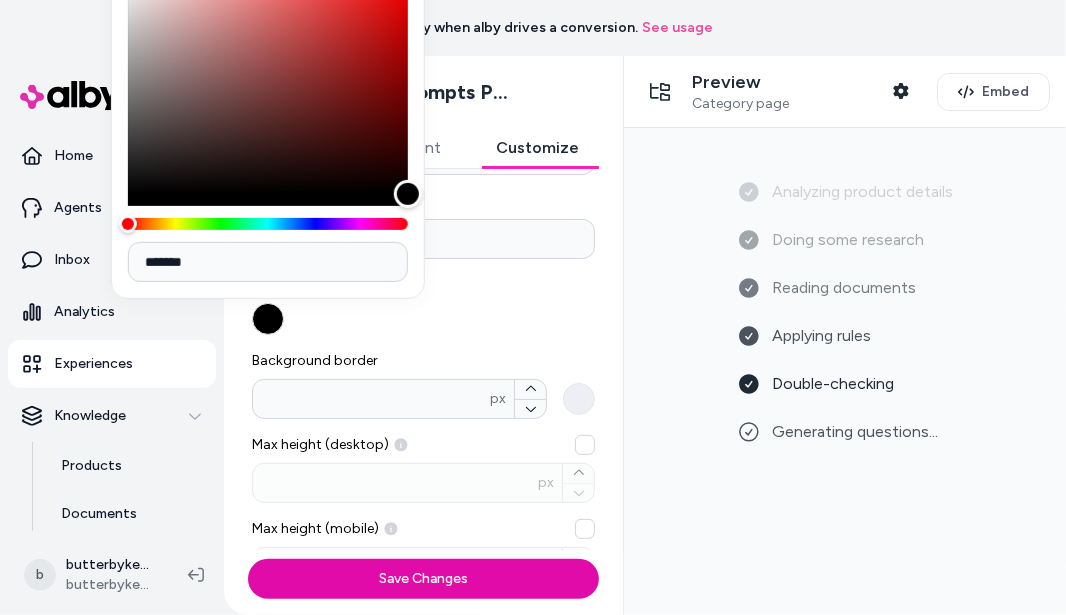 click on "*******" at bounding box center [268, 130] 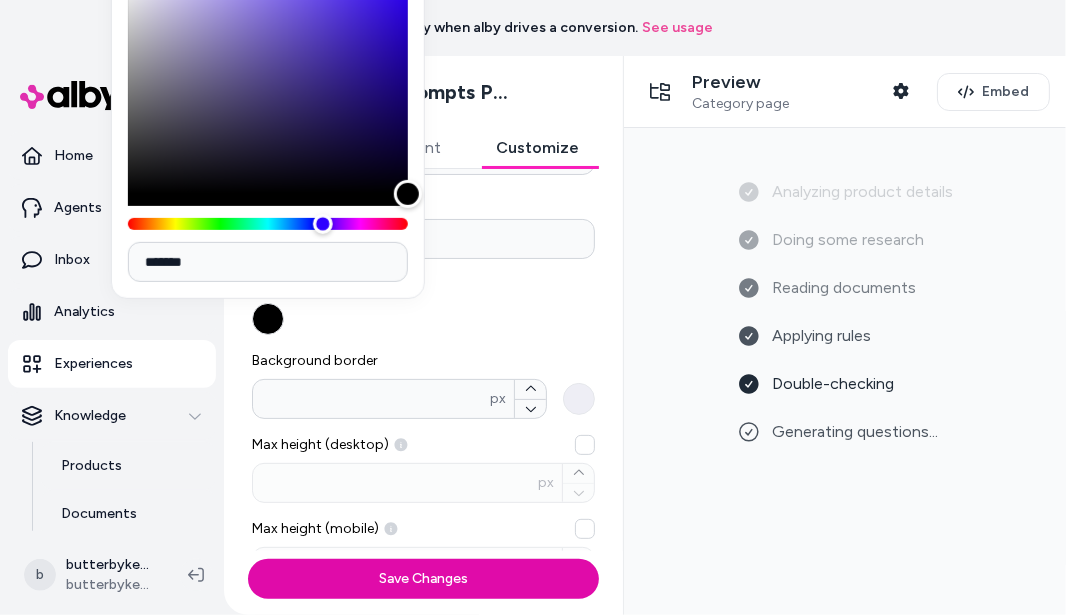drag, startPoint x: 130, startPoint y: 222, endPoint x: 323, endPoint y: 235, distance: 193.43733 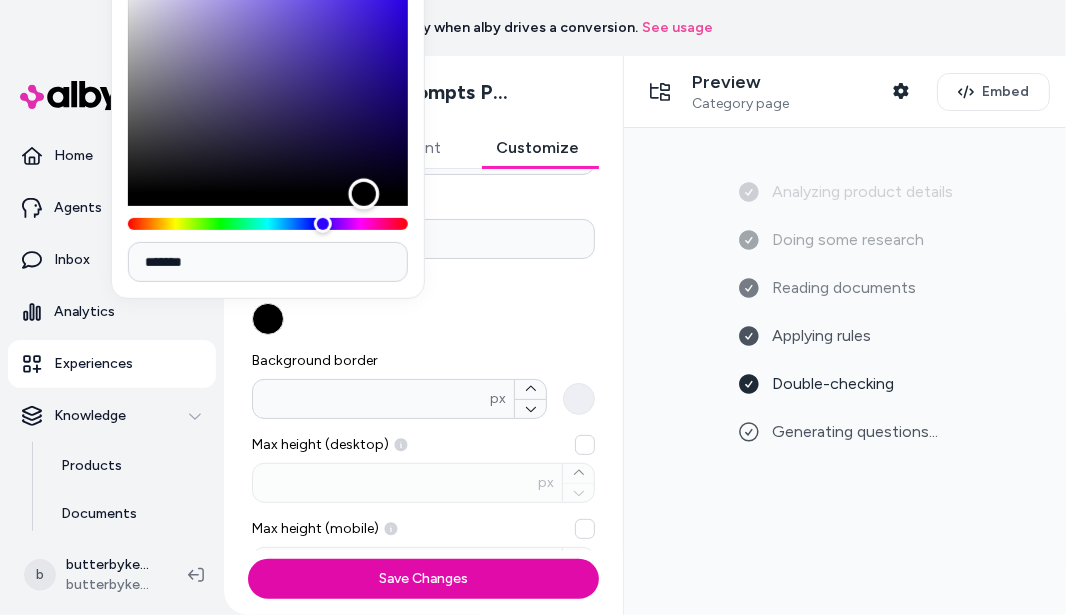 drag, startPoint x: 404, startPoint y: 201, endPoint x: 366, endPoint y: 208, distance: 38.63936 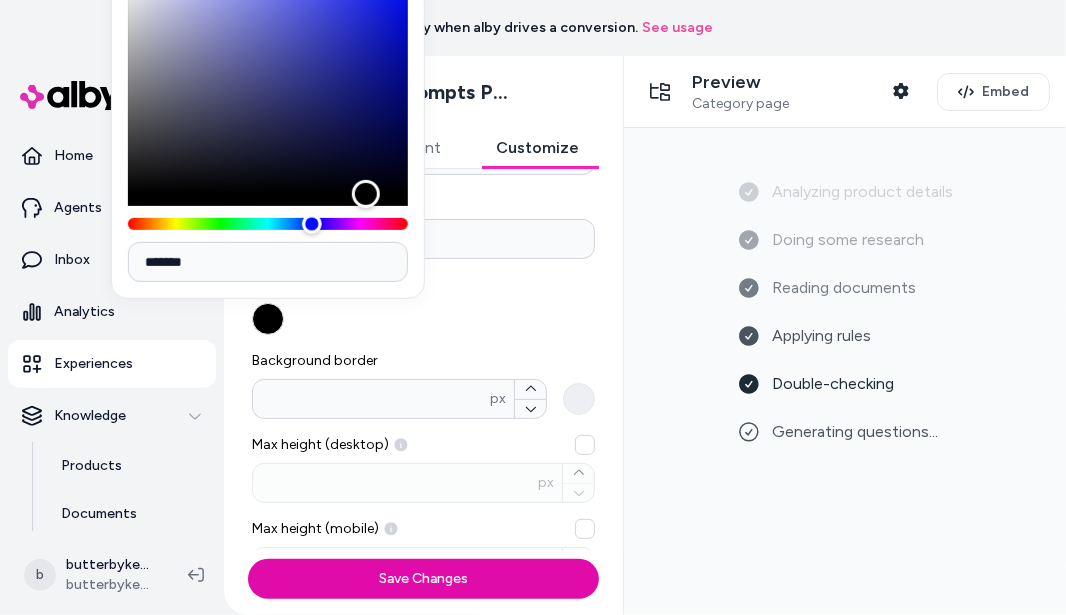 drag, startPoint x: 323, startPoint y: 226, endPoint x: 312, endPoint y: 226, distance: 11 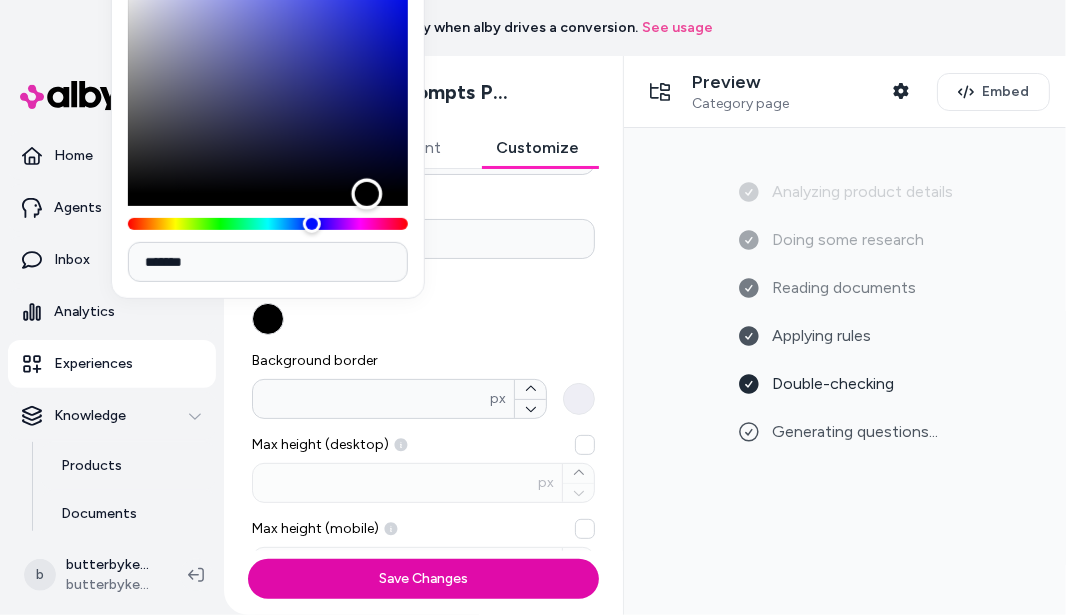 drag, startPoint x: 366, startPoint y: 194, endPoint x: 367, endPoint y: 213, distance: 19.026299 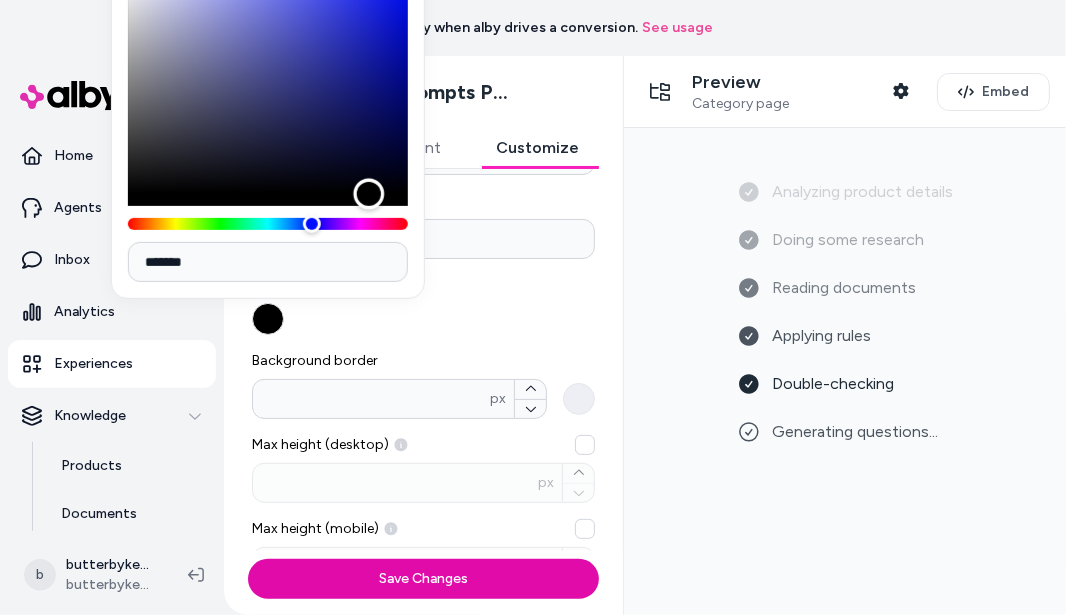 click at bounding box center [369, 194] 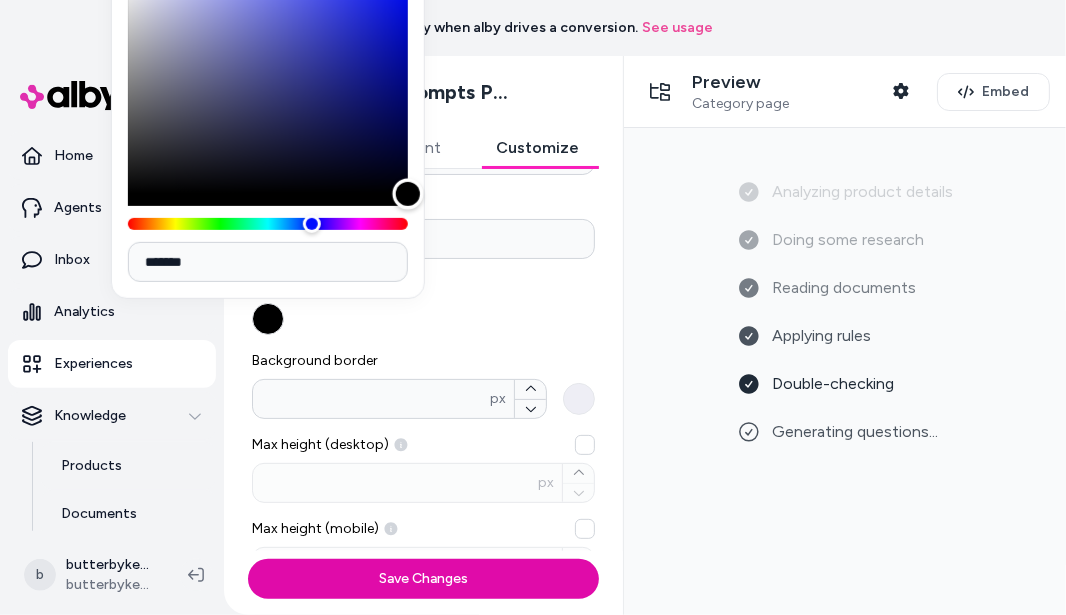 drag, startPoint x: 369, startPoint y: 196, endPoint x: 426, endPoint y: 196, distance: 57 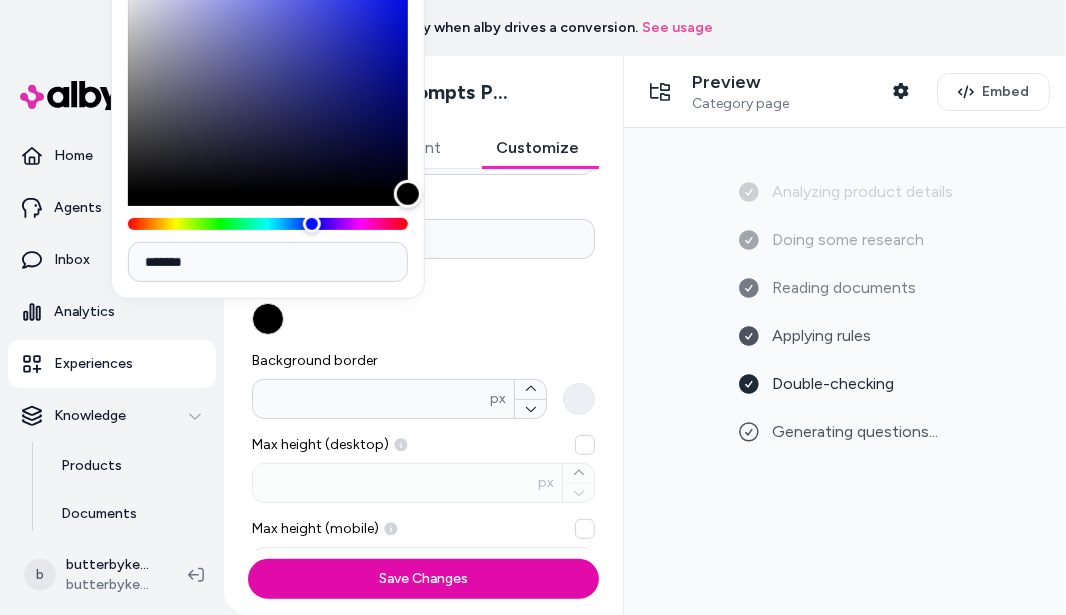 click on "Background color" at bounding box center [423, 305] 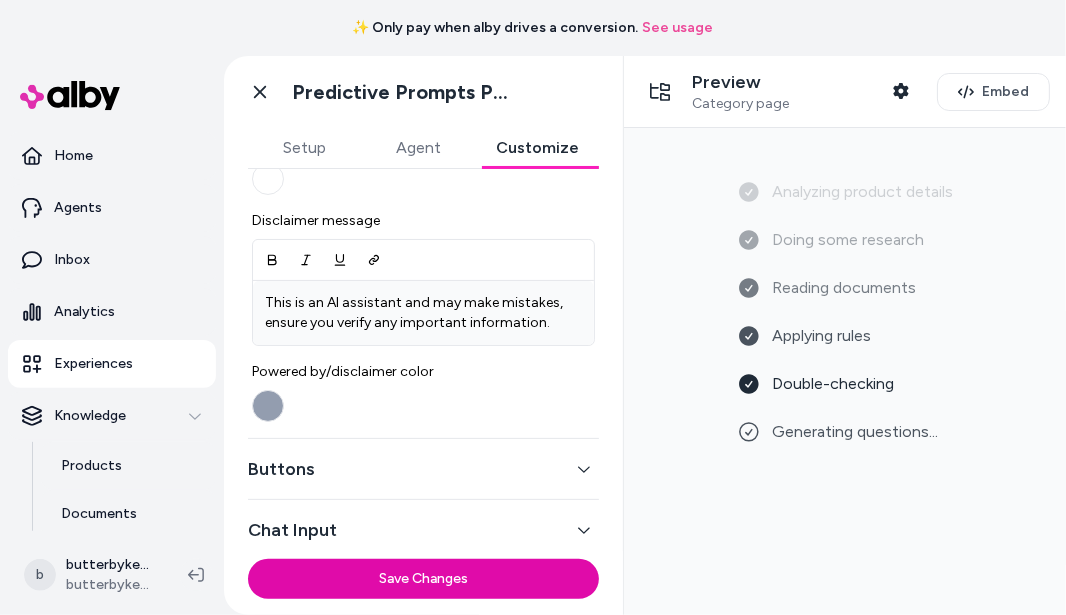 scroll, scrollTop: 834, scrollLeft: 0, axis: vertical 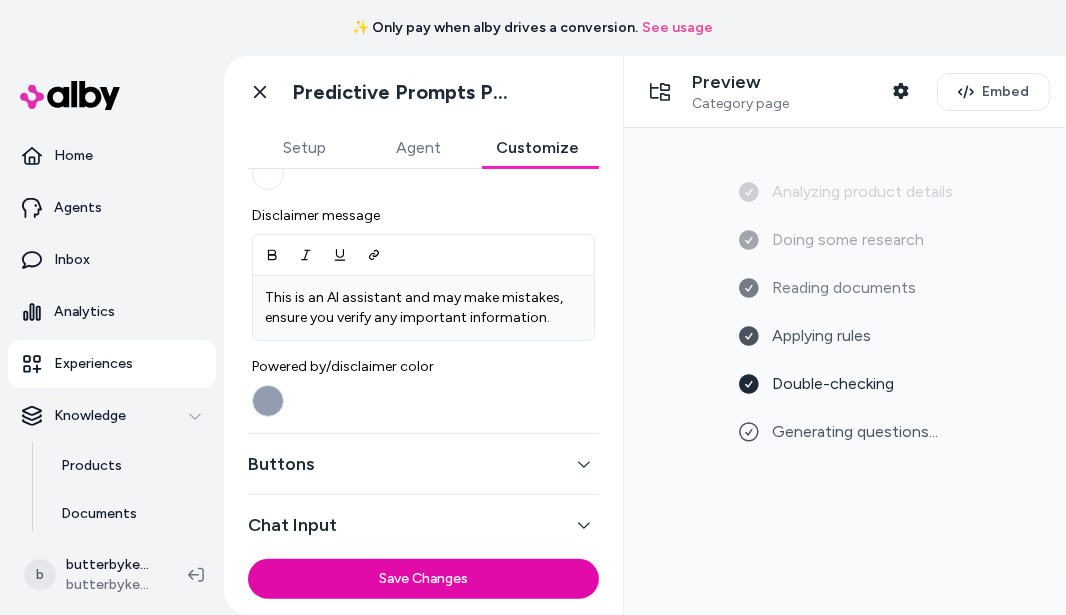 click on "Powered by/disclaimer color" at bounding box center [268, 401] 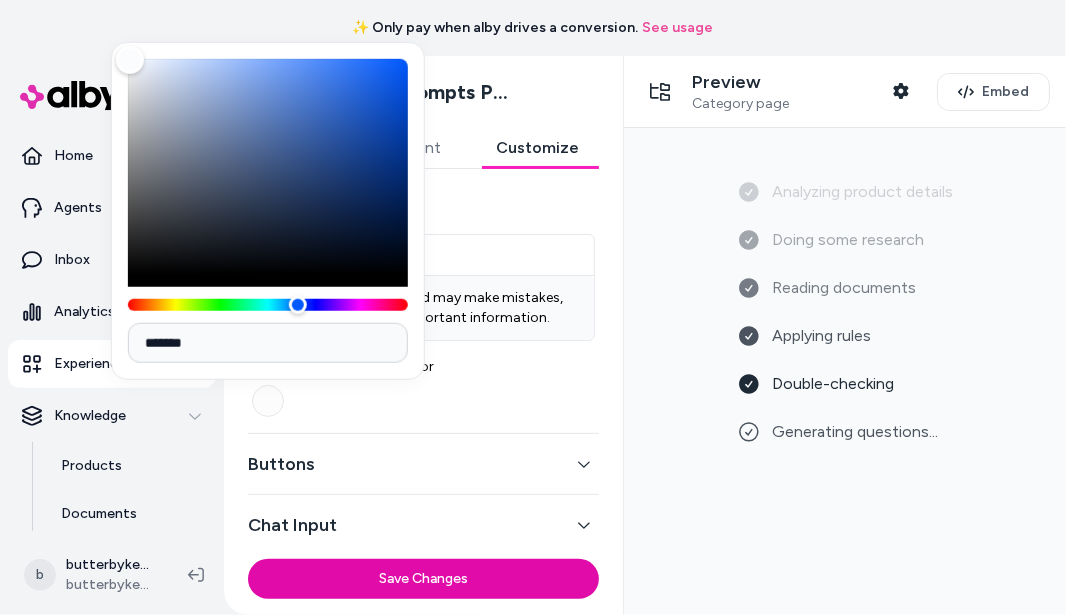 click at bounding box center [268, 167] 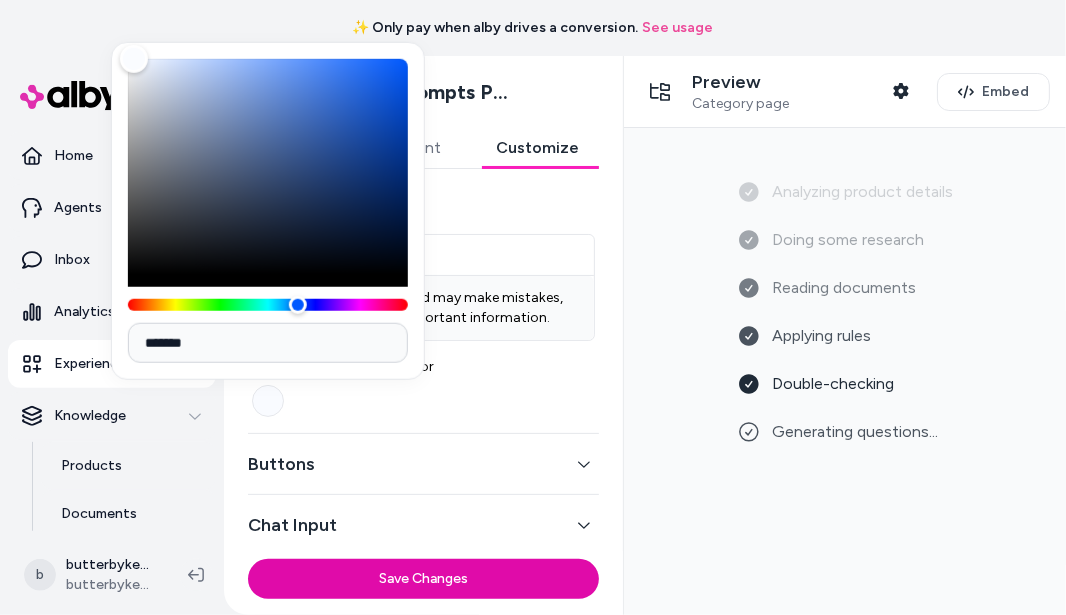 type on "*******" 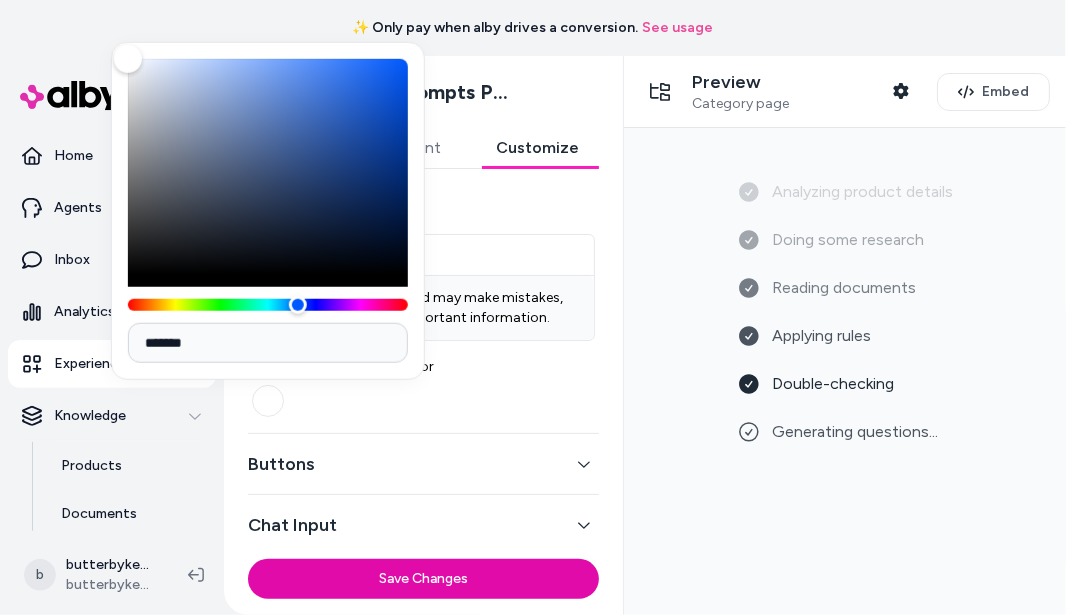 drag, startPoint x: 134, startPoint y: 65, endPoint x: 98, endPoint y: 23, distance: 55.31727 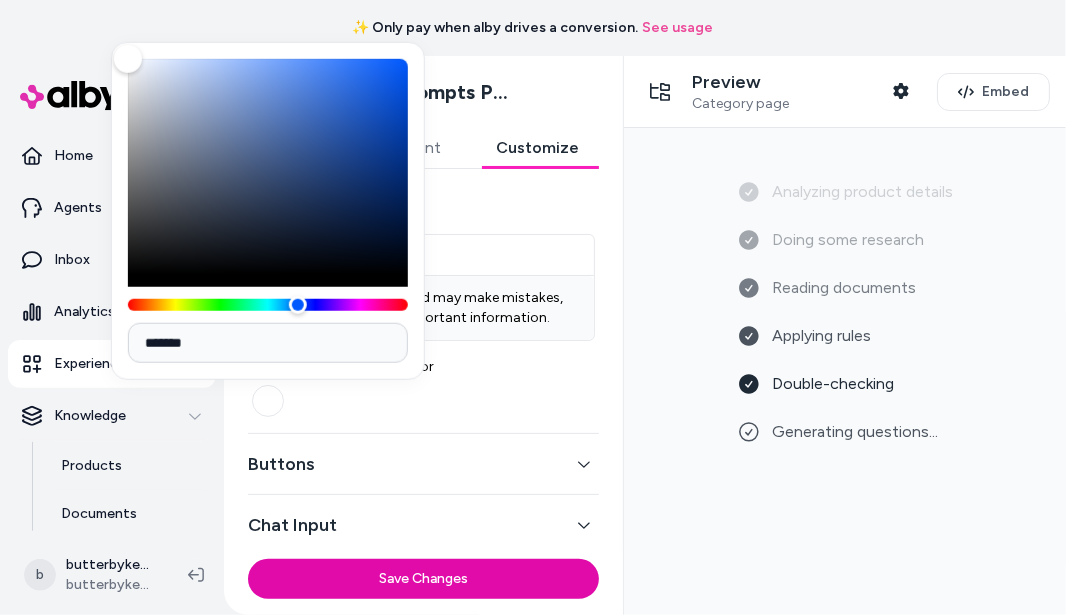 click on "Powered by/disclaimer color" at bounding box center [423, 387] 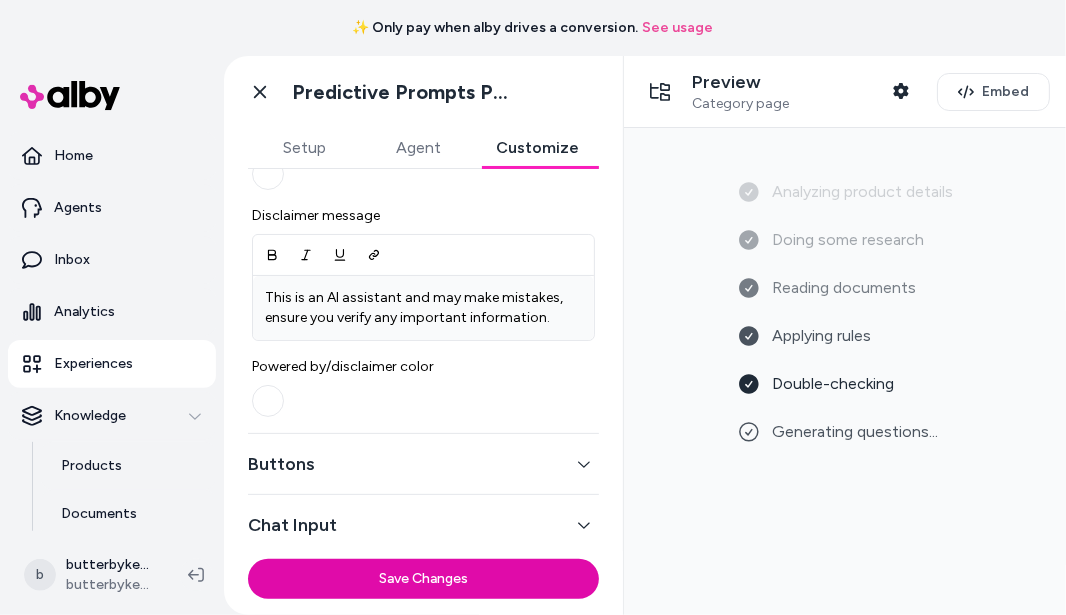 scroll, scrollTop: 898, scrollLeft: 0, axis: vertical 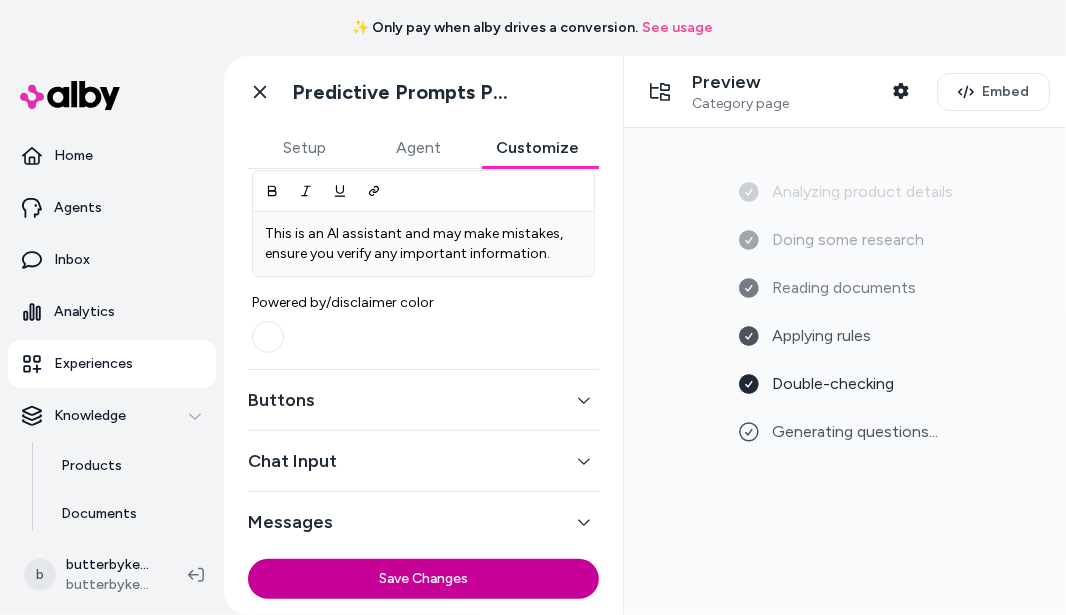 click on "Save Changes" at bounding box center (423, 579) 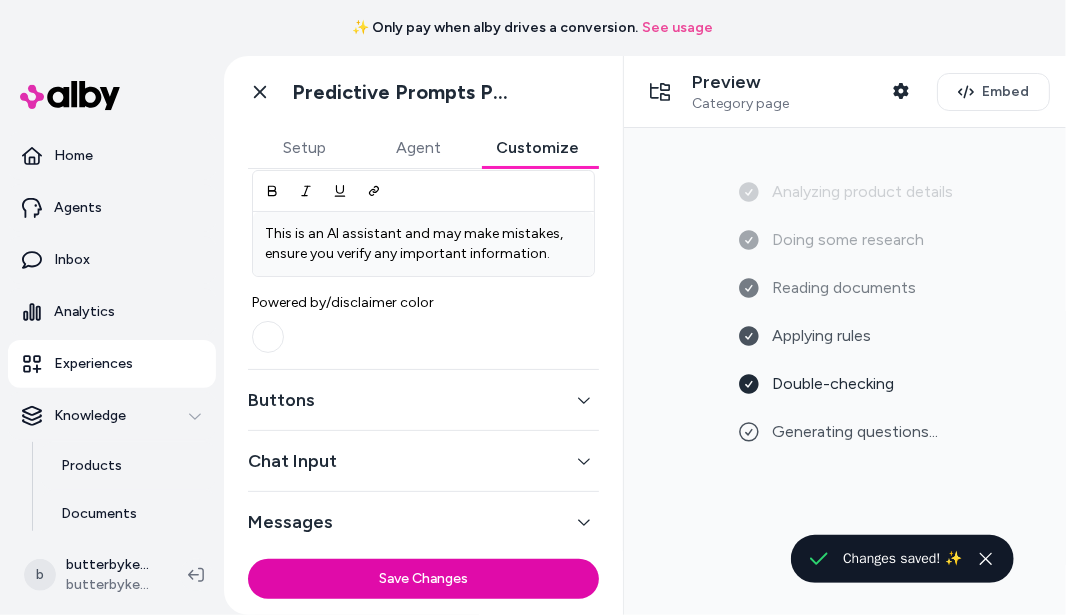 click on "Chat Input" at bounding box center [423, 461] 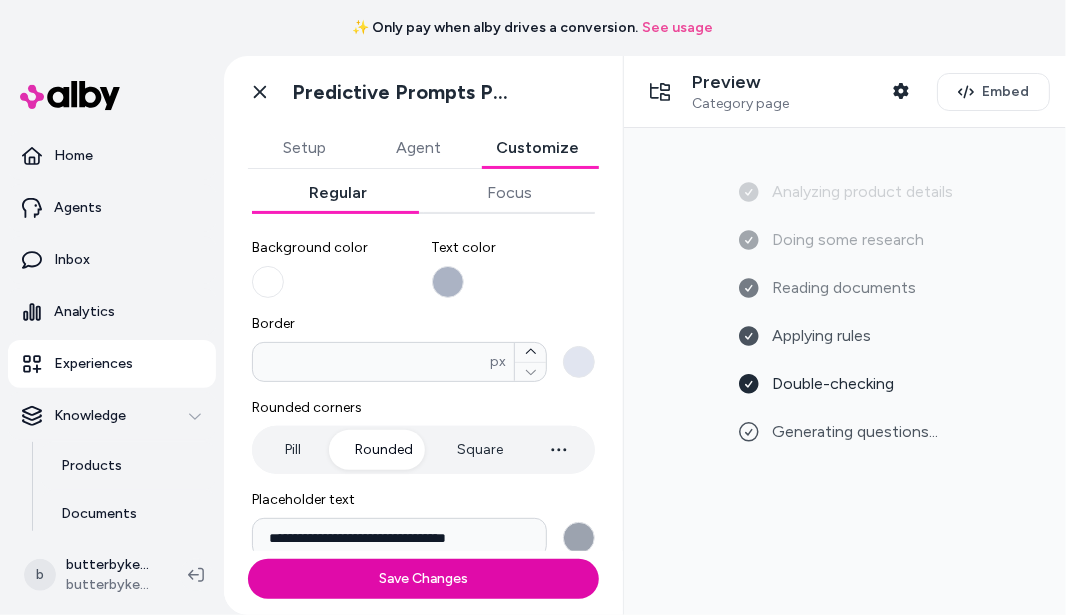 scroll, scrollTop: 195, scrollLeft: 0, axis: vertical 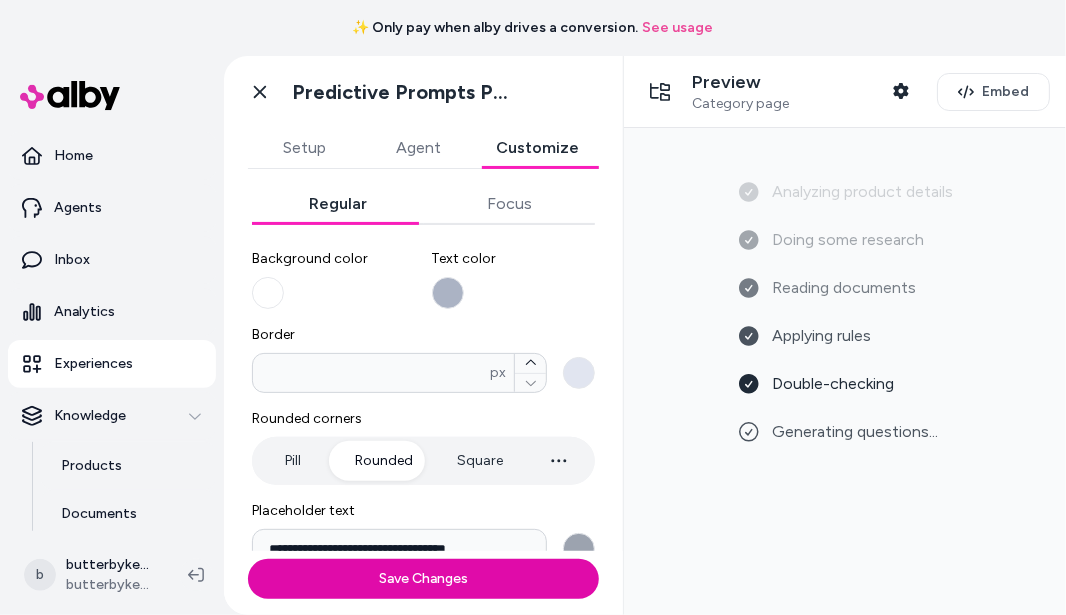 click on "Background color" at bounding box center (268, 293) 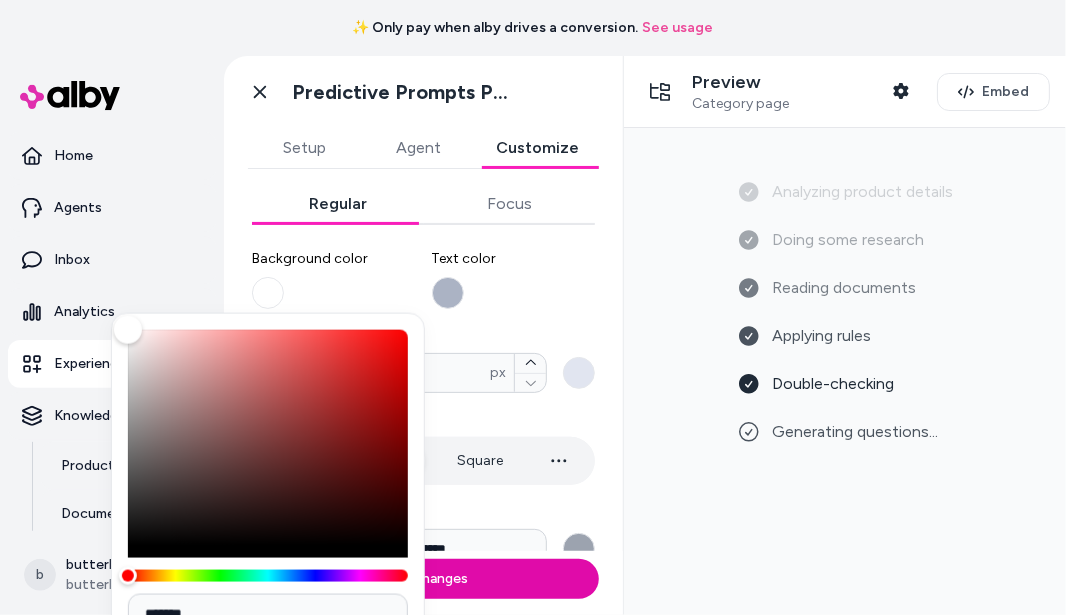 click at bounding box center [268, 444] 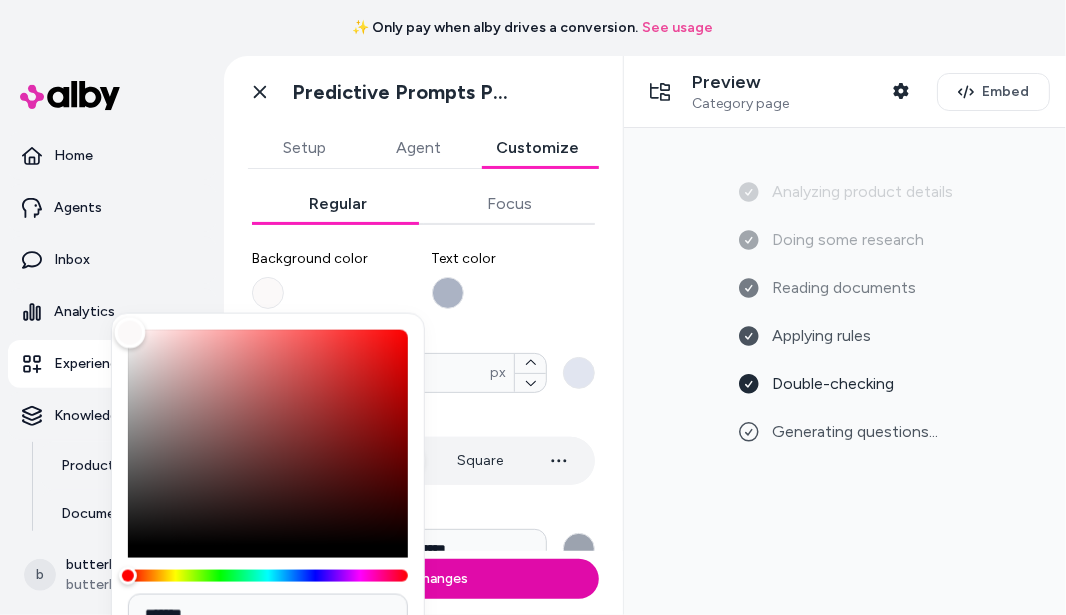type on "*******" 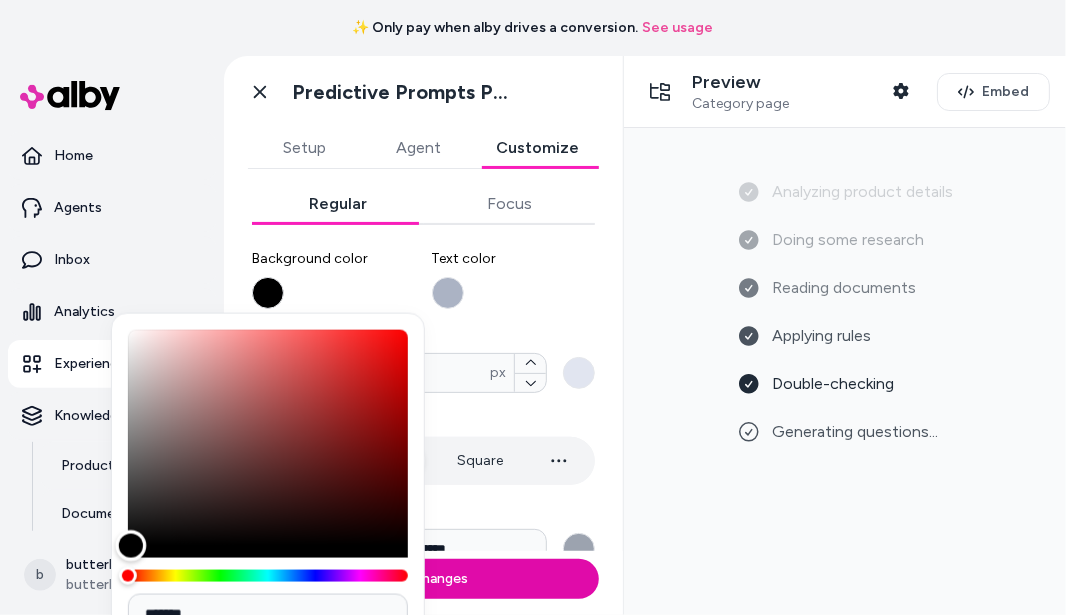 drag, startPoint x: 130, startPoint y: 333, endPoint x: 131, endPoint y: 579, distance: 246.00203 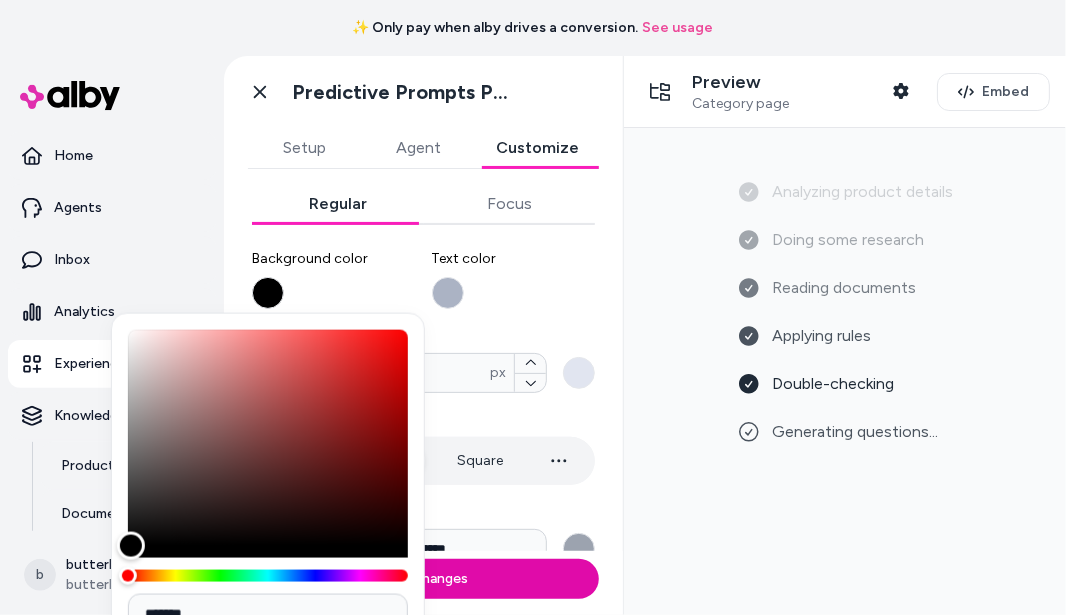 click on "Text color" at bounding box center (448, 293) 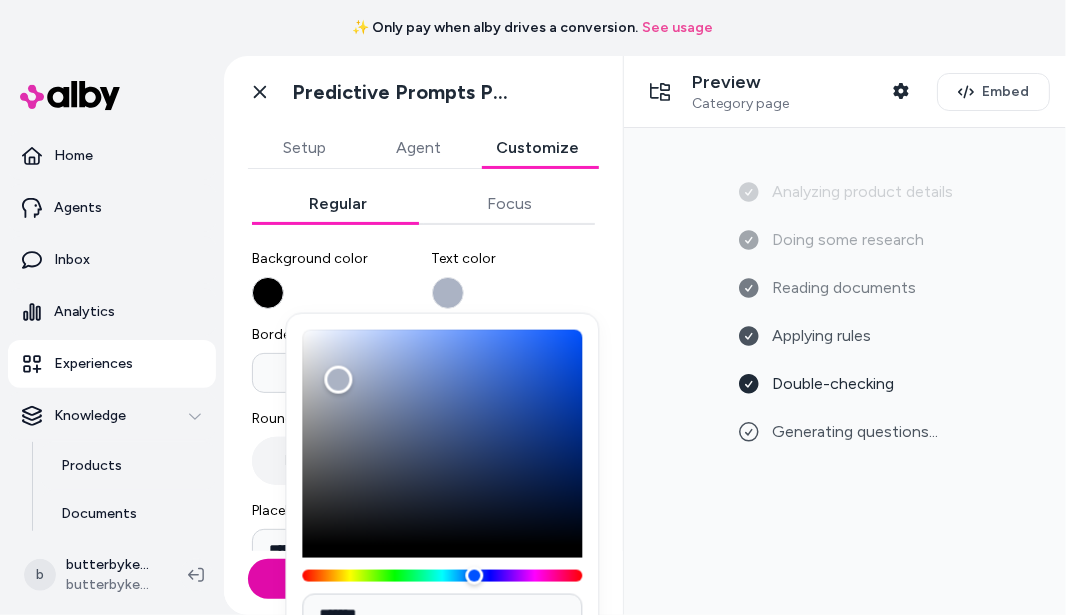 click at bounding box center (442, 438) 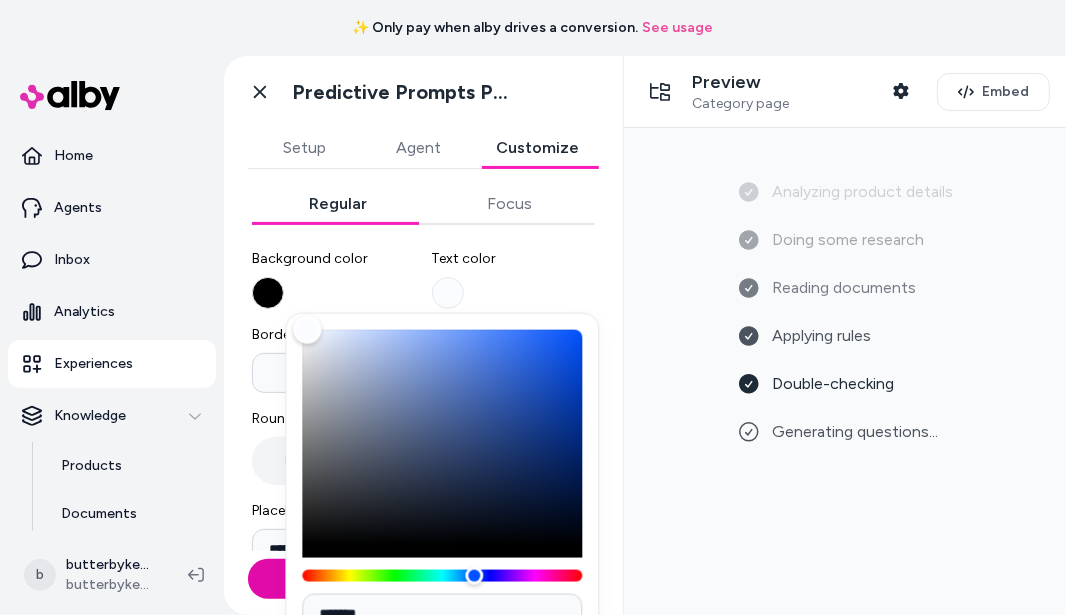 type on "*******" 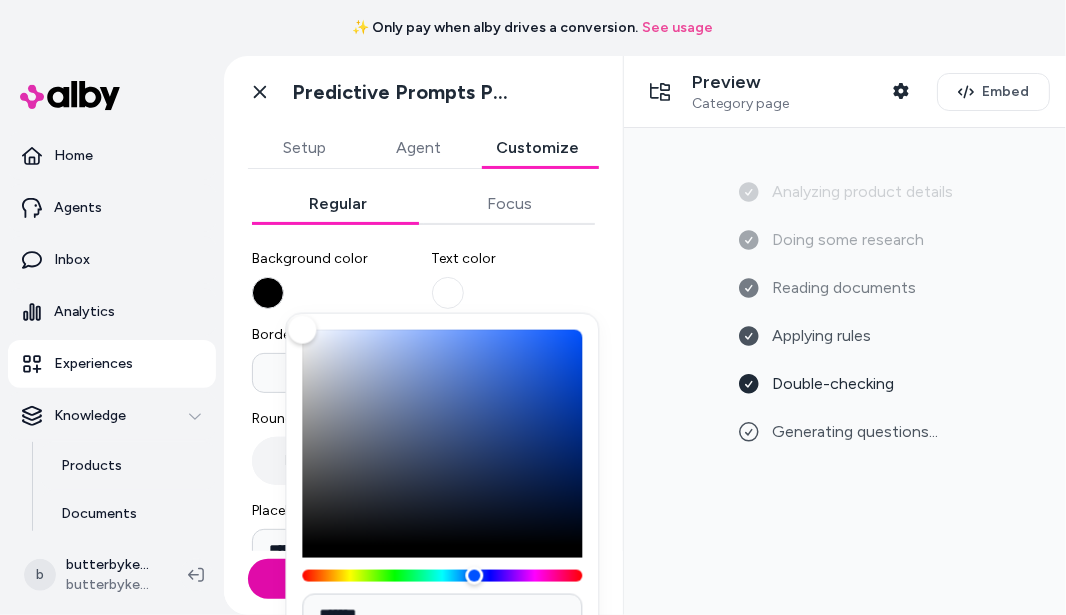 drag, startPoint x: 307, startPoint y: 329, endPoint x: 297, endPoint y: 296, distance: 34.48188 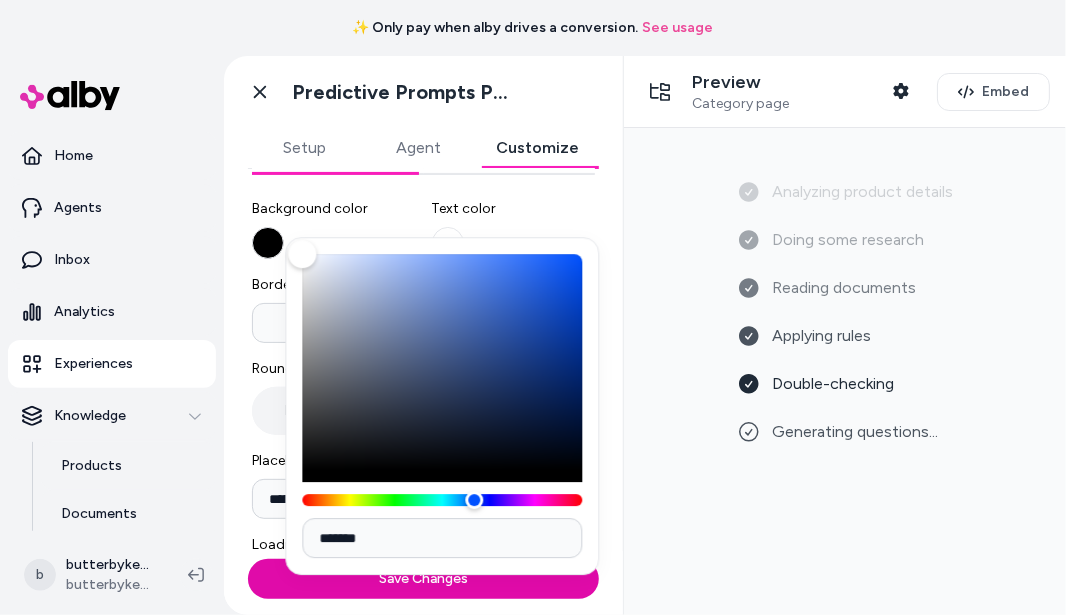 scroll, scrollTop: 270, scrollLeft: 0, axis: vertical 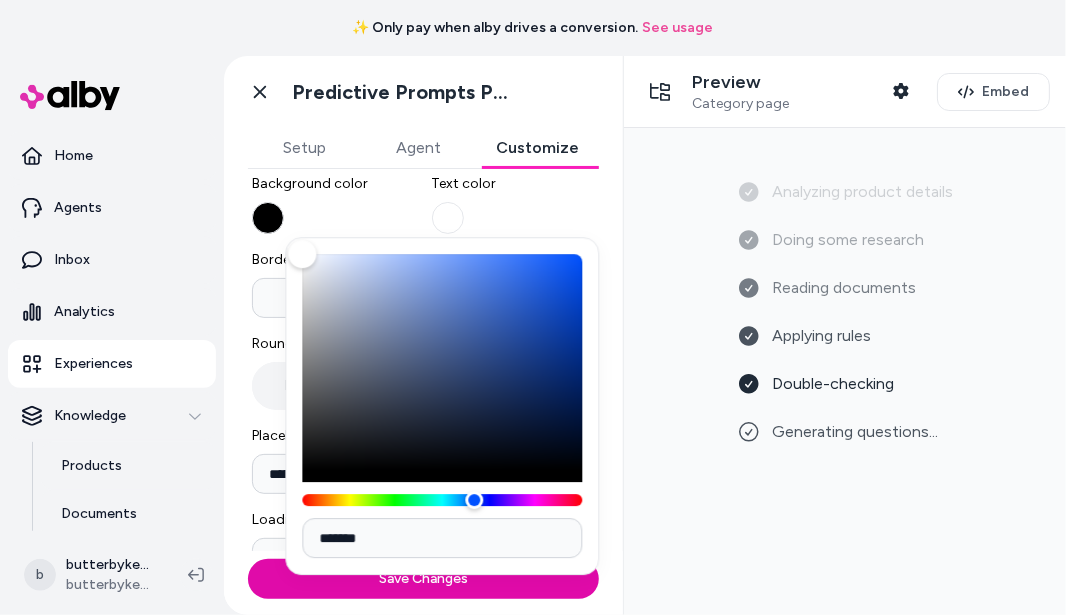 click on "**********" at bounding box center [423, 360] 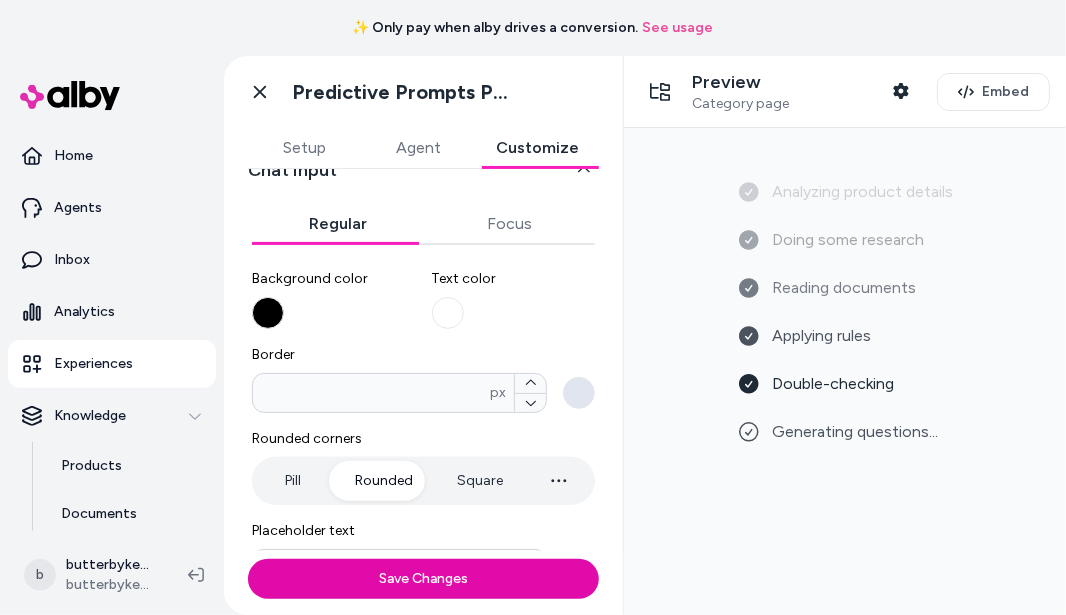 scroll, scrollTop: 417, scrollLeft: 0, axis: vertical 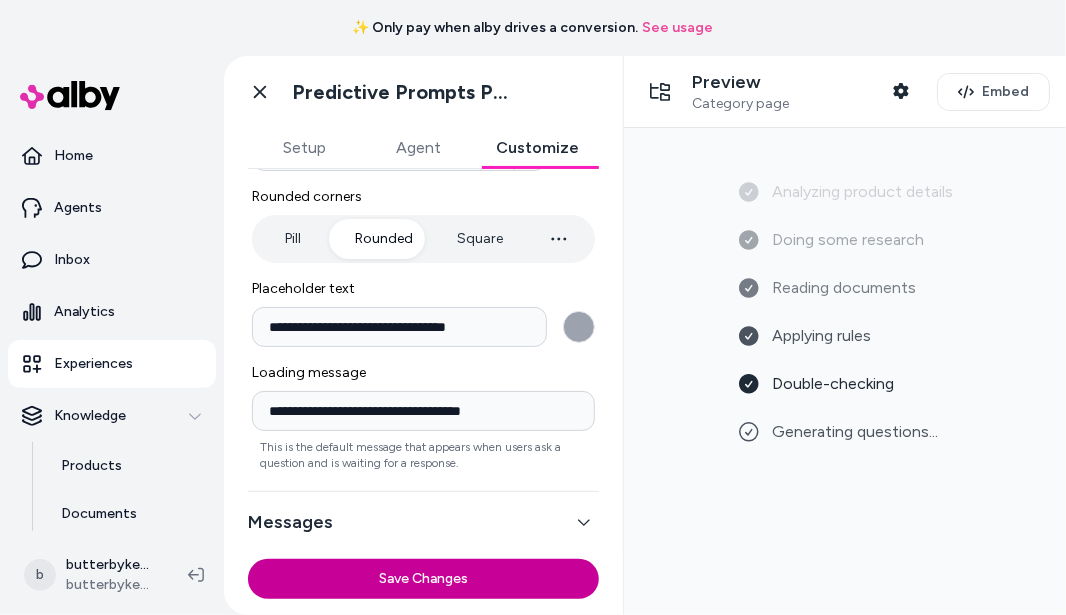 click on "Save Changes" at bounding box center (423, 579) 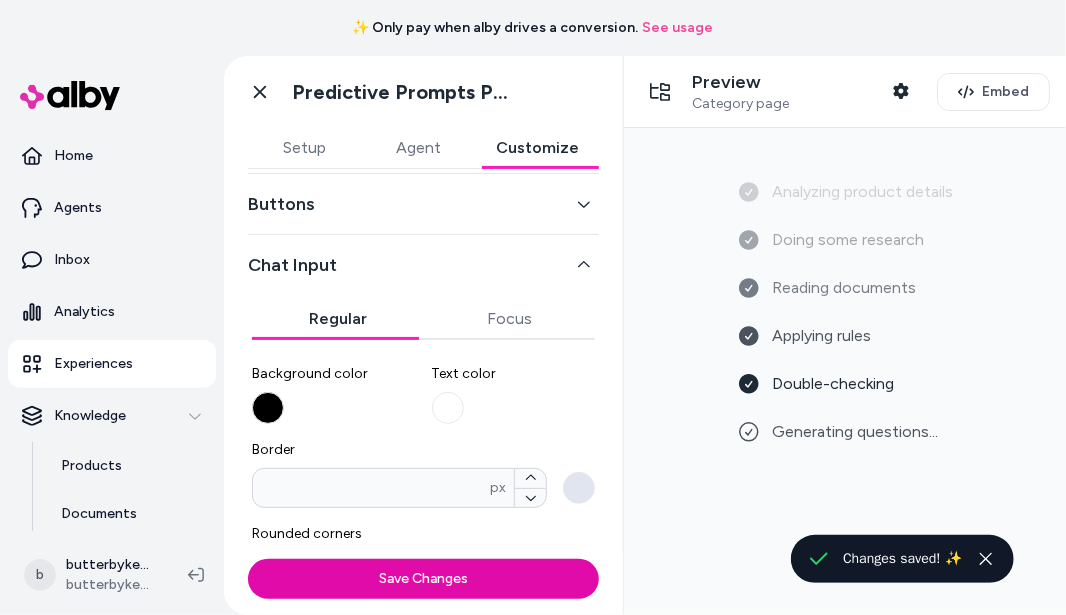 scroll, scrollTop: 0, scrollLeft: 0, axis: both 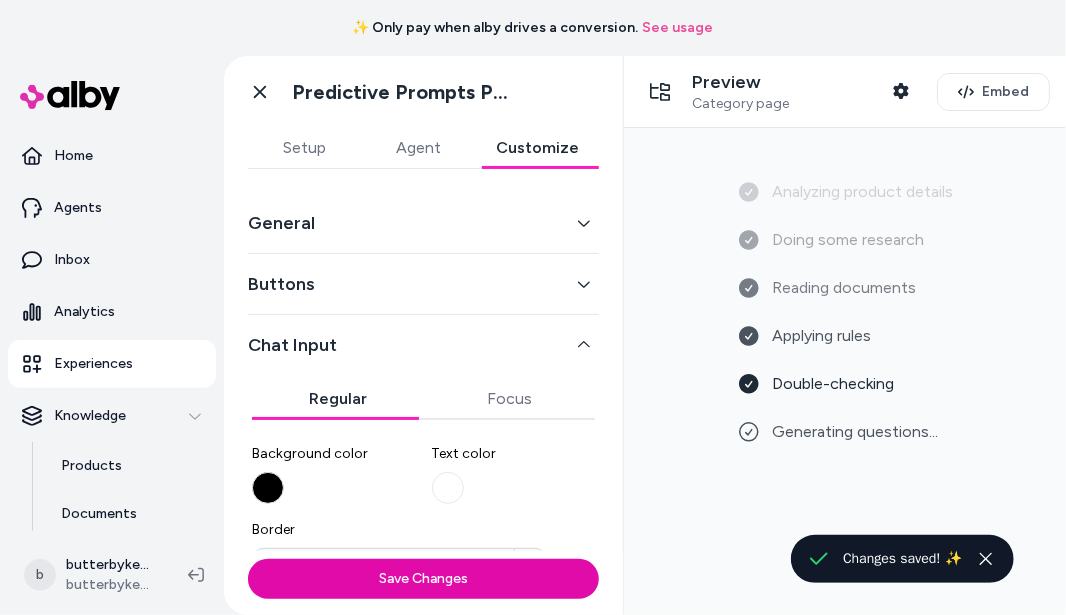 click on "Buttons" at bounding box center [423, 284] 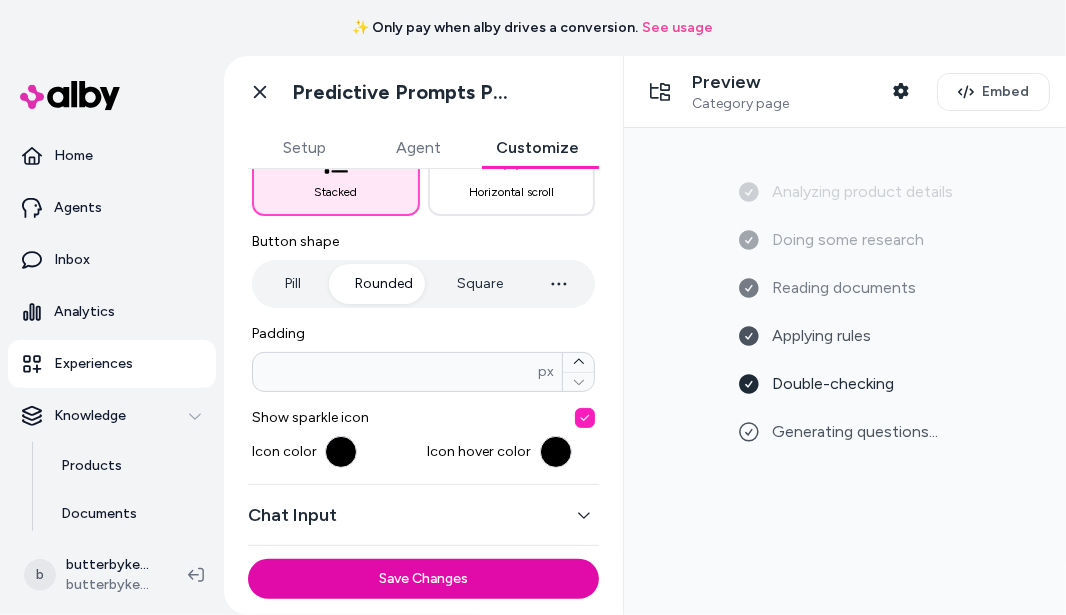 scroll, scrollTop: 378, scrollLeft: 0, axis: vertical 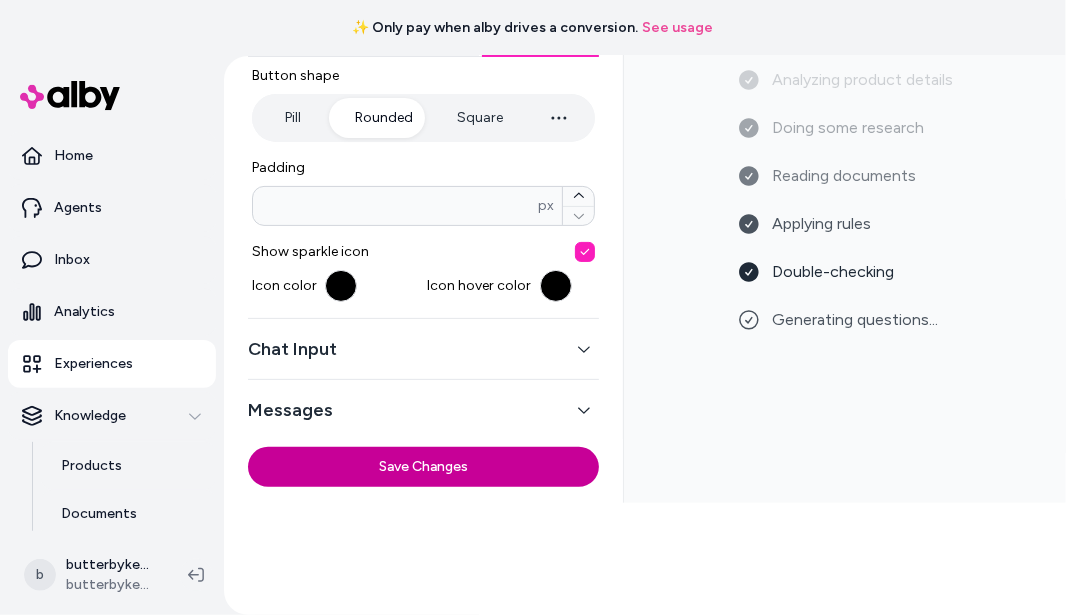 click on "Save Changes" at bounding box center (423, 467) 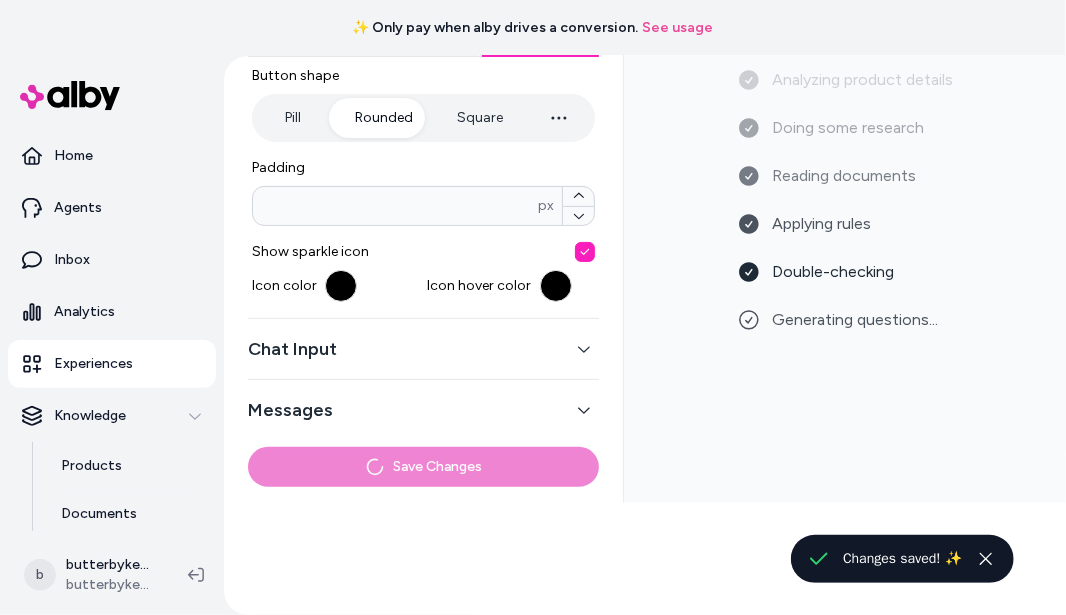 click on "**********" at bounding box center (423, 72) 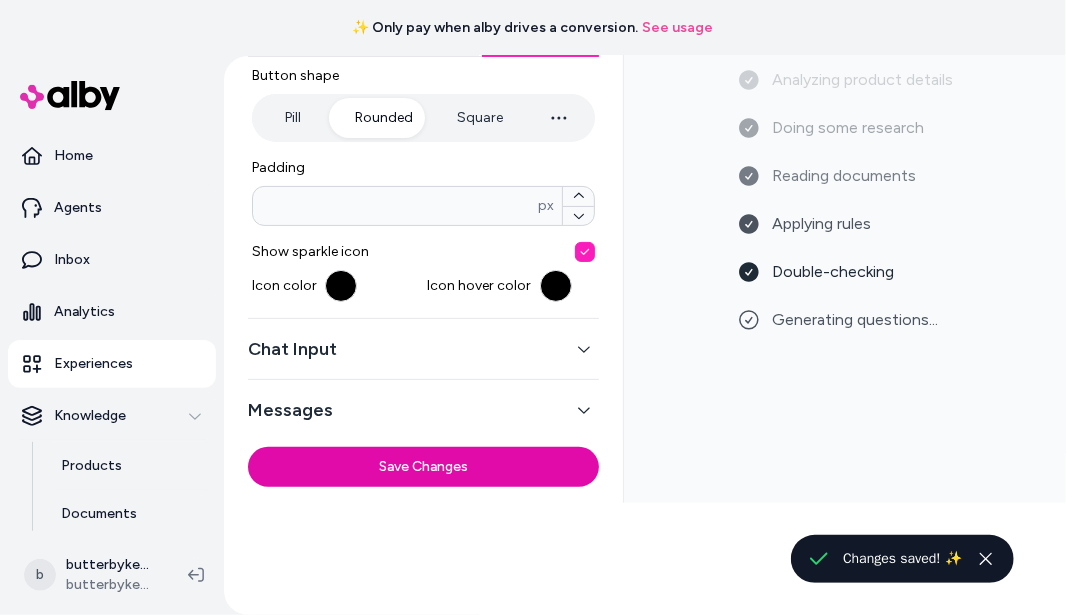 scroll, scrollTop: 55, scrollLeft: 0, axis: vertical 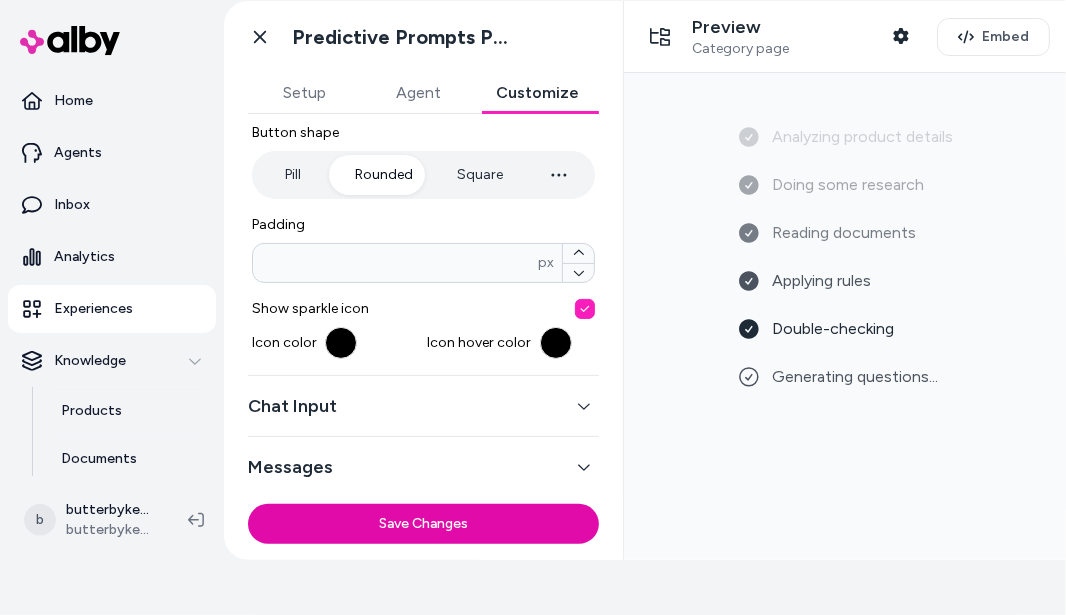 click on "Messages" at bounding box center [423, 467] 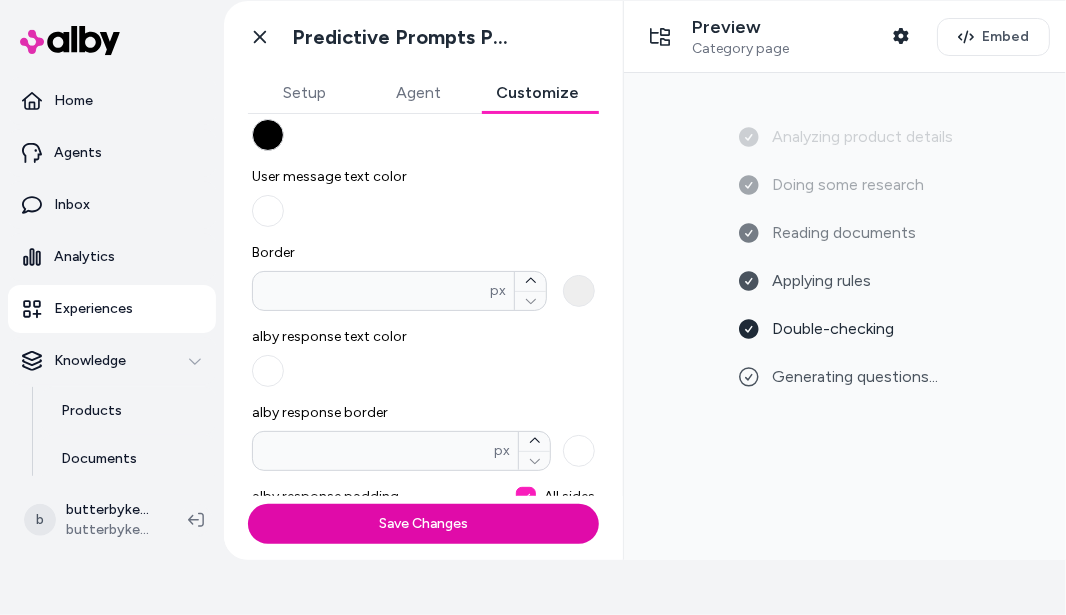 scroll, scrollTop: 372, scrollLeft: 0, axis: vertical 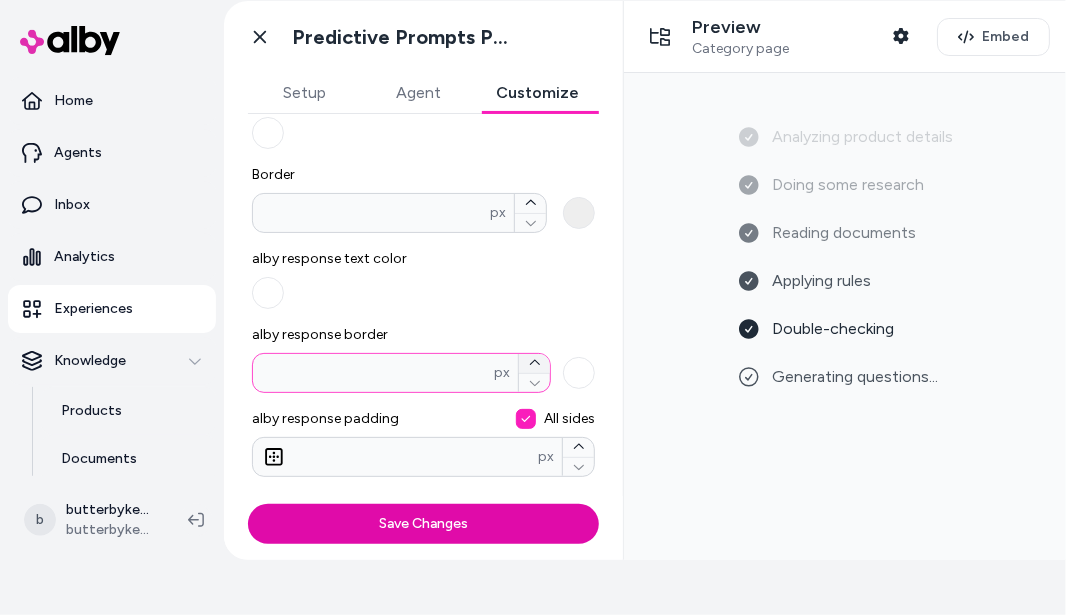 click 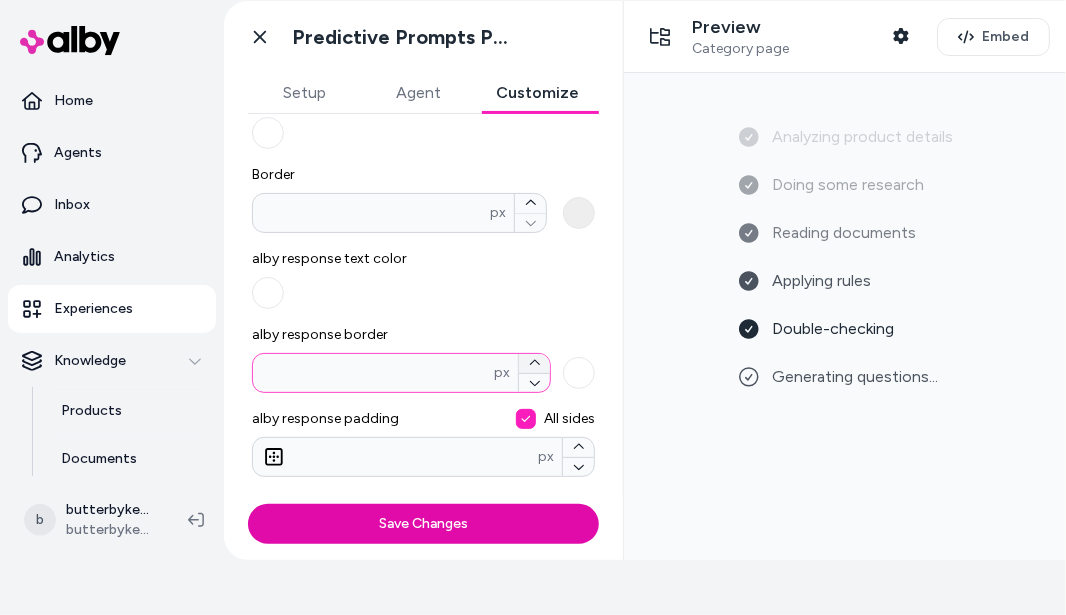 click 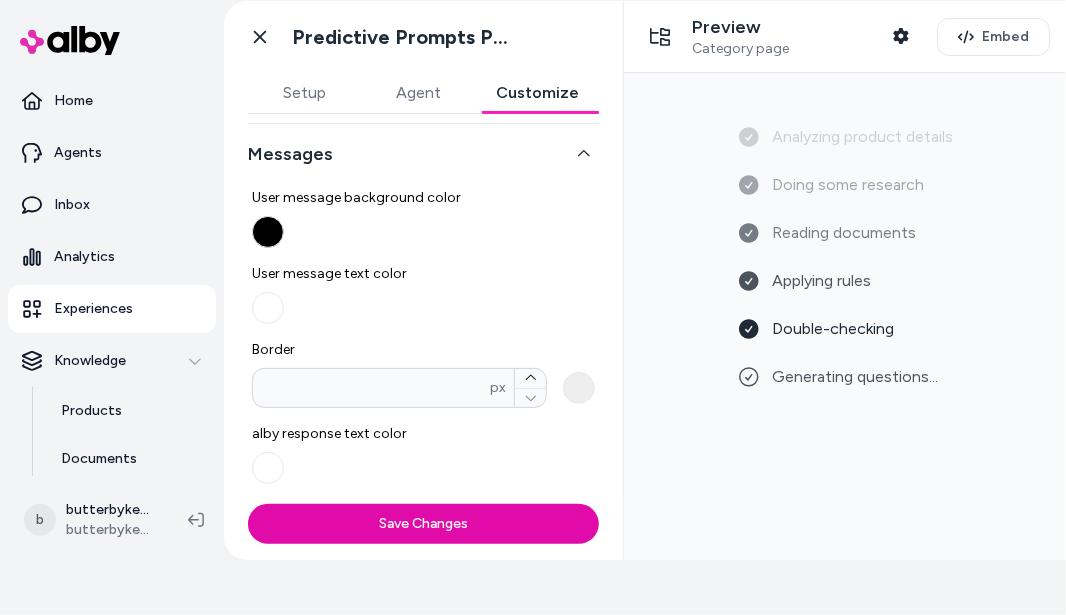 scroll, scrollTop: 187, scrollLeft: 0, axis: vertical 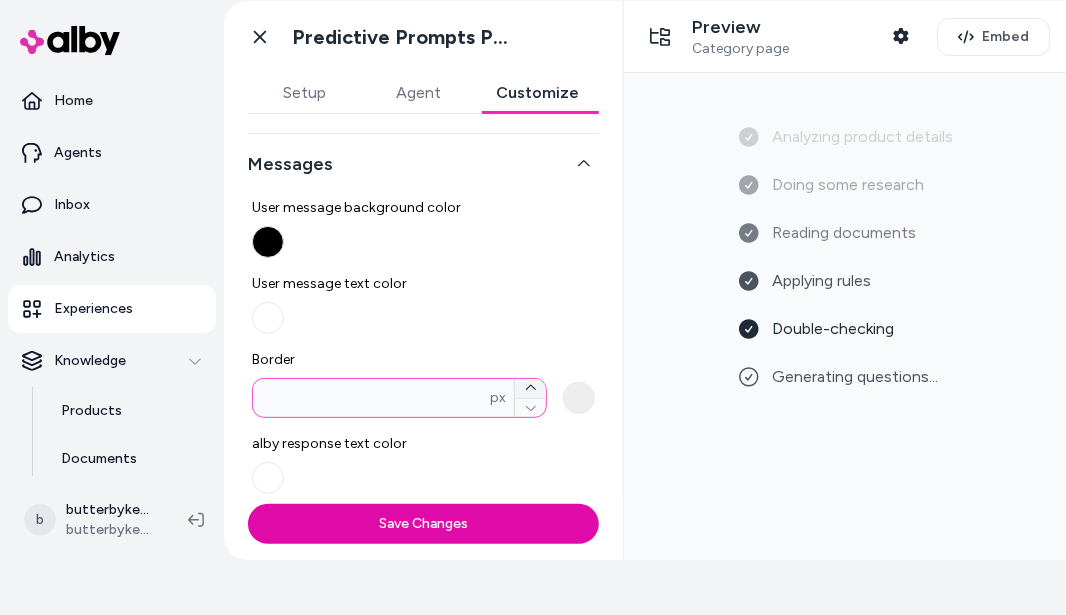 click 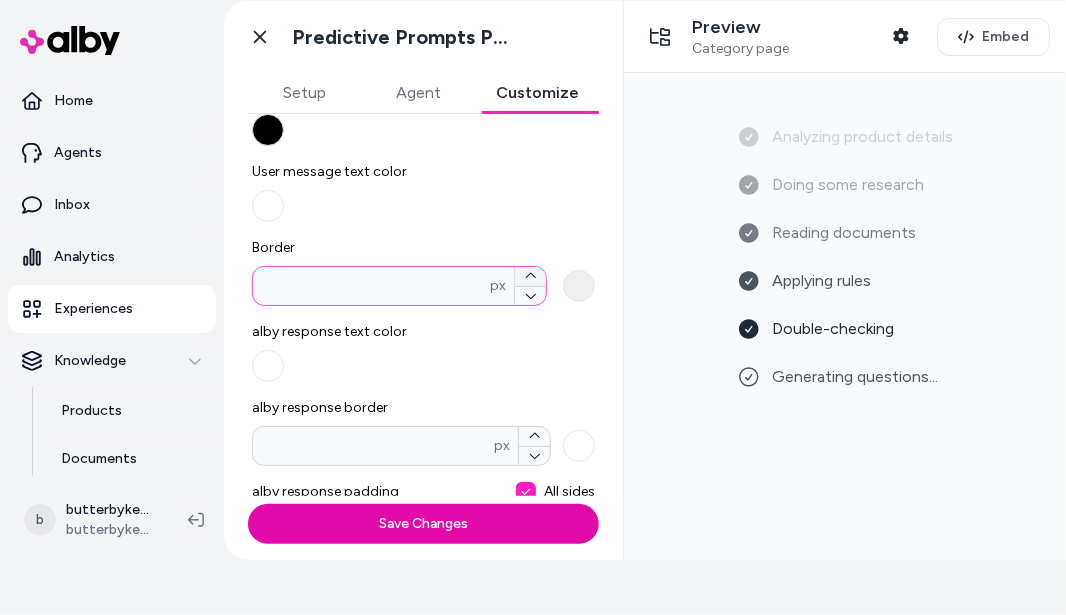 scroll, scrollTop: 300, scrollLeft: 0, axis: vertical 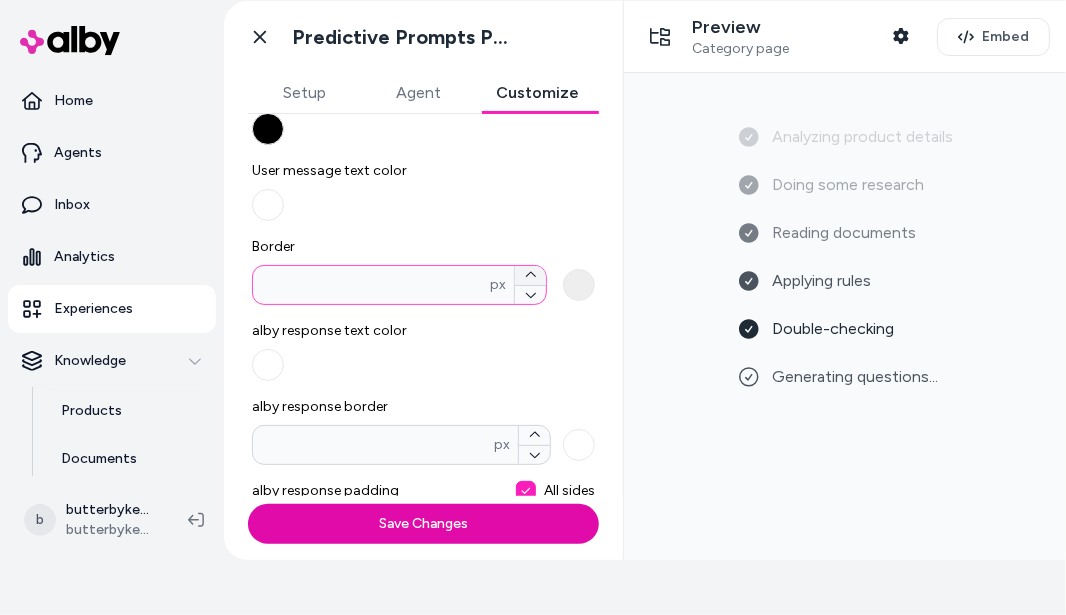 click 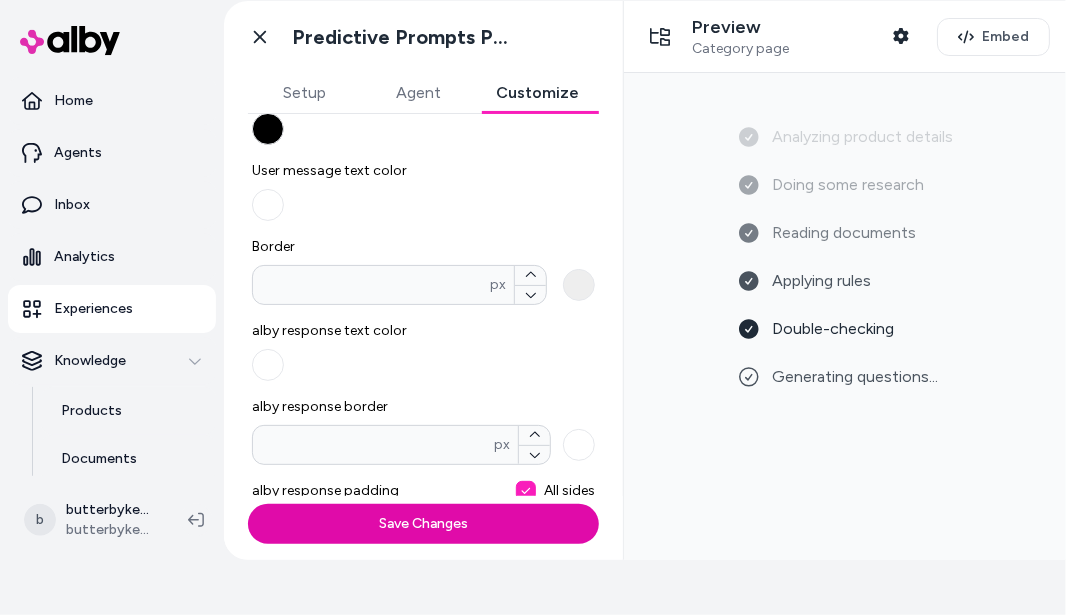 click on "Border * px" at bounding box center [579, 285] 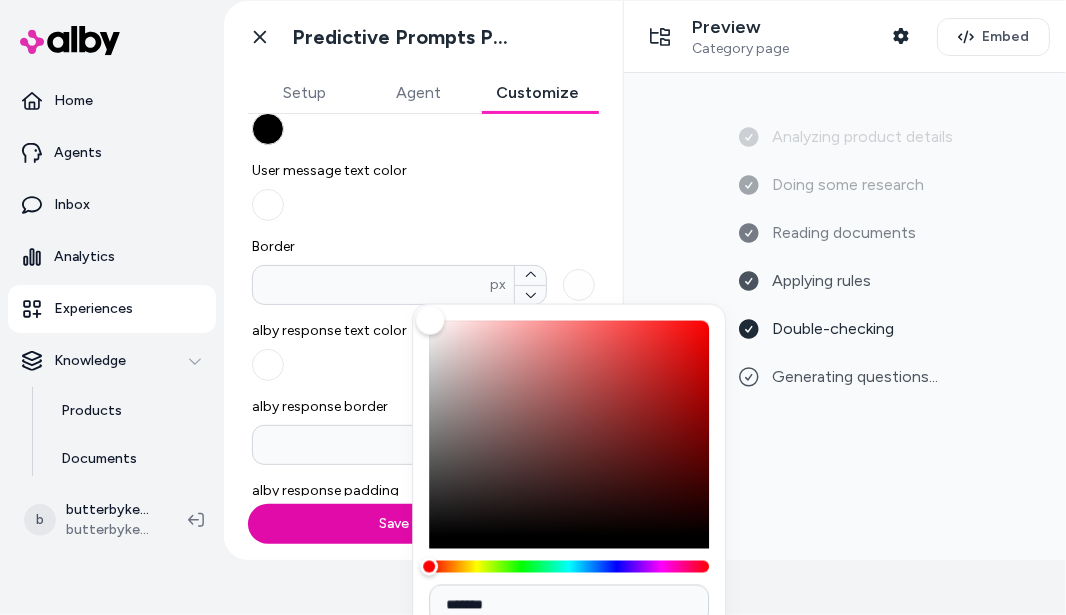 type on "*******" 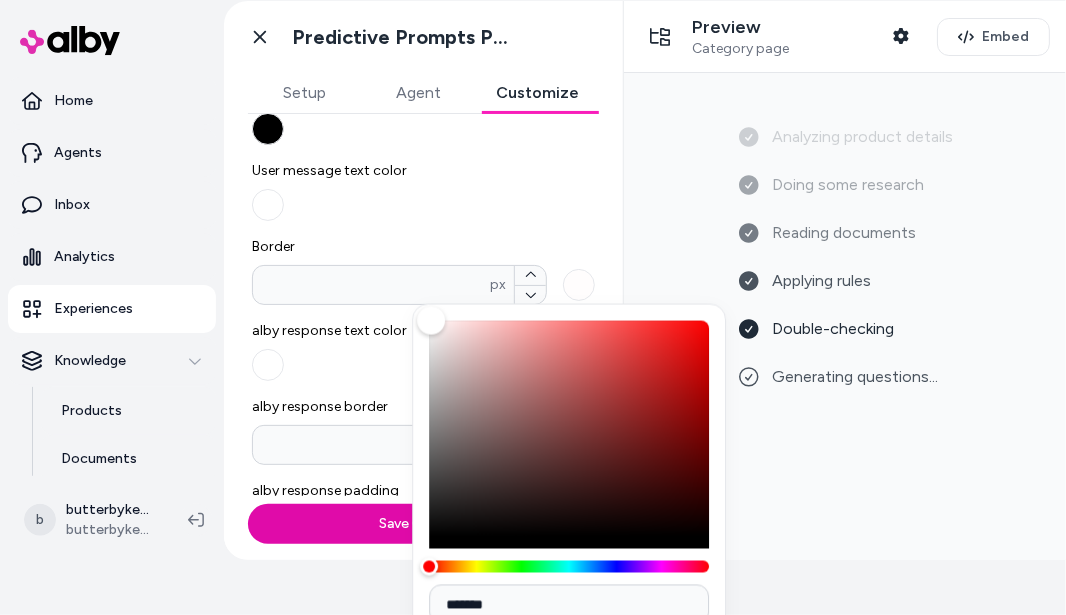 drag, startPoint x: 430, startPoint y: 335, endPoint x: 431, endPoint y: 286, distance: 49.010204 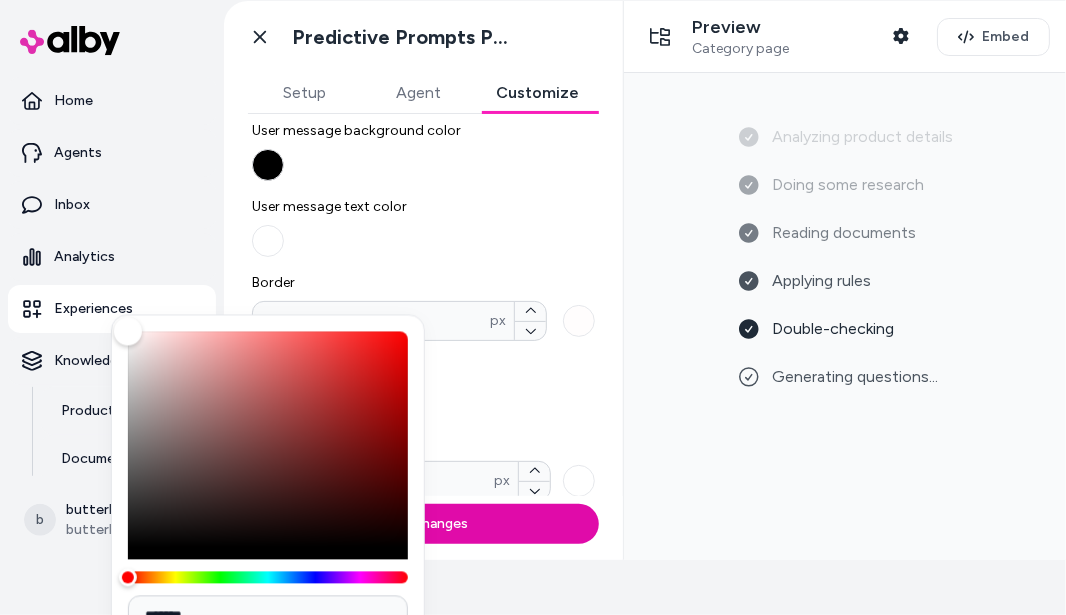 scroll, scrollTop: 198, scrollLeft: 0, axis: vertical 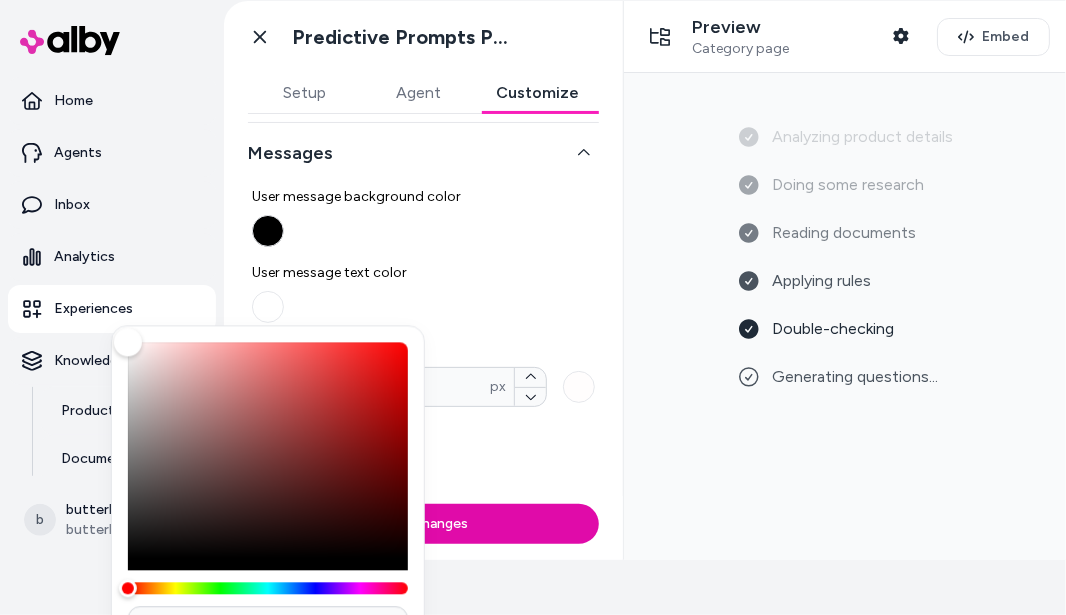 click on "User message background color" at bounding box center (423, 197) 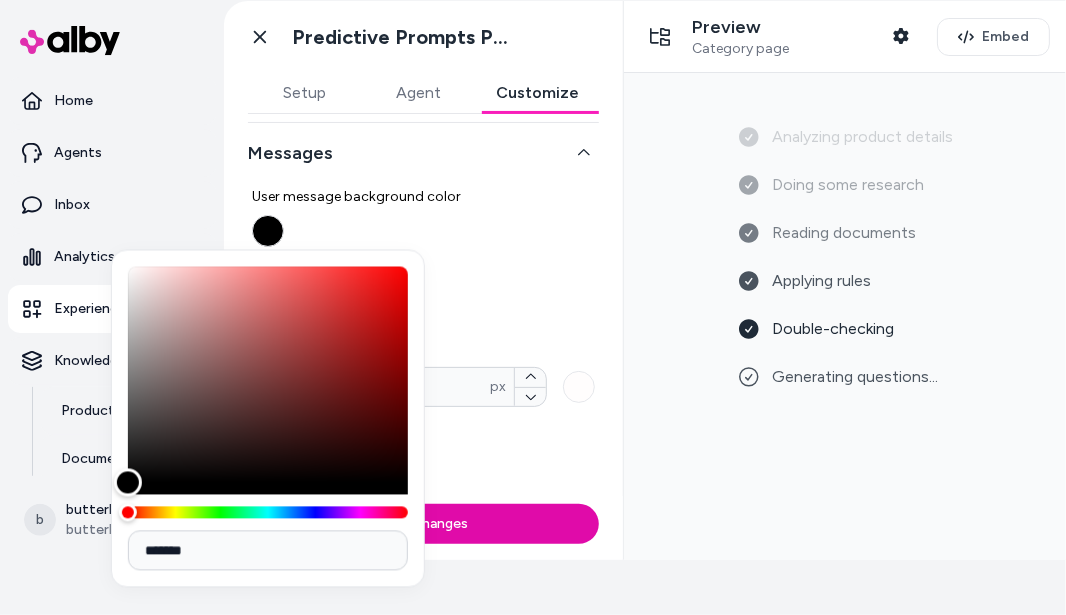 click on "User message background color" at bounding box center [423, 197] 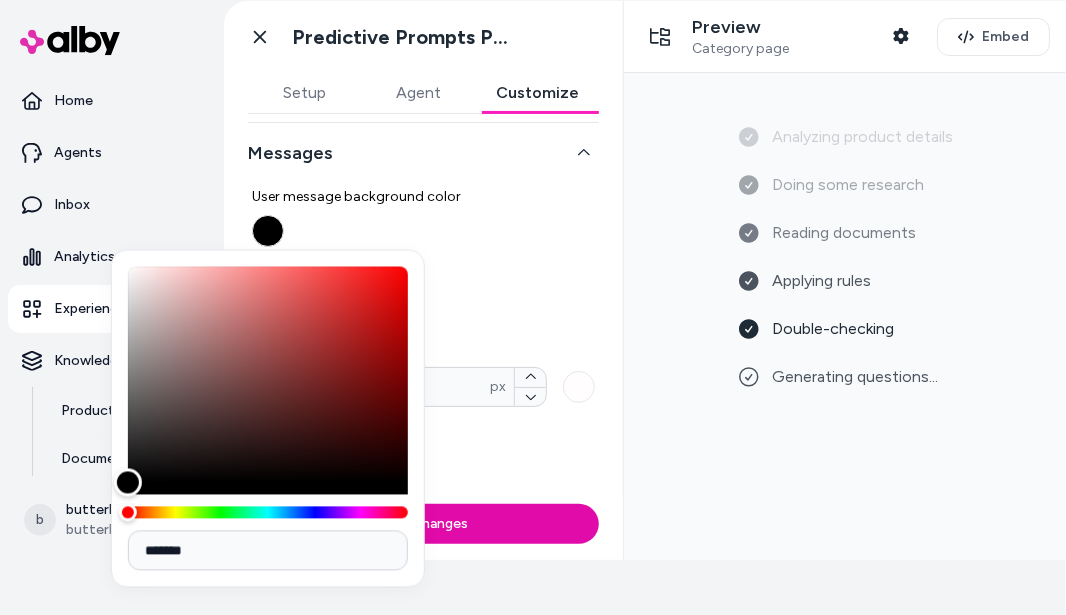 click on "alby response text color" at bounding box center [423, 453] 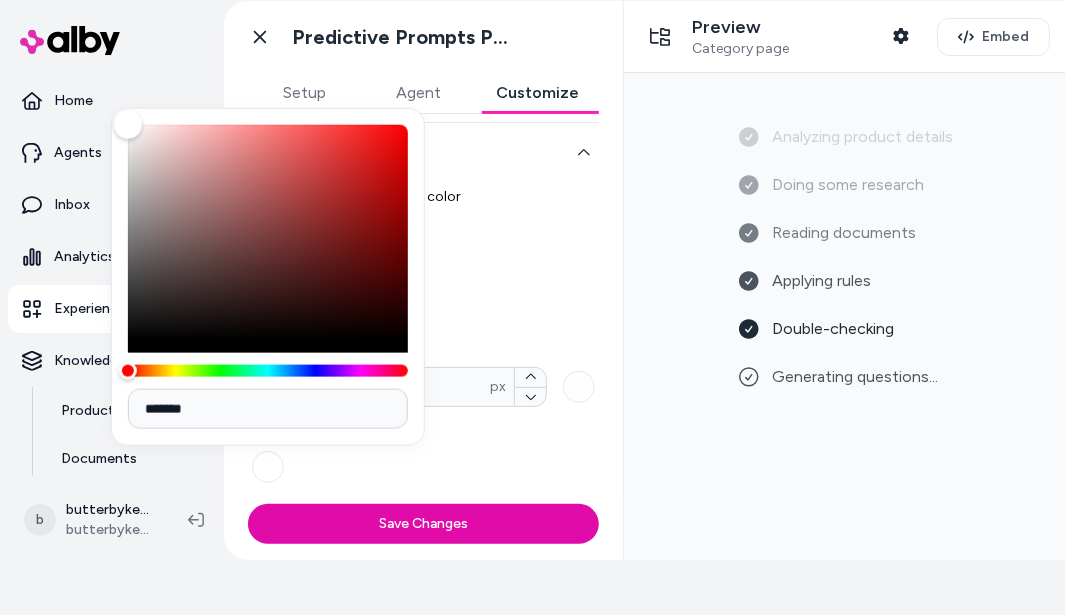 click on "User message background color" at bounding box center (423, 217) 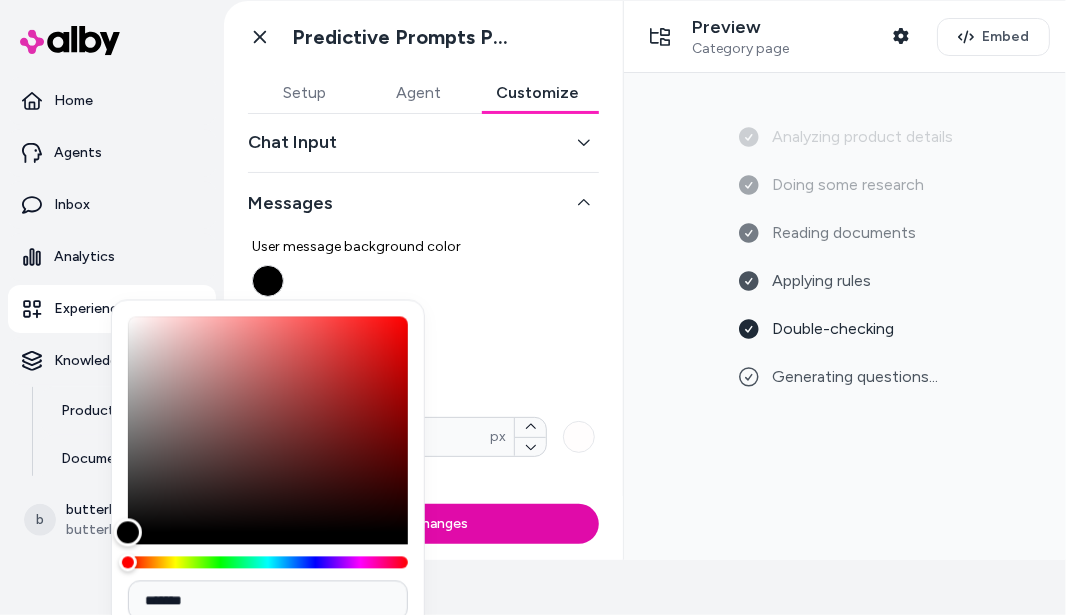 scroll, scrollTop: 150, scrollLeft: 0, axis: vertical 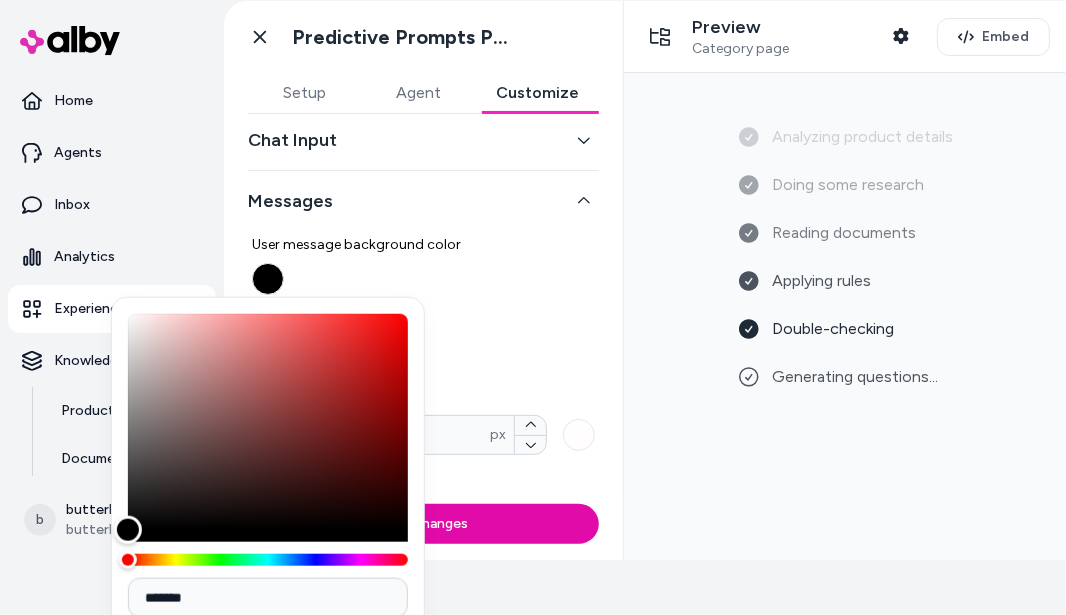 click on "User message background color" at bounding box center [423, 245] 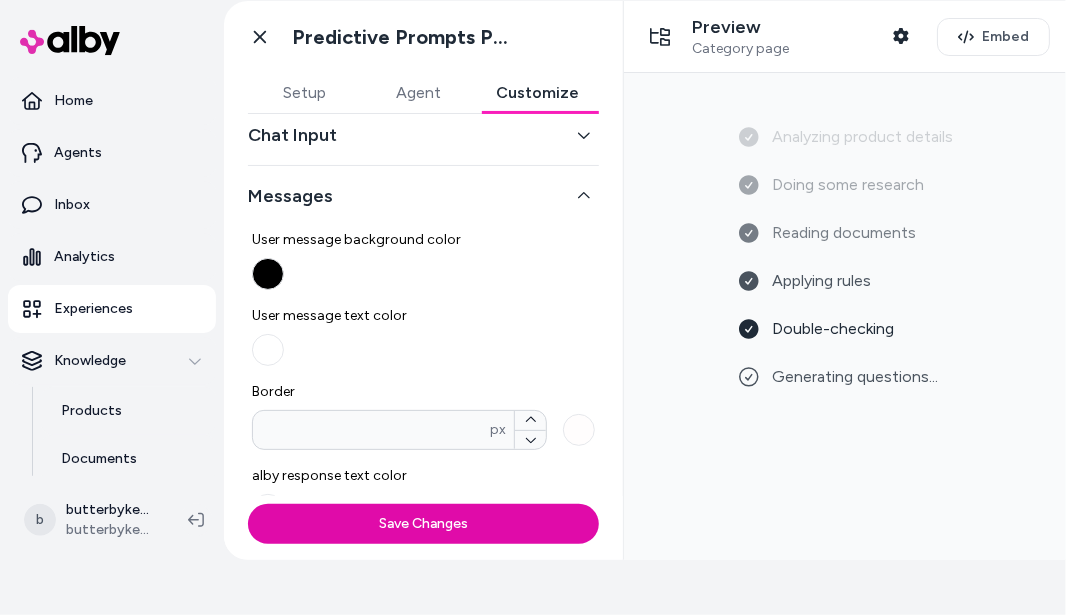 scroll, scrollTop: 153, scrollLeft: 0, axis: vertical 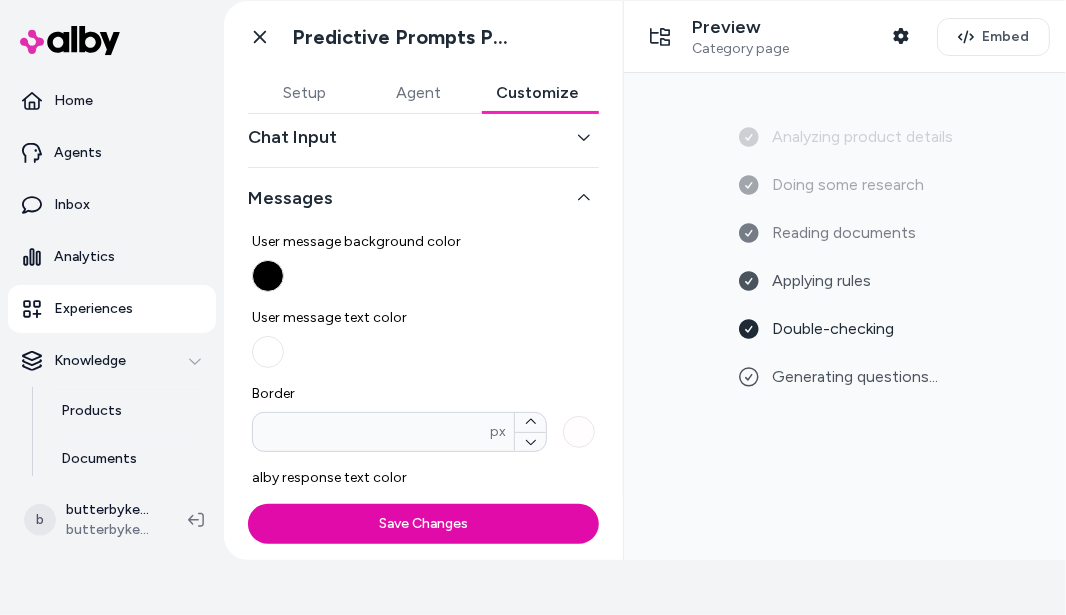click on "User message background color" at bounding box center [268, 276] 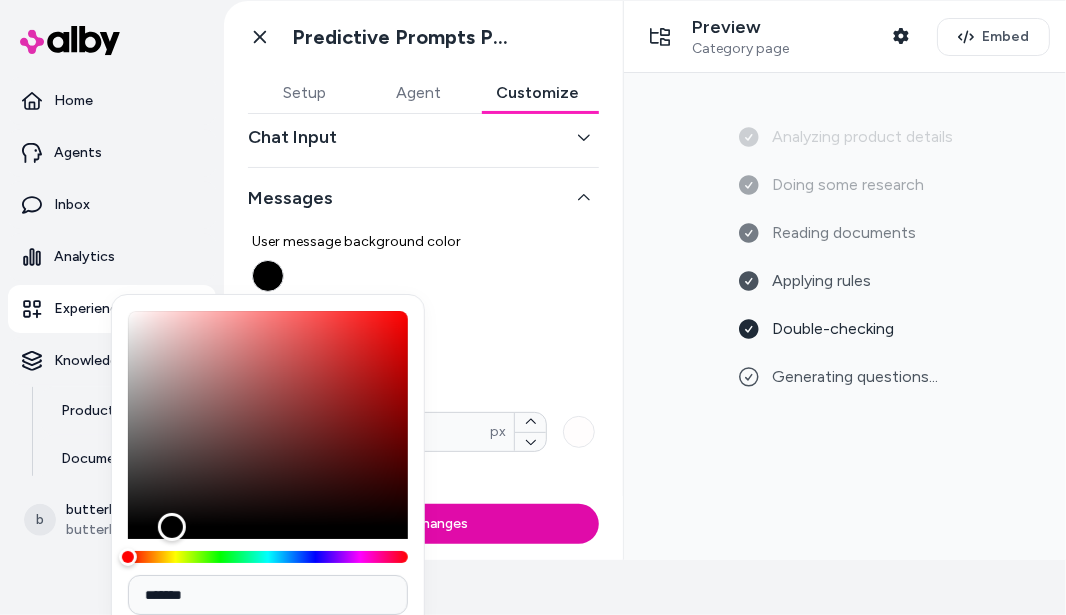 drag, startPoint x: 125, startPoint y: 525, endPoint x: 166, endPoint y: 516, distance: 41.976185 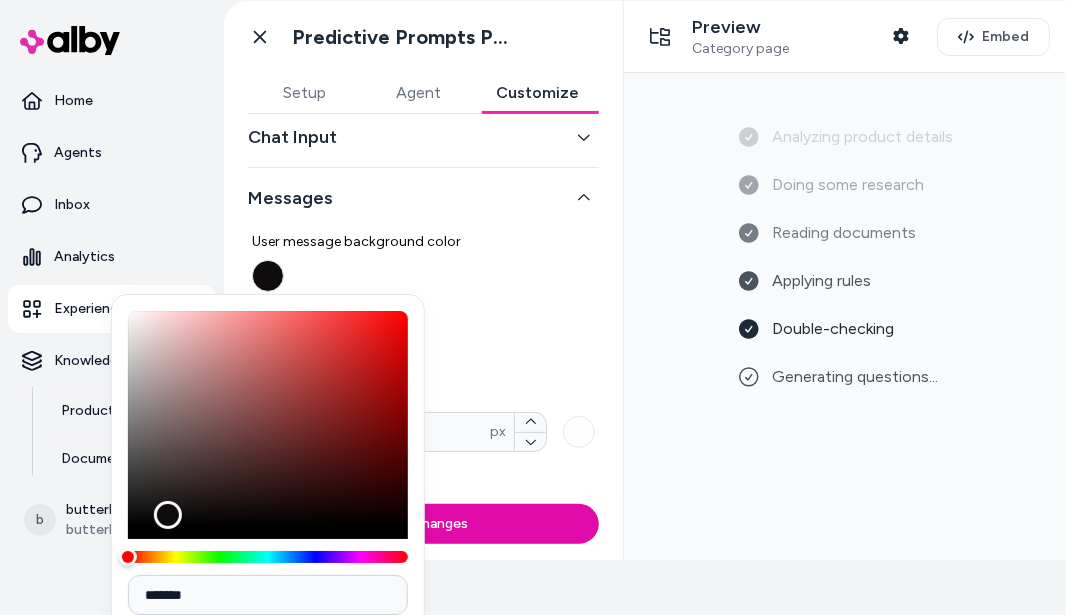 type on "*******" 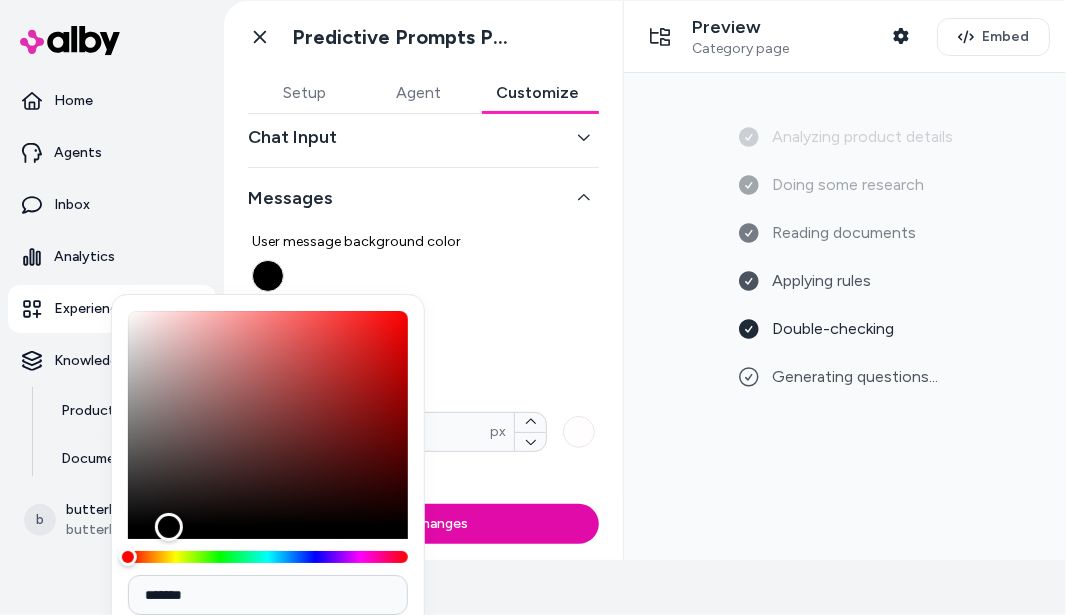 drag, startPoint x: 168, startPoint y: 512, endPoint x: 168, endPoint y: 542, distance: 30 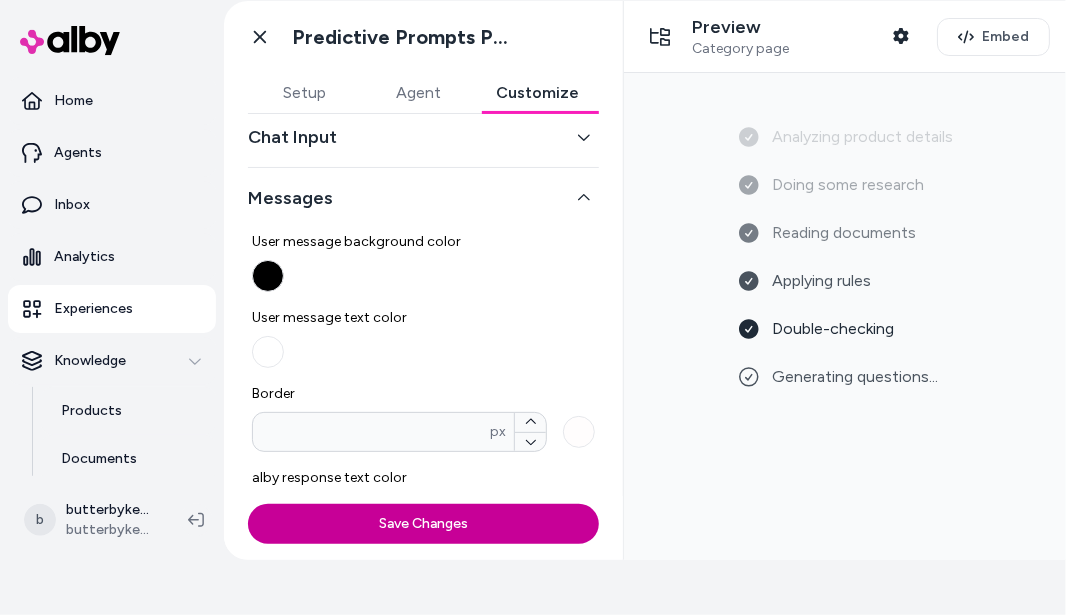 click on "Save Changes" at bounding box center [423, 524] 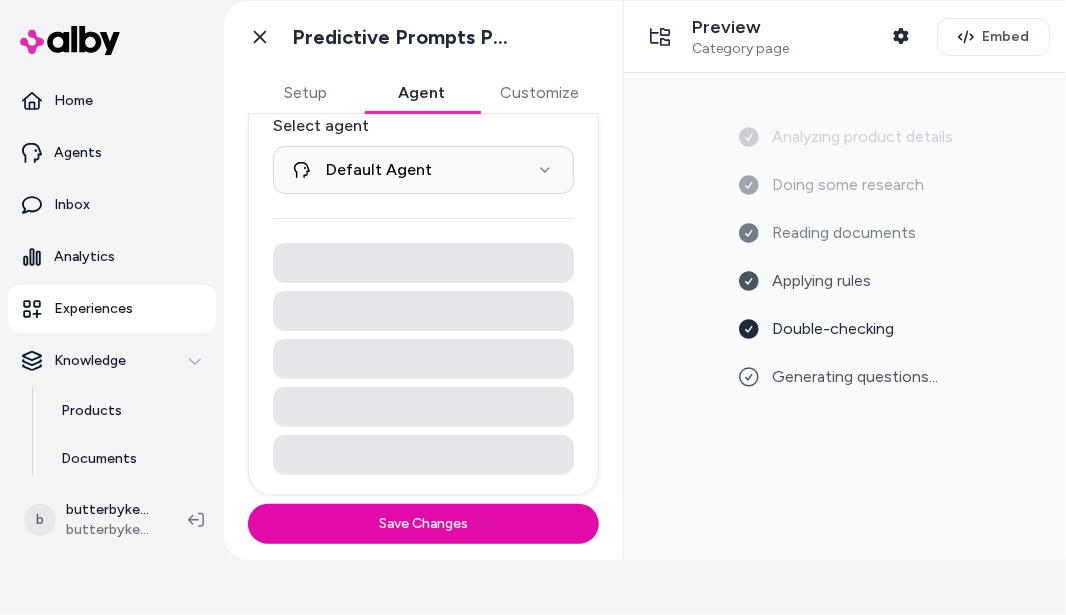 scroll, scrollTop: 40, scrollLeft: 0, axis: vertical 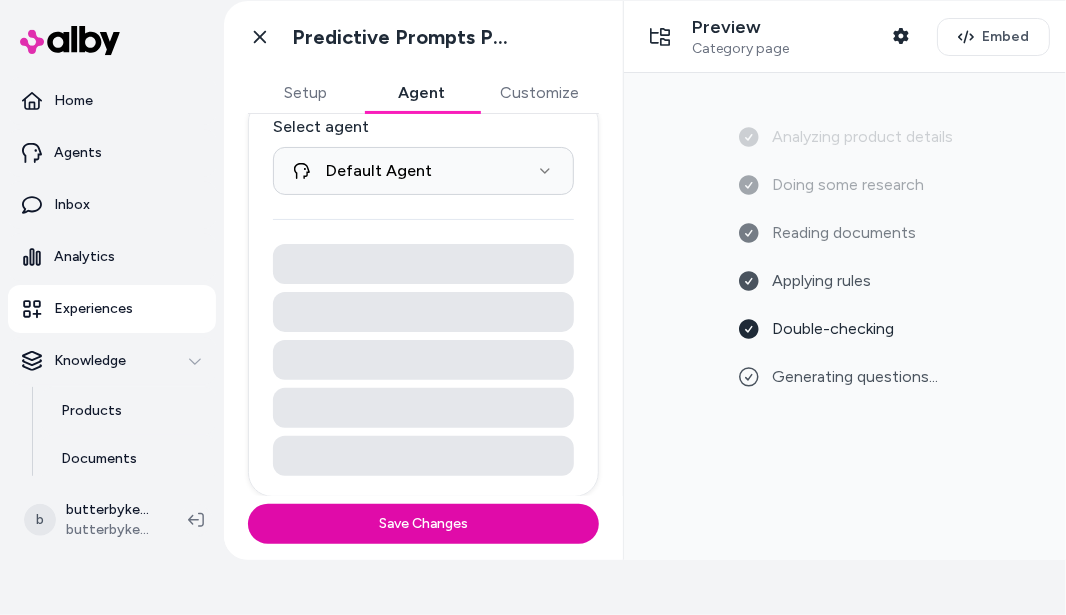 click on "Agent" at bounding box center [422, 93] 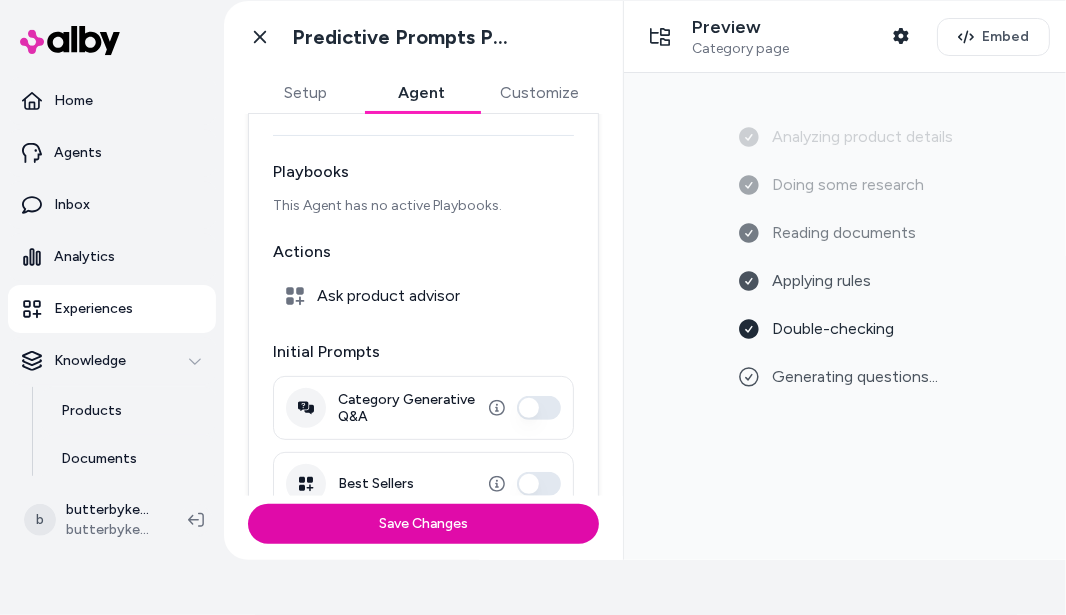 scroll, scrollTop: 125, scrollLeft: 0, axis: vertical 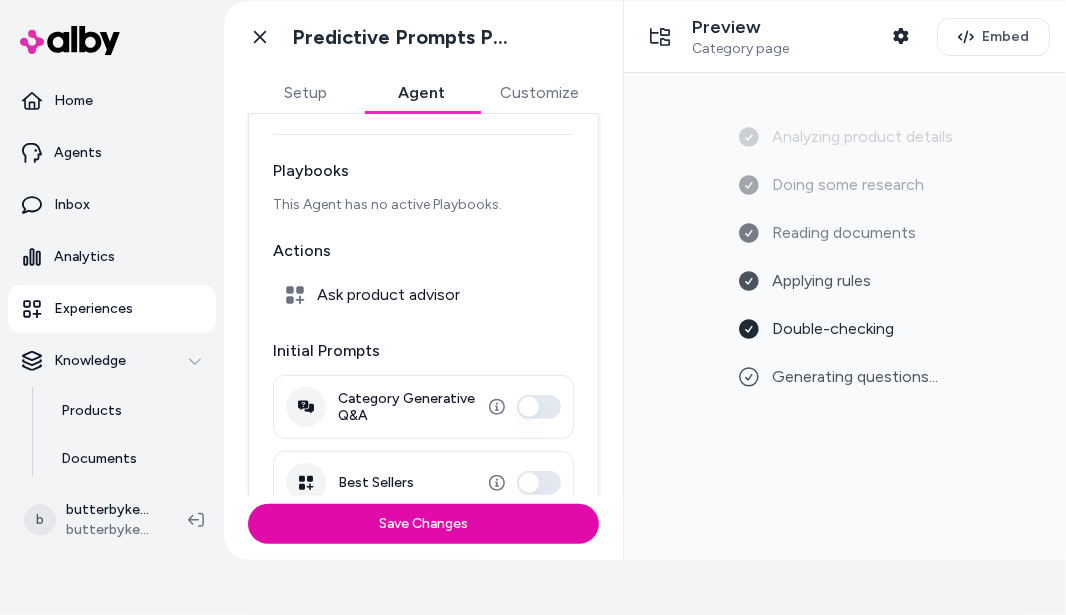 click on "Category Generative Q&A" at bounding box center [539, 407] 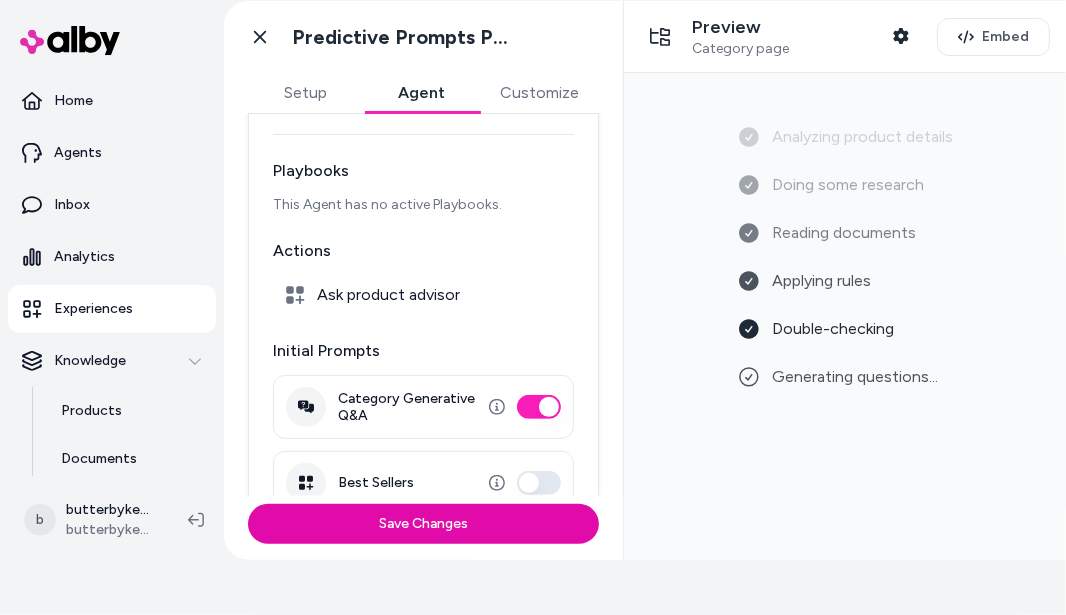 click on "Best Sellers" at bounding box center [539, 483] 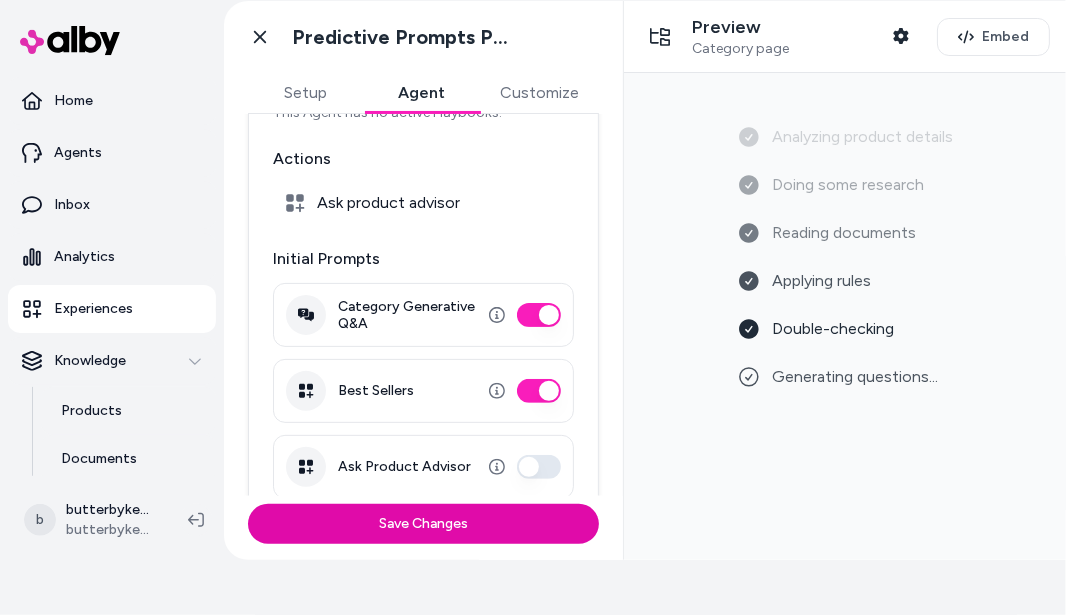 scroll, scrollTop: 240, scrollLeft: 0, axis: vertical 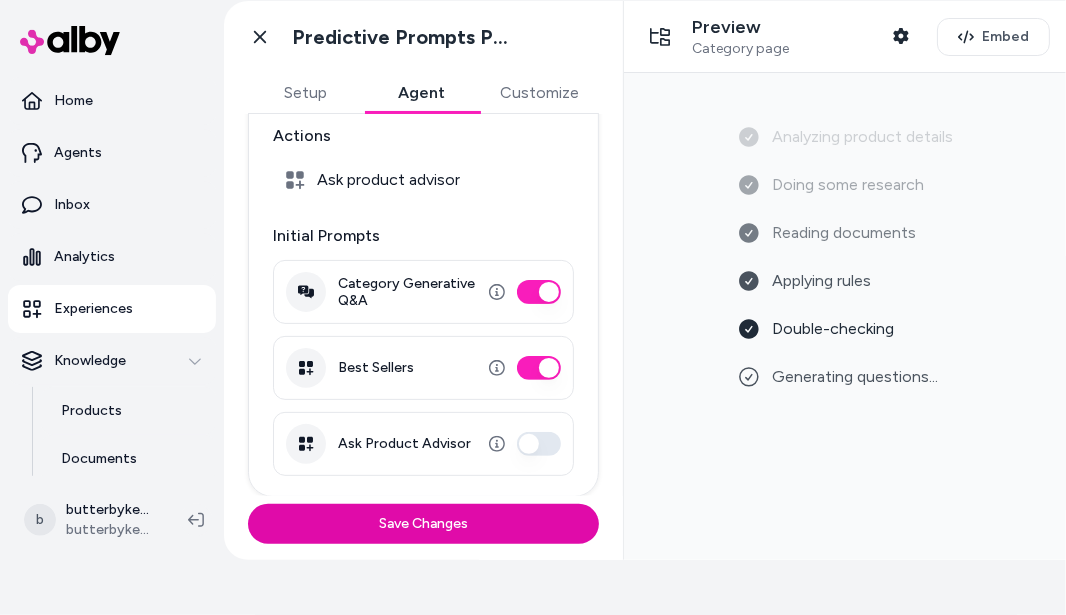 click on "Ask Product Advisor" at bounding box center (539, 444) 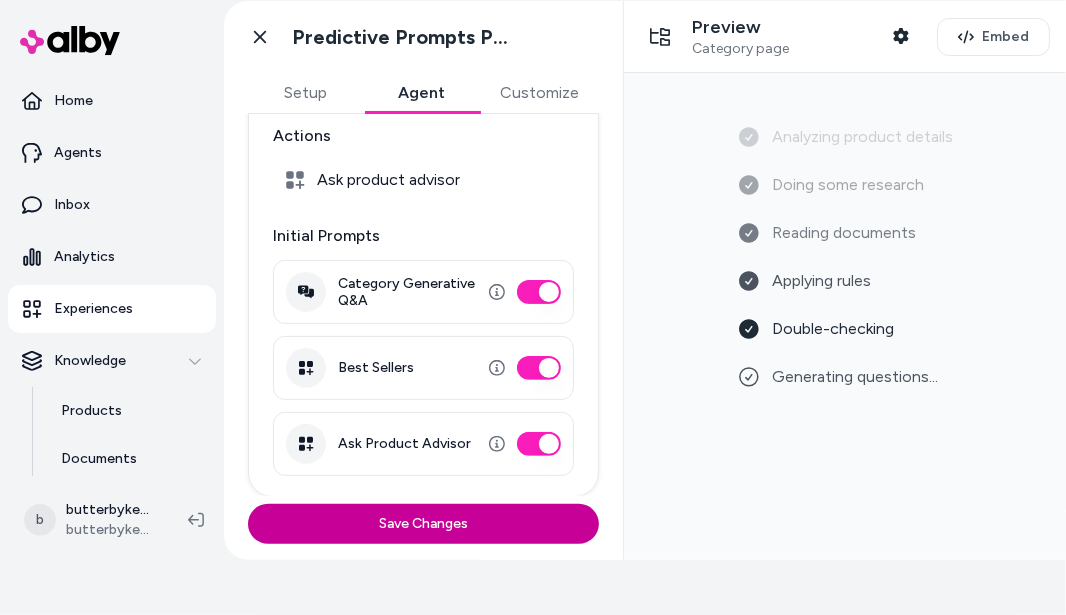 click on "Save Changes" at bounding box center (423, 524) 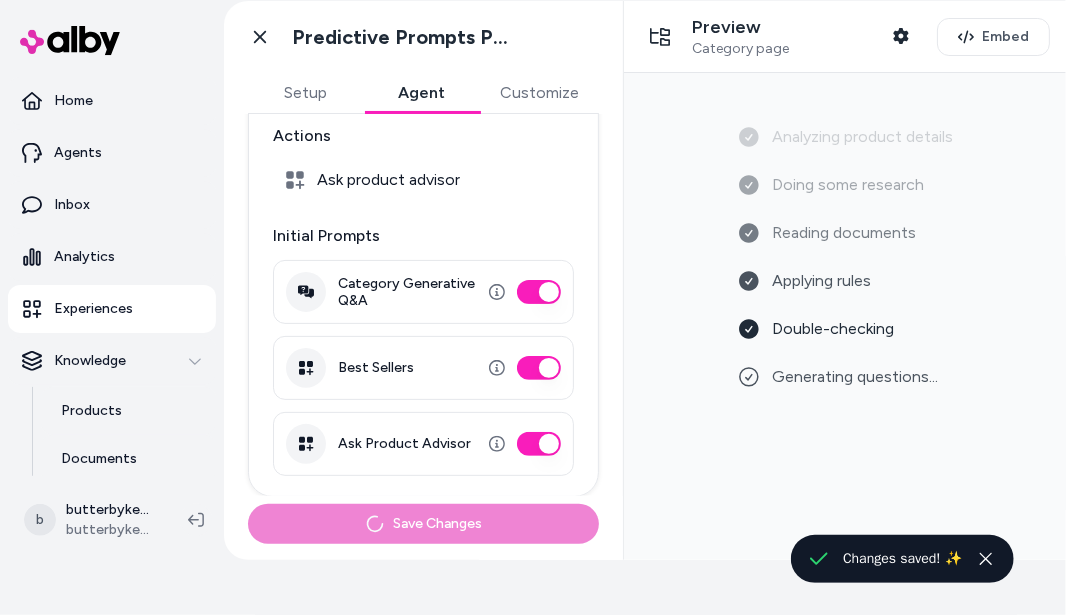 click on "Ask product advisor" at bounding box center [388, 180] 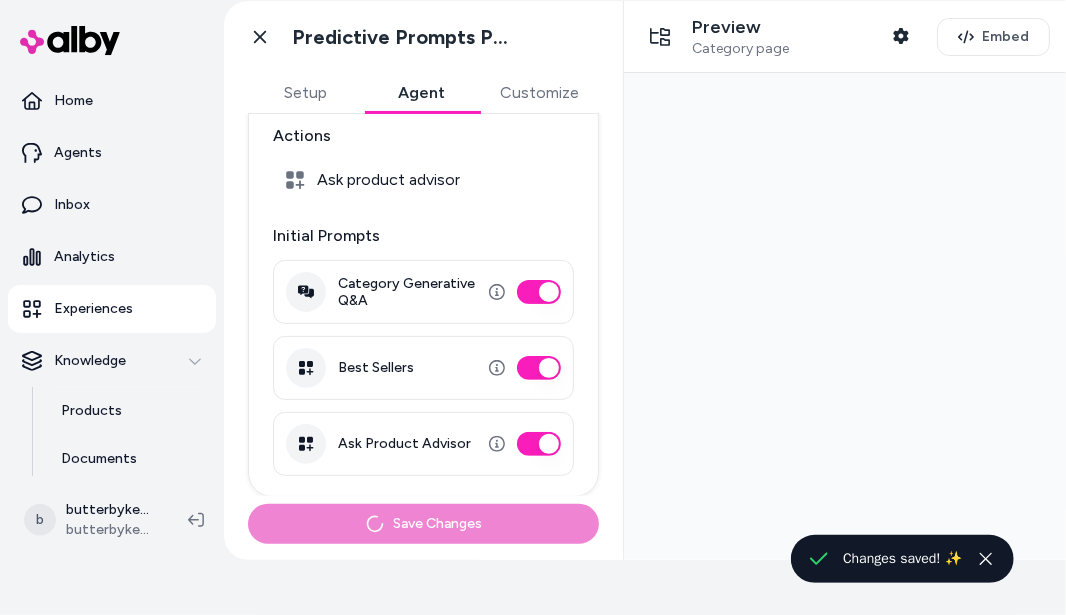 click on "Ask product advisor" at bounding box center (423, 180) 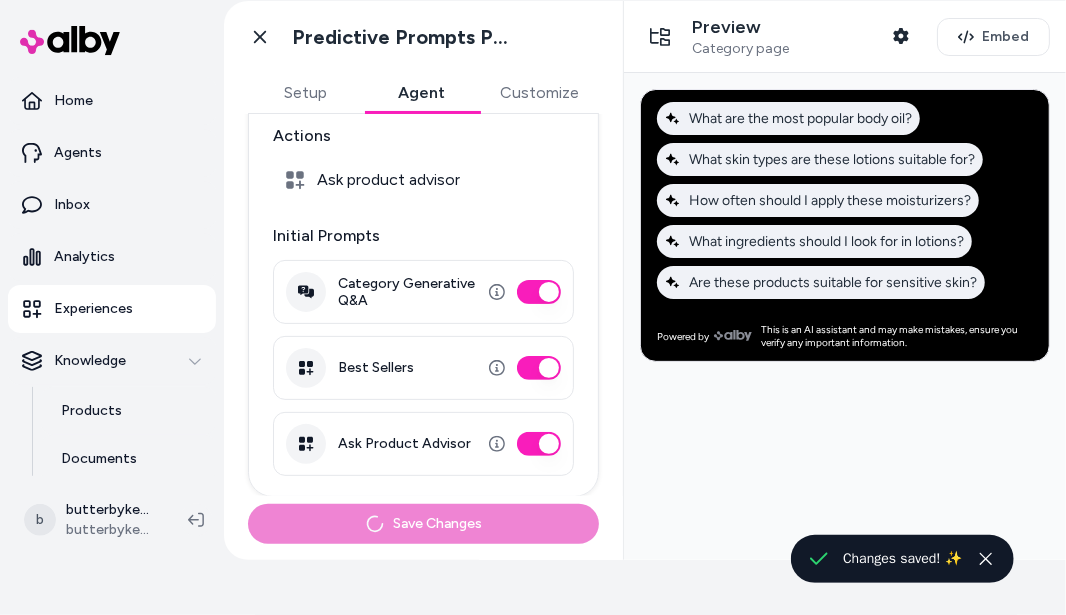 click 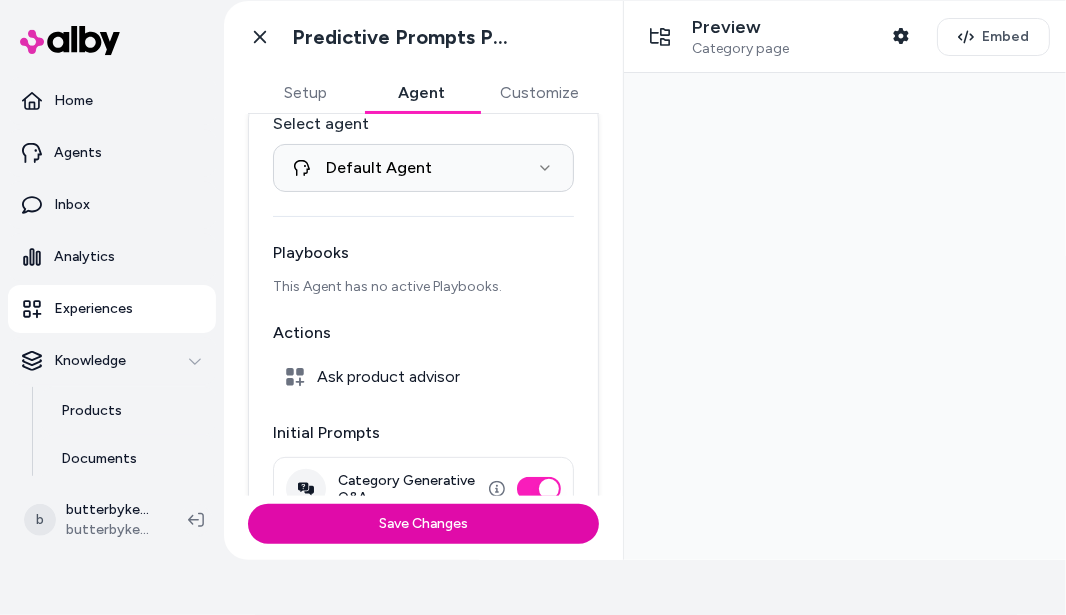 scroll, scrollTop: 0, scrollLeft: 0, axis: both 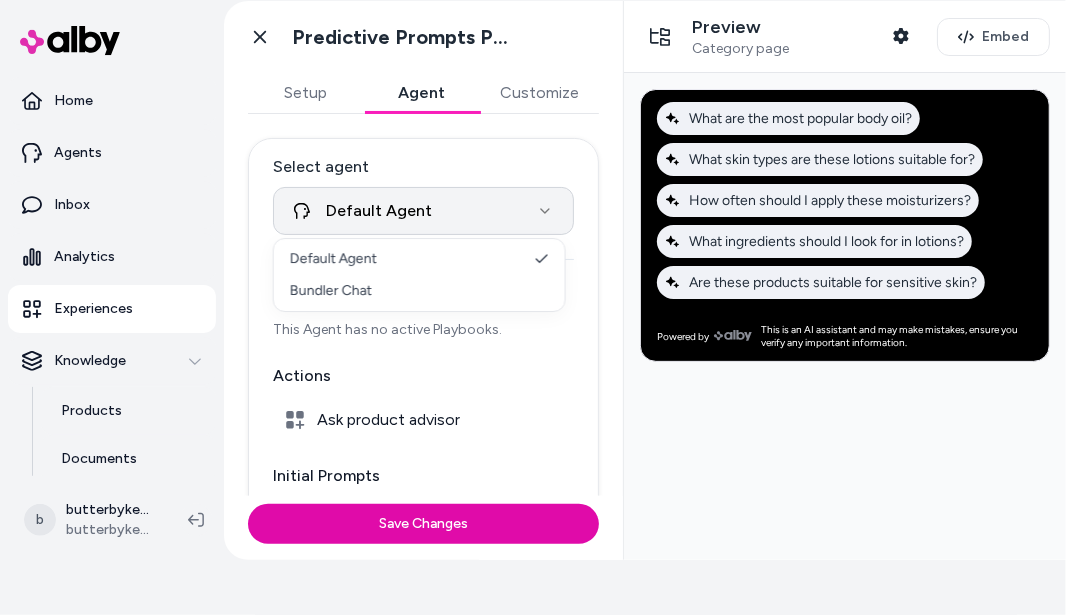 click on "✨ Only pay when alby drives a conversion. See usage Home Agents Inbox Analytics Experiences Knowledge Products Documents Rules Verified Q&As Reviews Survey Questions Integrations b example.com Shopify example.com Go back Predictive Prompts PLP Setup Agent Customize Select agent Default Agent Playbooks This Agent has no active Playbooks. Actions Ask product advisor Initial Prompts Category Generative Q&A Best Sellers Ask Product Advisor Save Changes Preview Category page Shopper Context Embed Default Agent Bundler Chat" at bounding box center (533, 252) 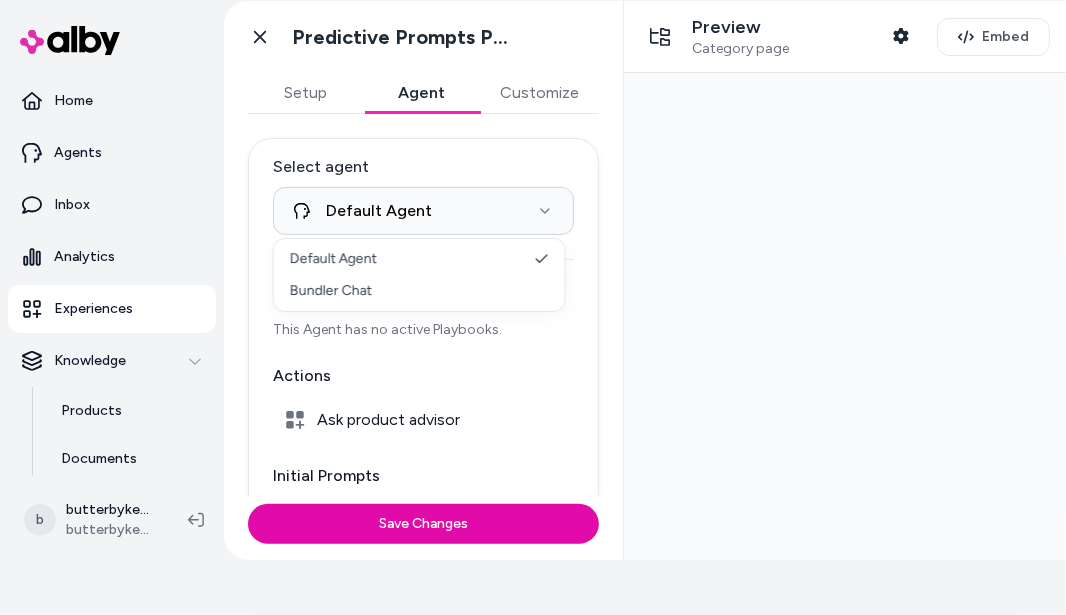 select on "**********" 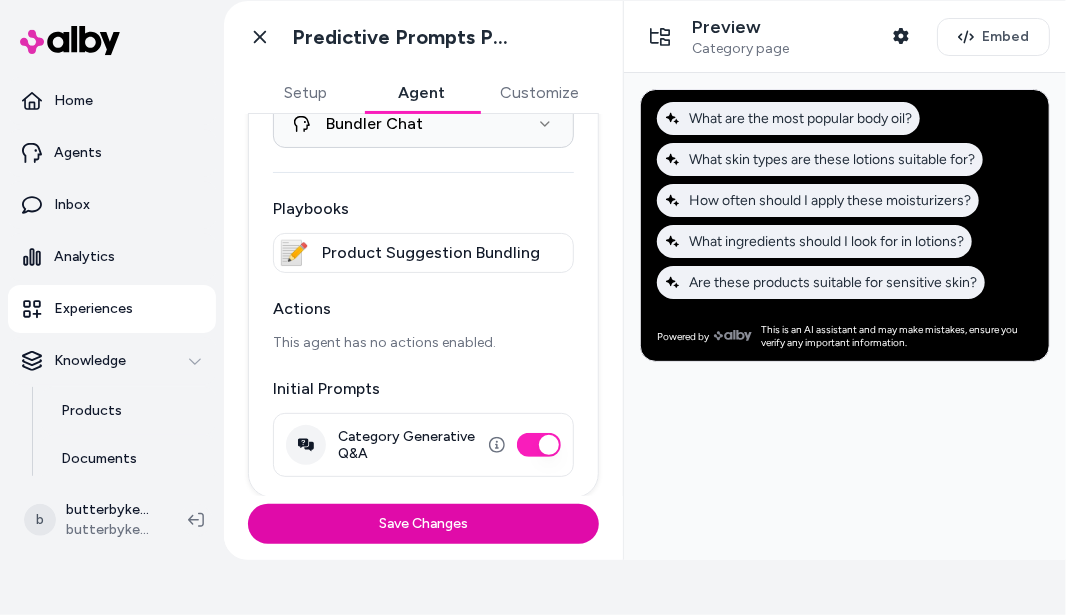 scroll, scrollTop: 88, scrollLeft: 0, axis: vertical 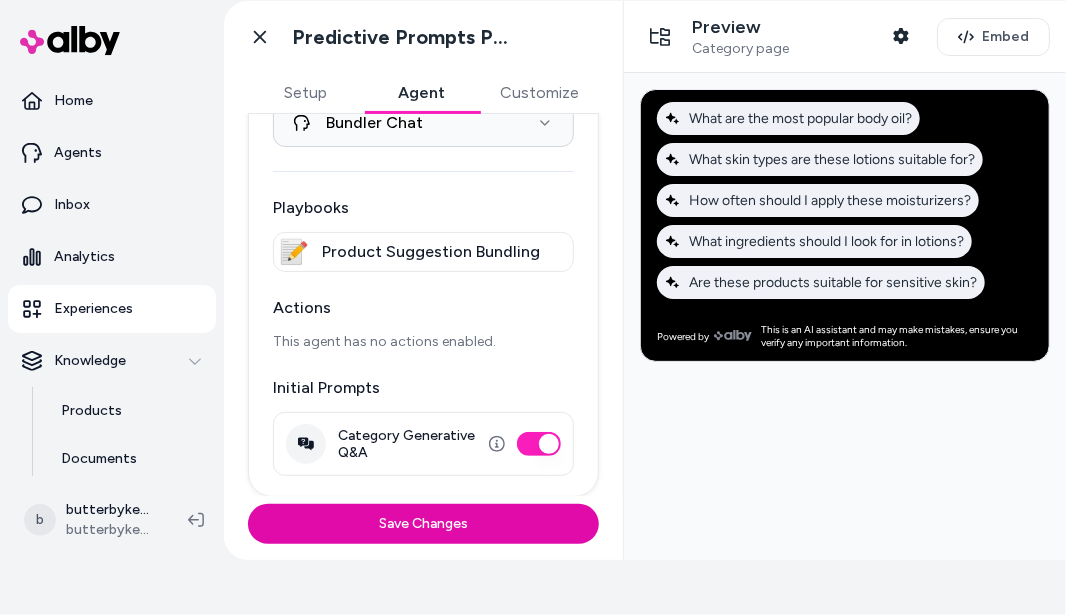 click on "This agent has no actions enabled." at bounding box center [423, 342] 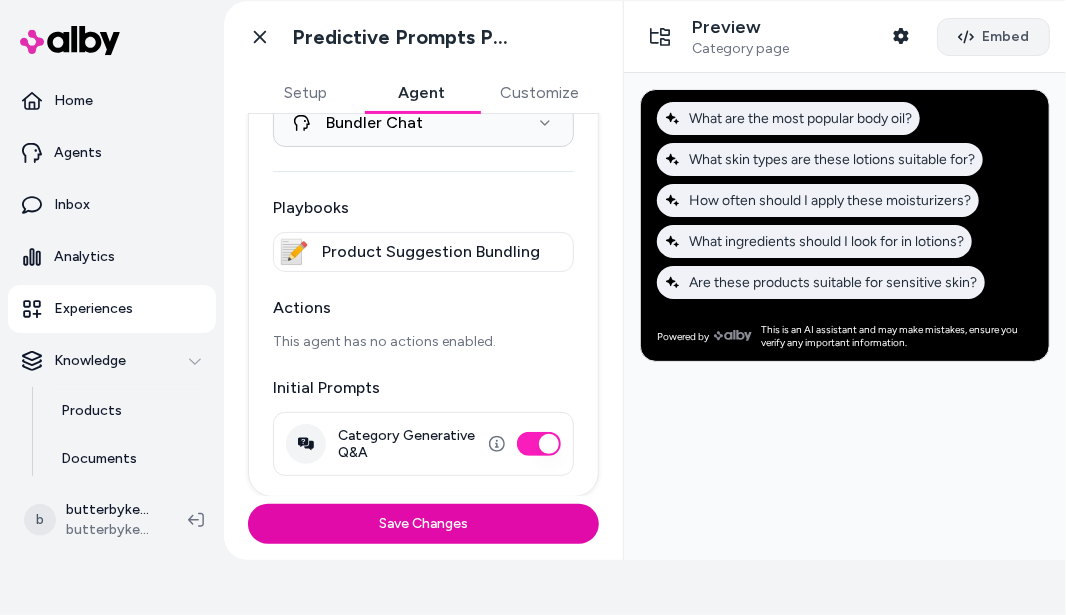 click on "Embed" at bounding box center (1005, 37) 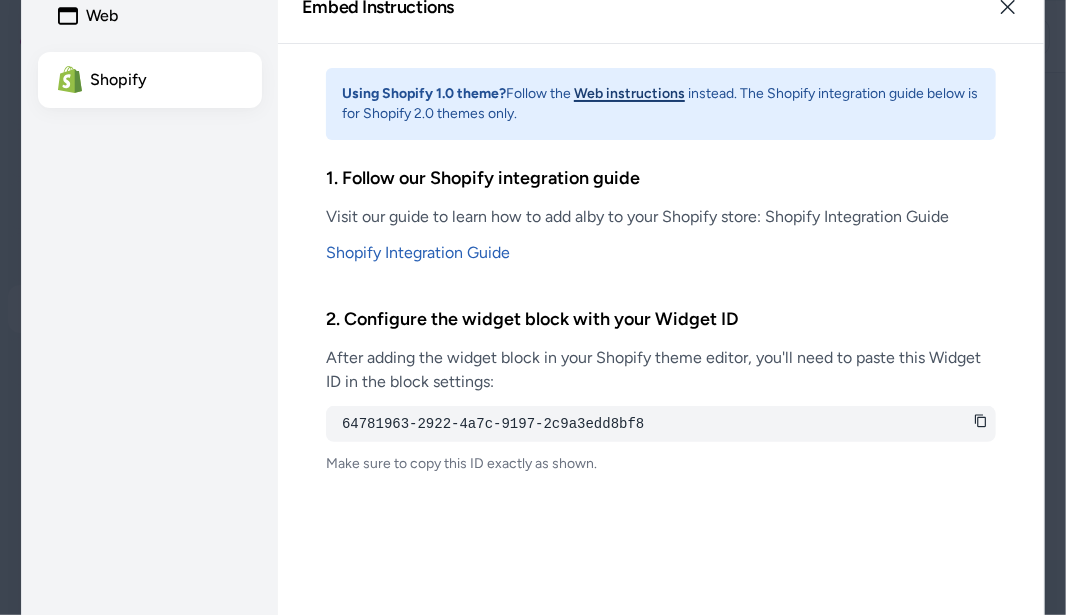 click 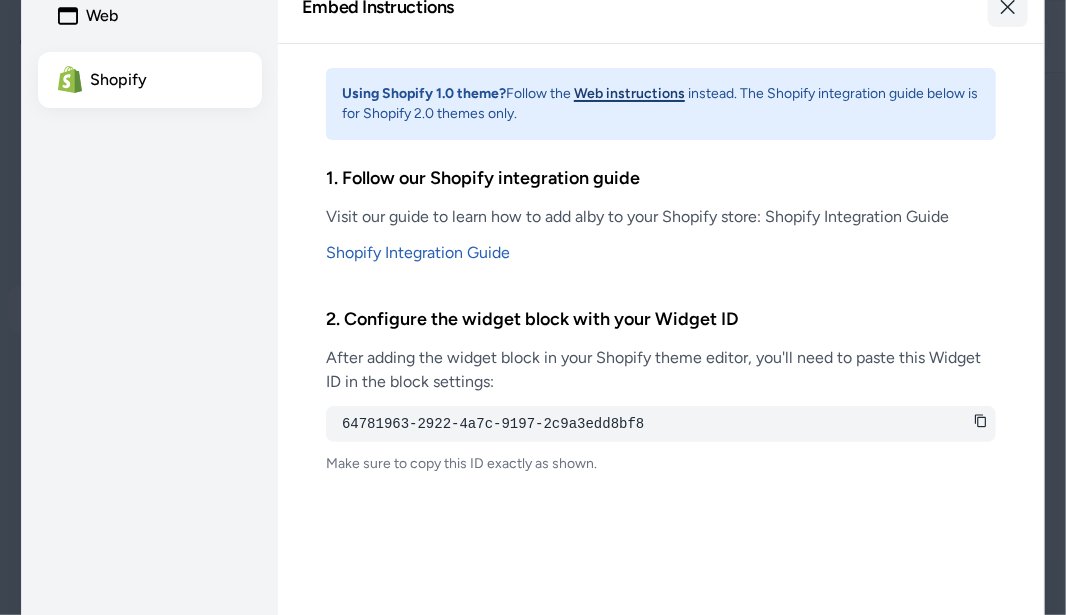 click 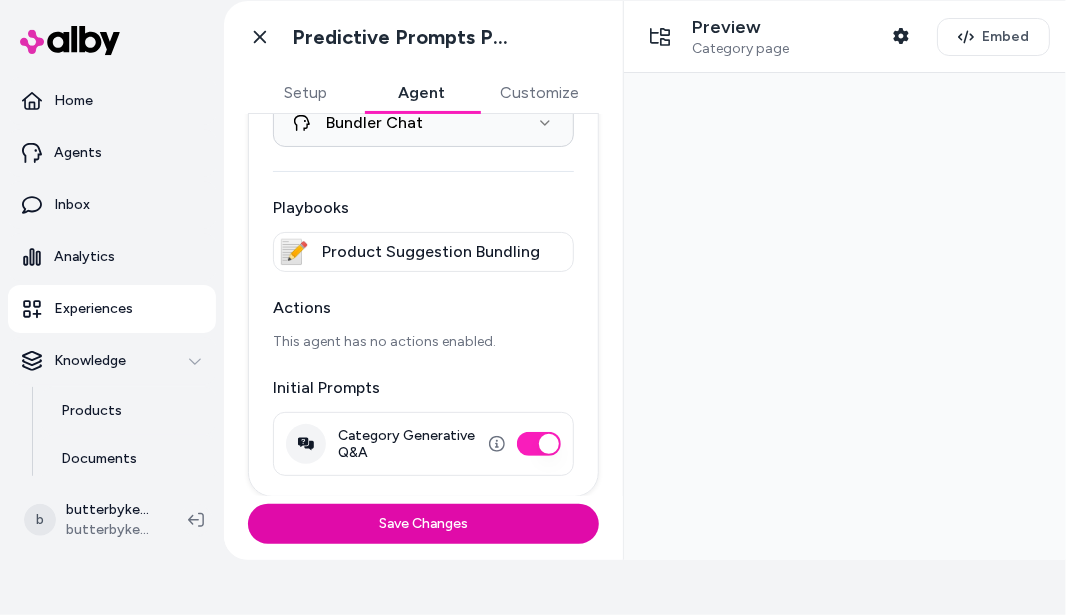 click on "**********" at bounding box center (423, 273) 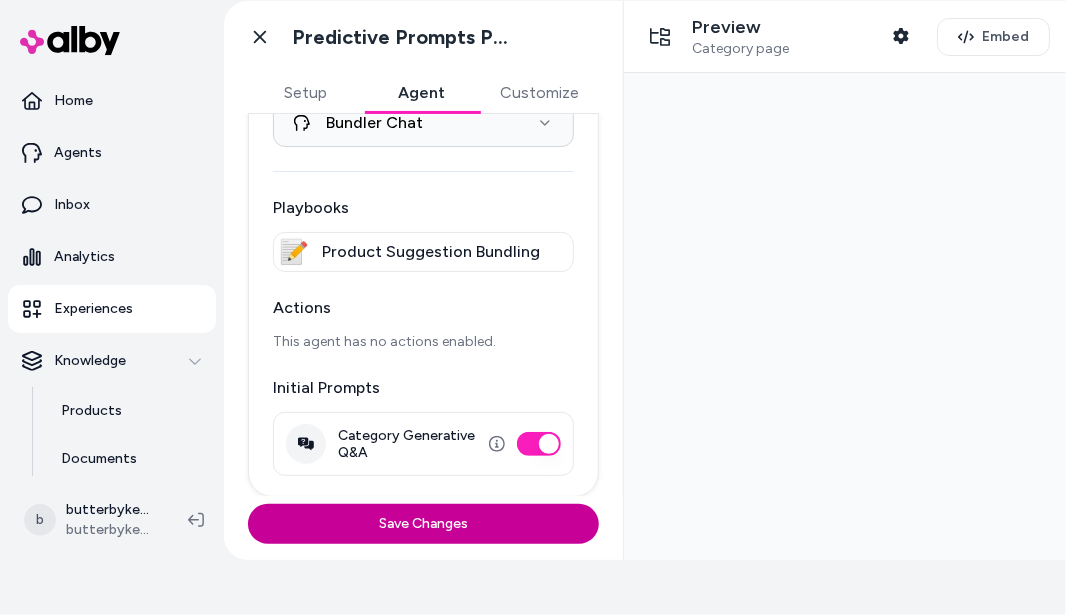 click on "Save Changes" at bounding box center [423, 524] 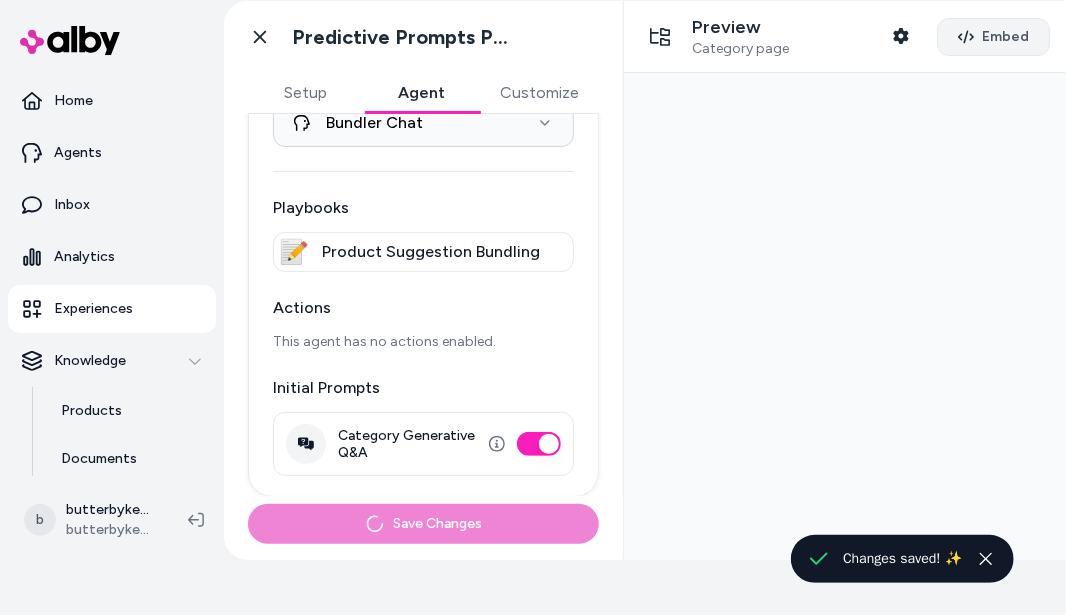 click on "Embed" at bounding box center (1005, 37) 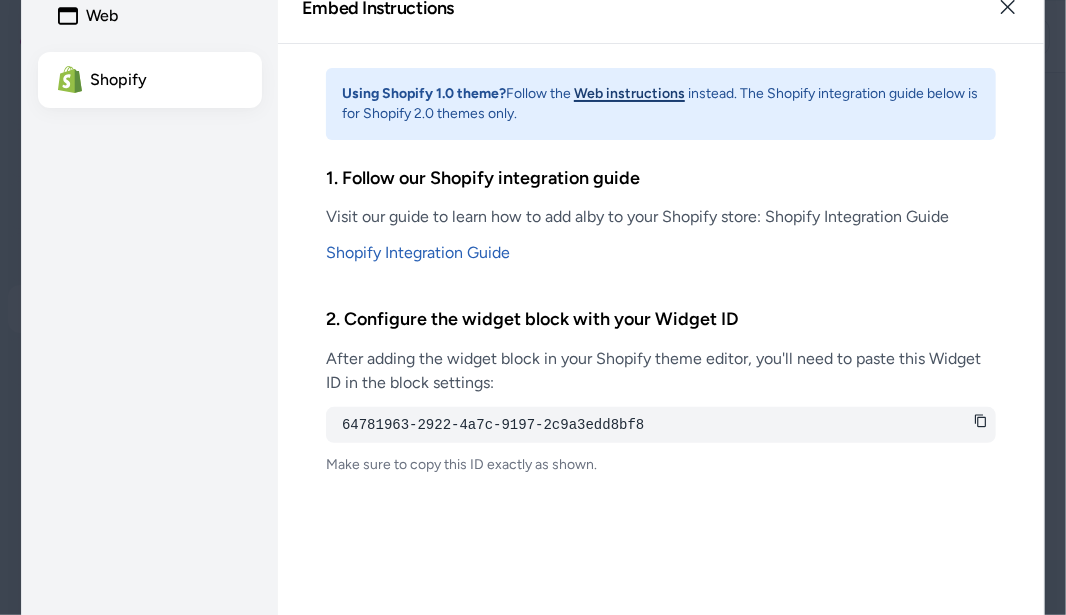click 